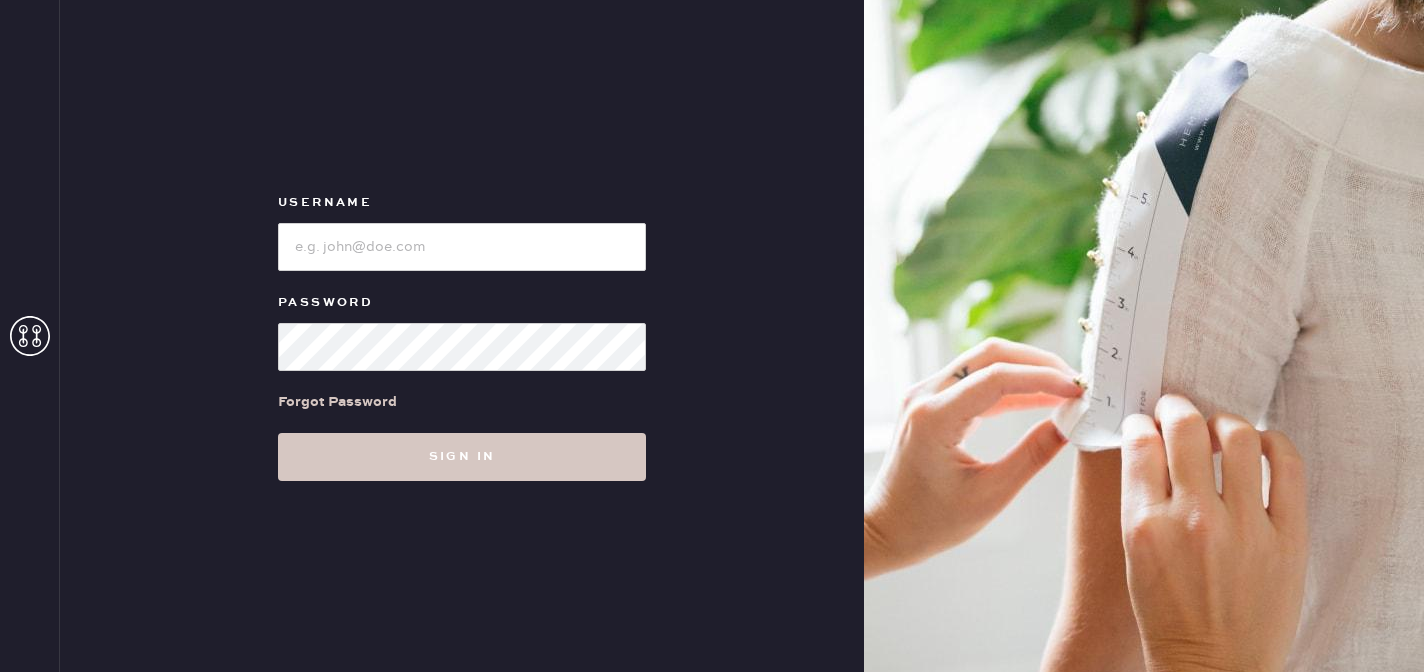 scroll, scrollTop: 0, scrollLeft: 0, axis: both 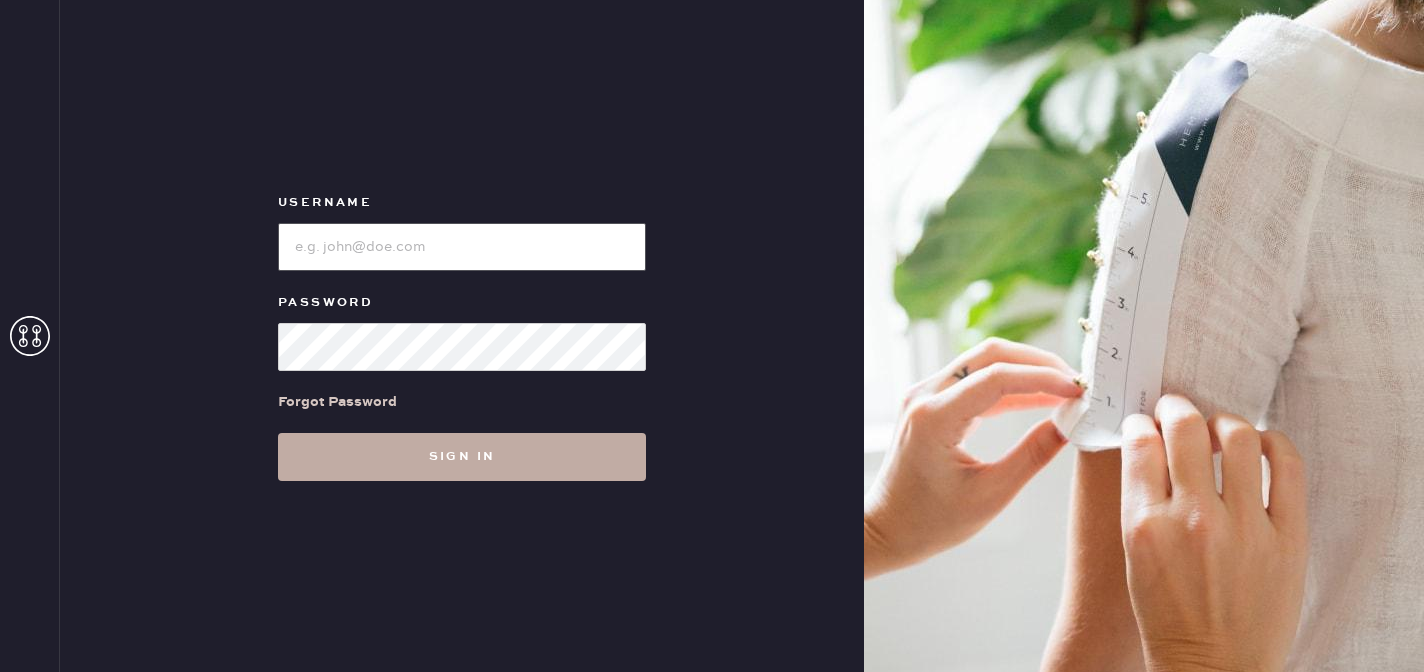 type on "reformationsantamonica" 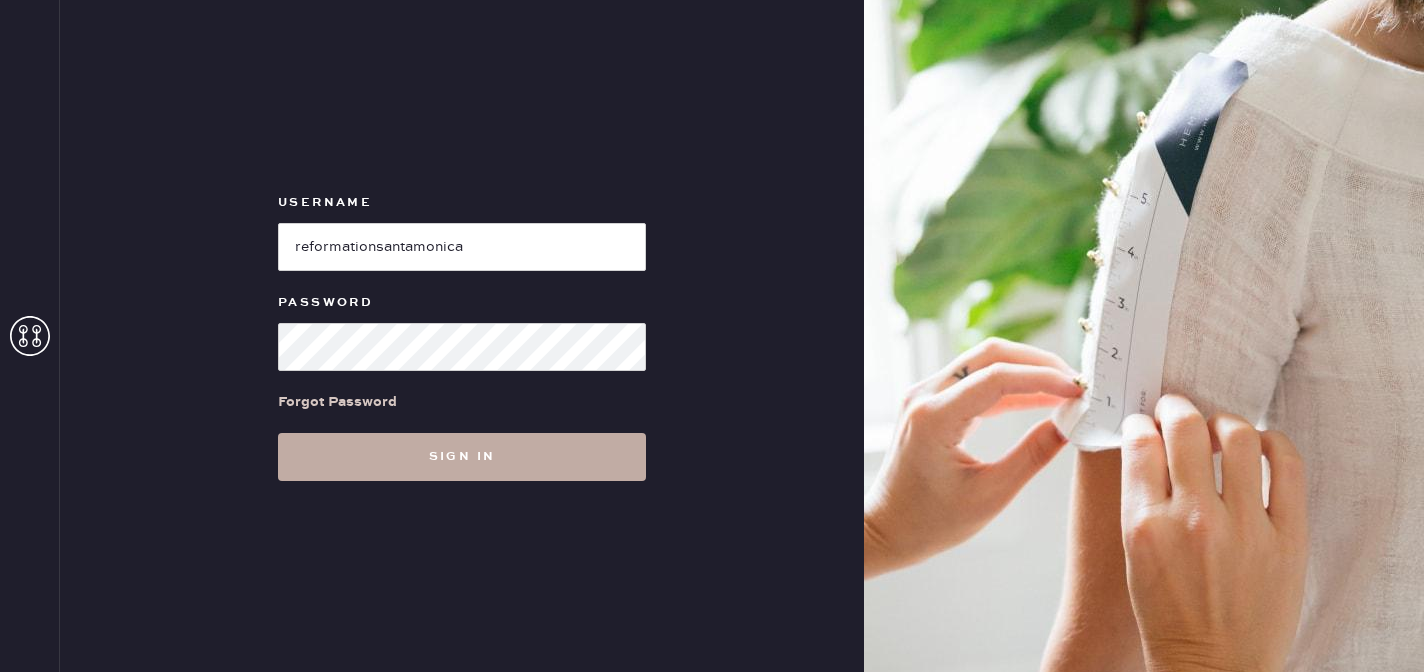click on "Sign in" at bounding box center (462, 457) 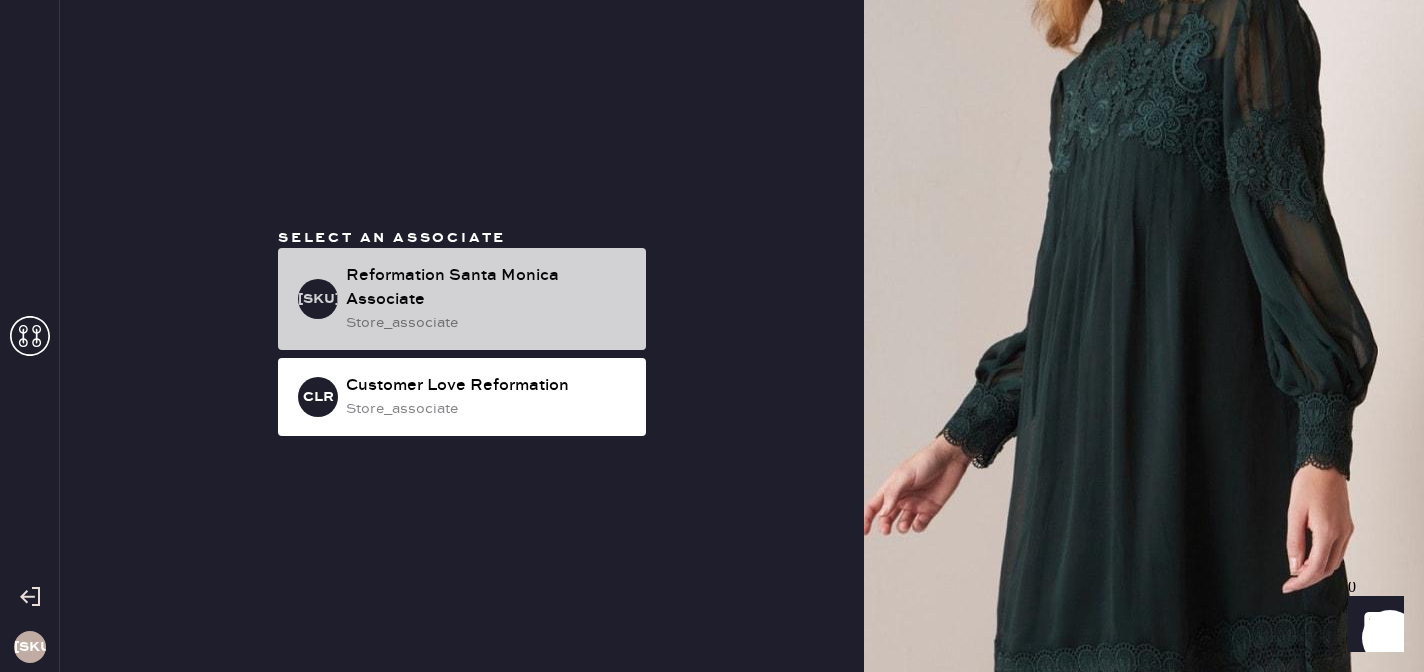 click on "store_associate" at bounding box center (488, 323) 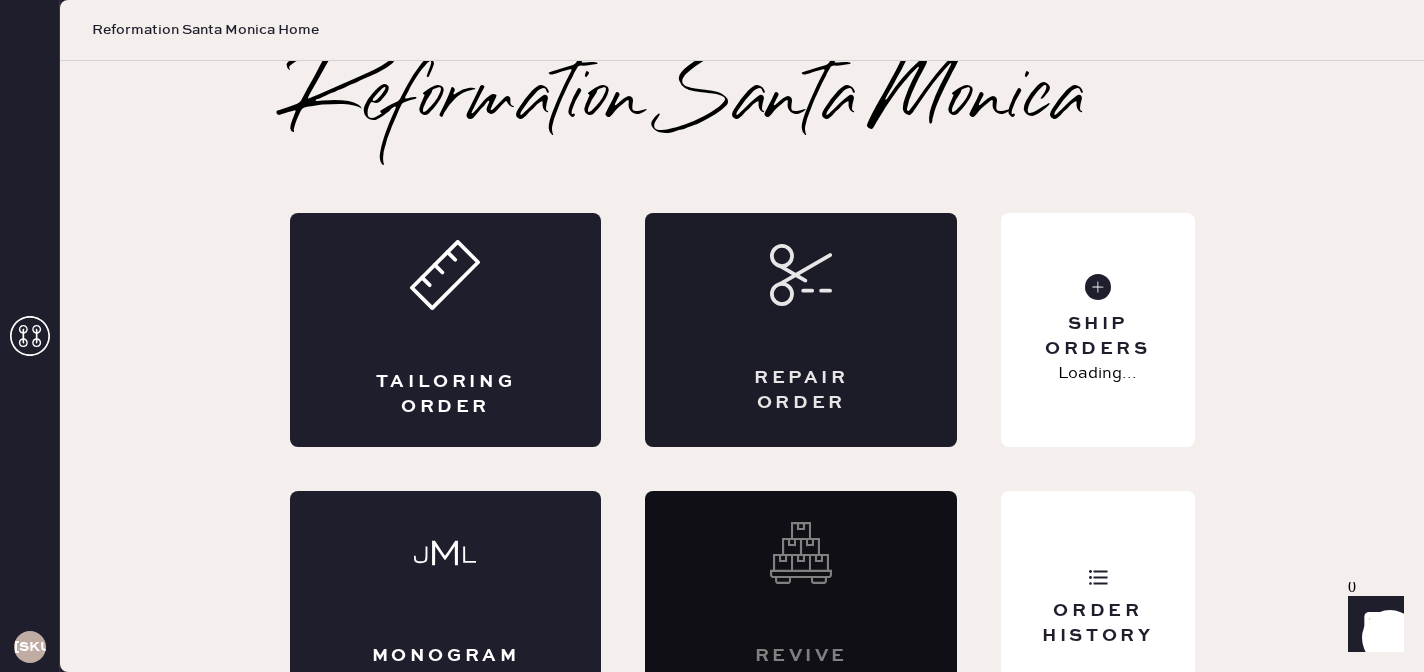 click 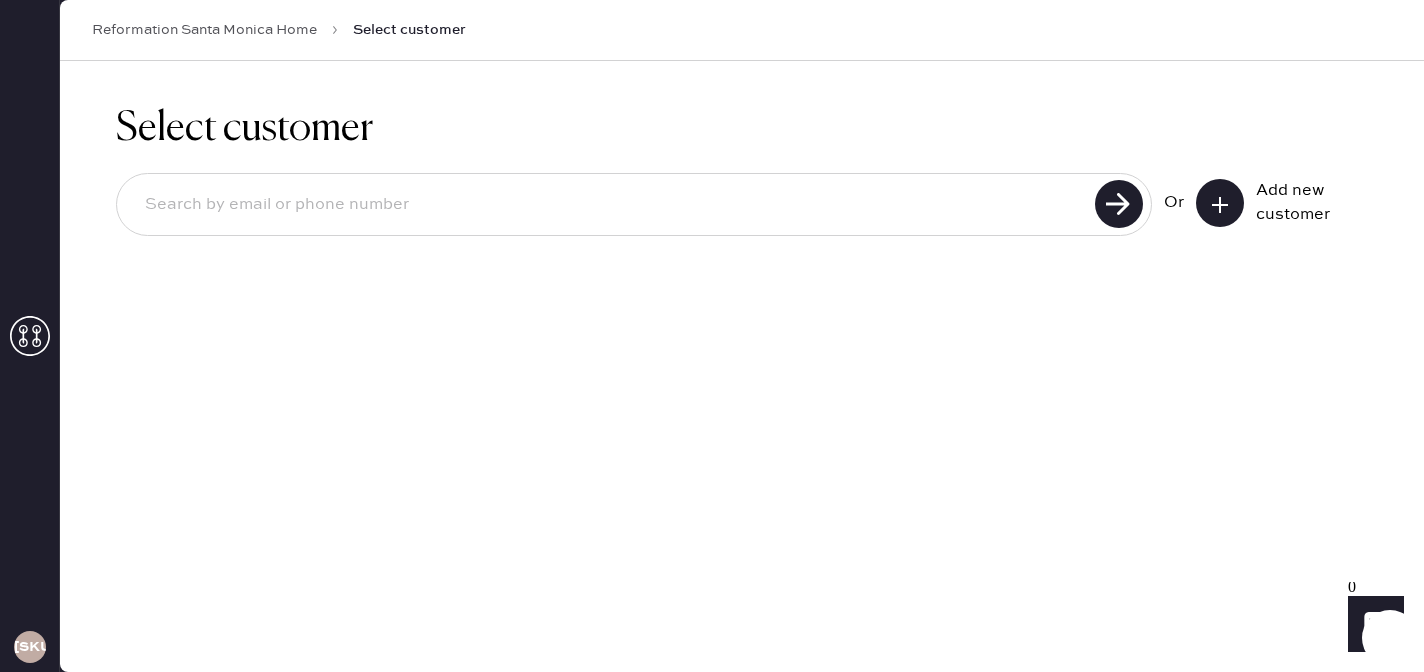 click at bounding box center [1220, 203] 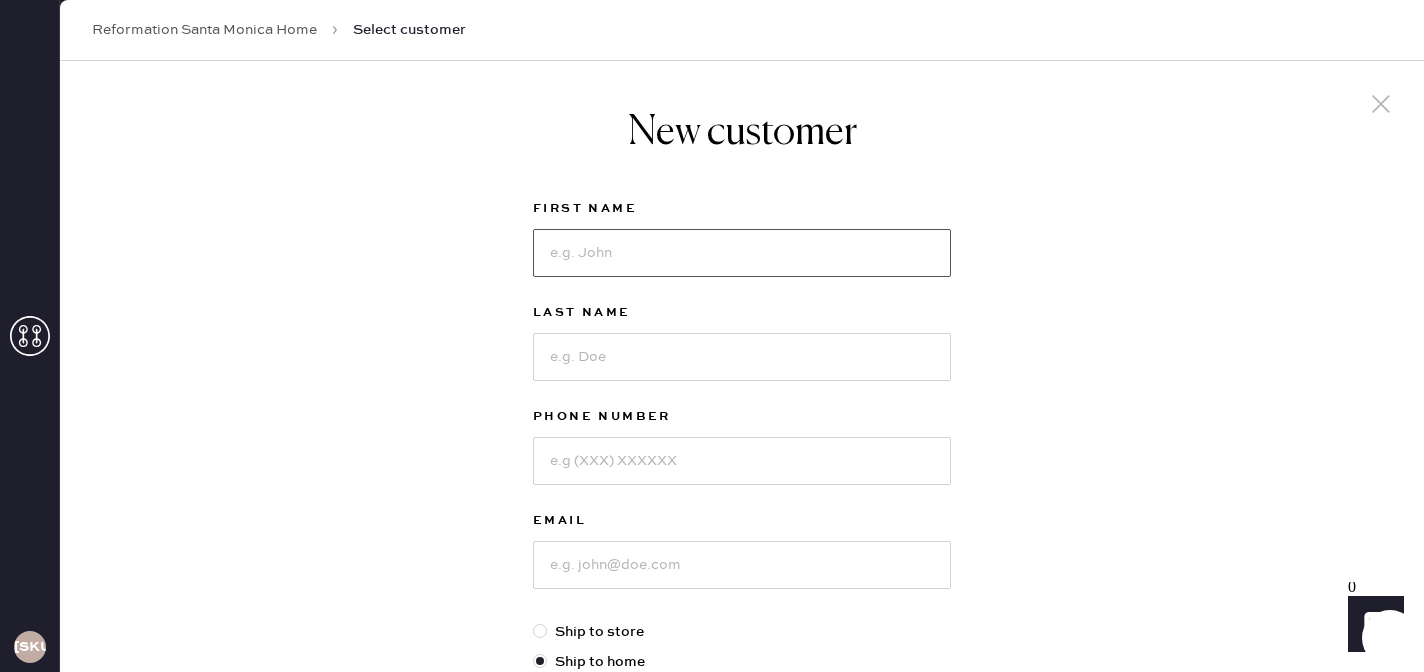 click at bounding box center (742, 253) 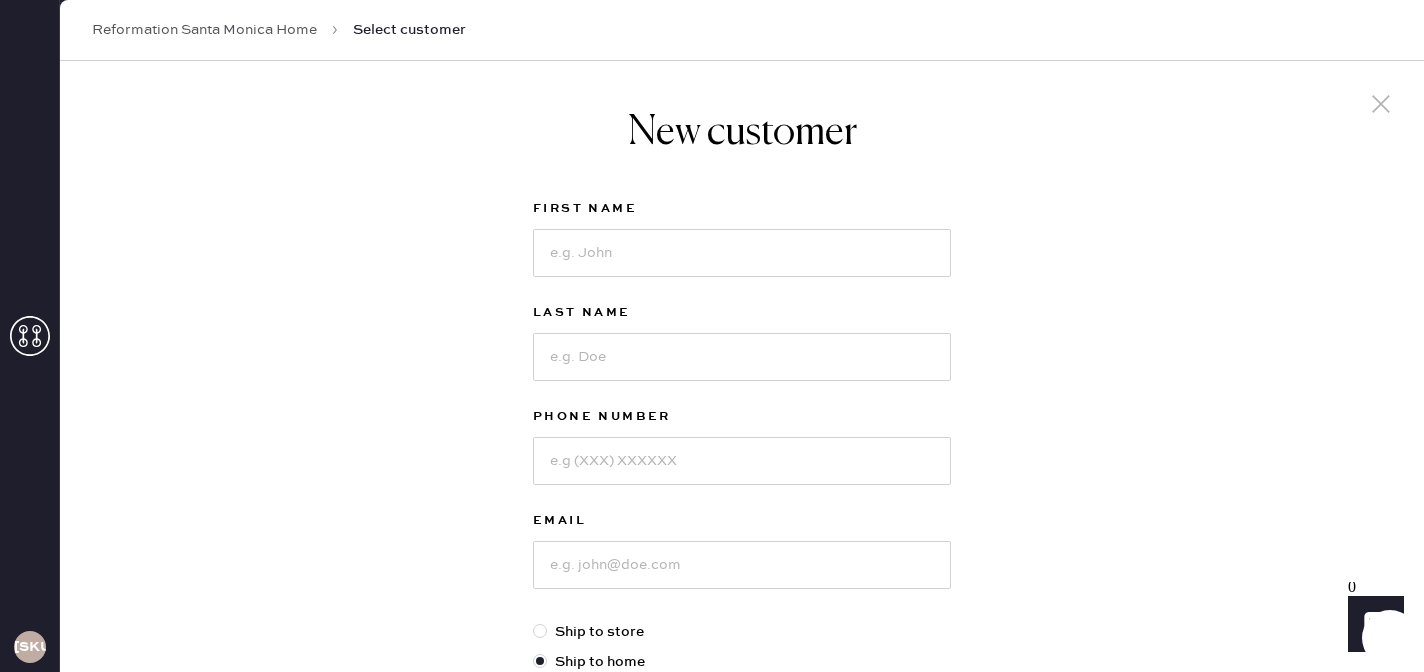 click on "New customer First Name Last Name Phone Number Email Ship to store Ship to home Address Line 1 Address Line 2 City State Select AK AL AR AZ CA CO CT DC DE FL GA HI IA ID IL IN KS KY LA MA MD ME MI MN MO MS MT NC ND NE NH NJ NM NV NY OH OK OR PA RI SC SD TN TX UT VA VT WA WI WV WY ZIP Code Next" at bounding box center [742, 641] 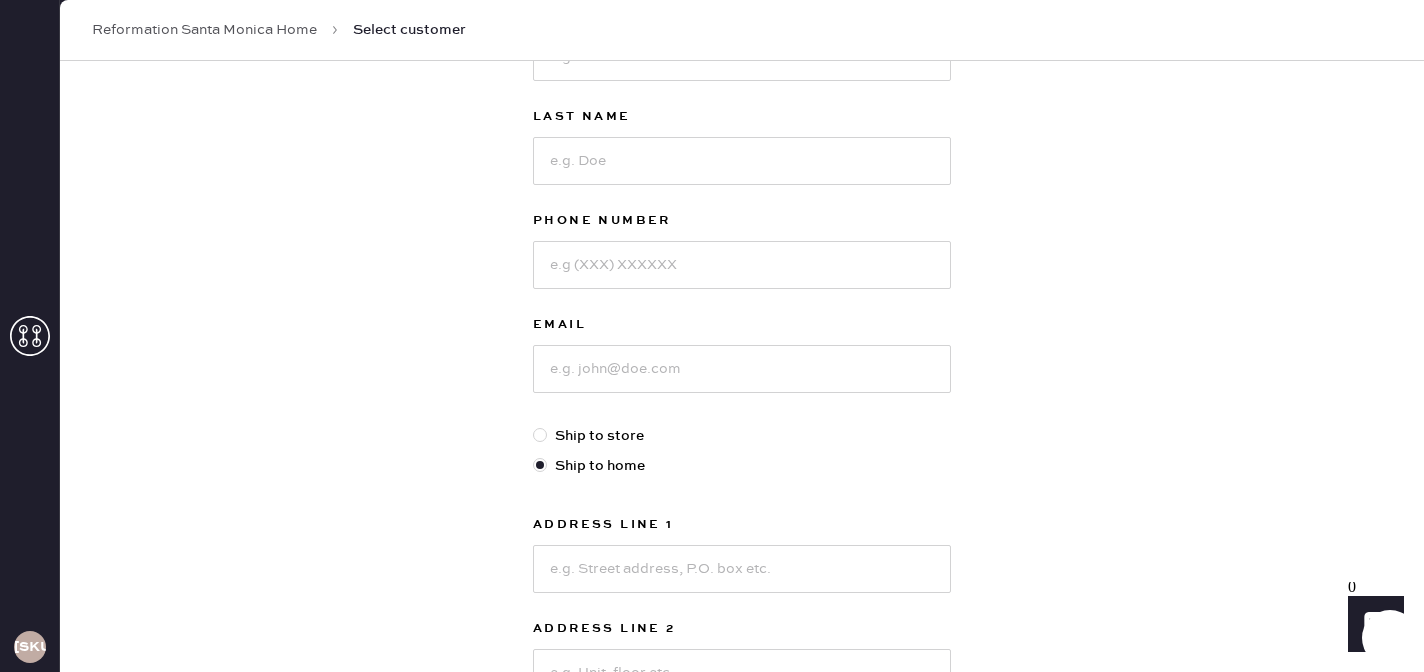 scroll, scrollTop: 85, scrollLeft: 0, axis: vertical 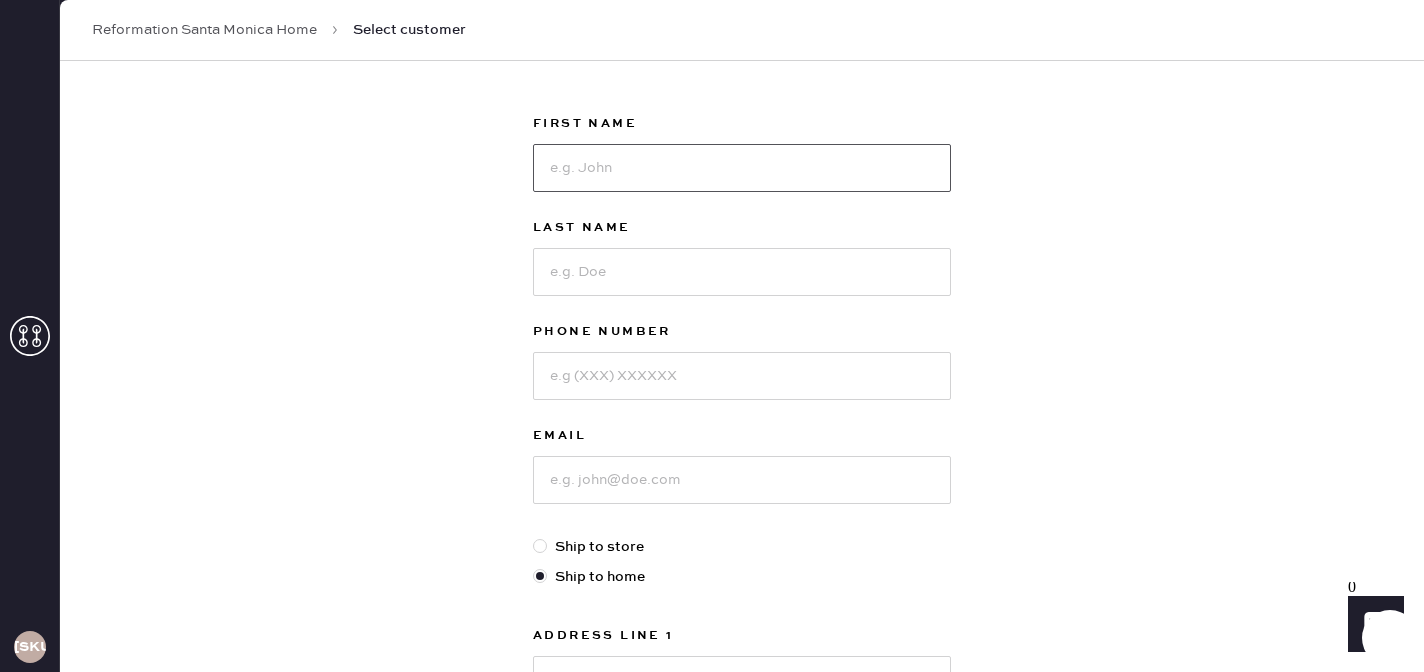 click at bounding box center [742, 168] 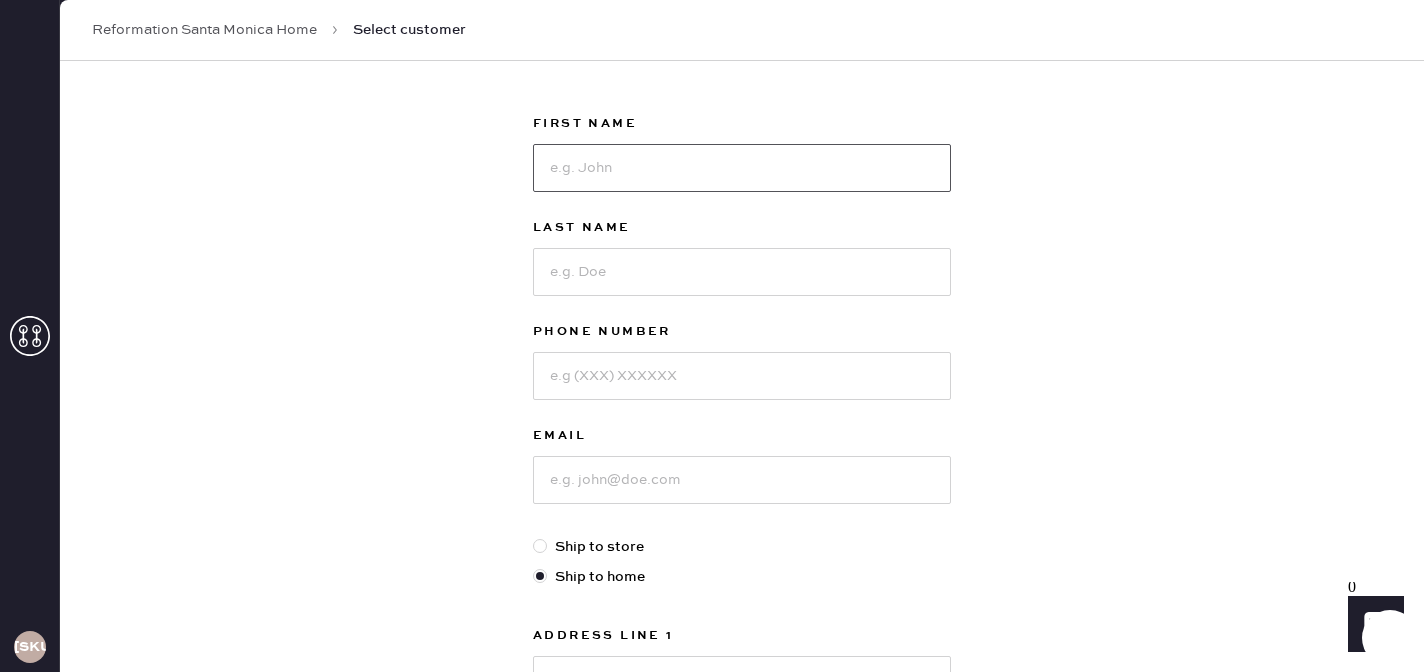 click at bounding box center [742, 168] 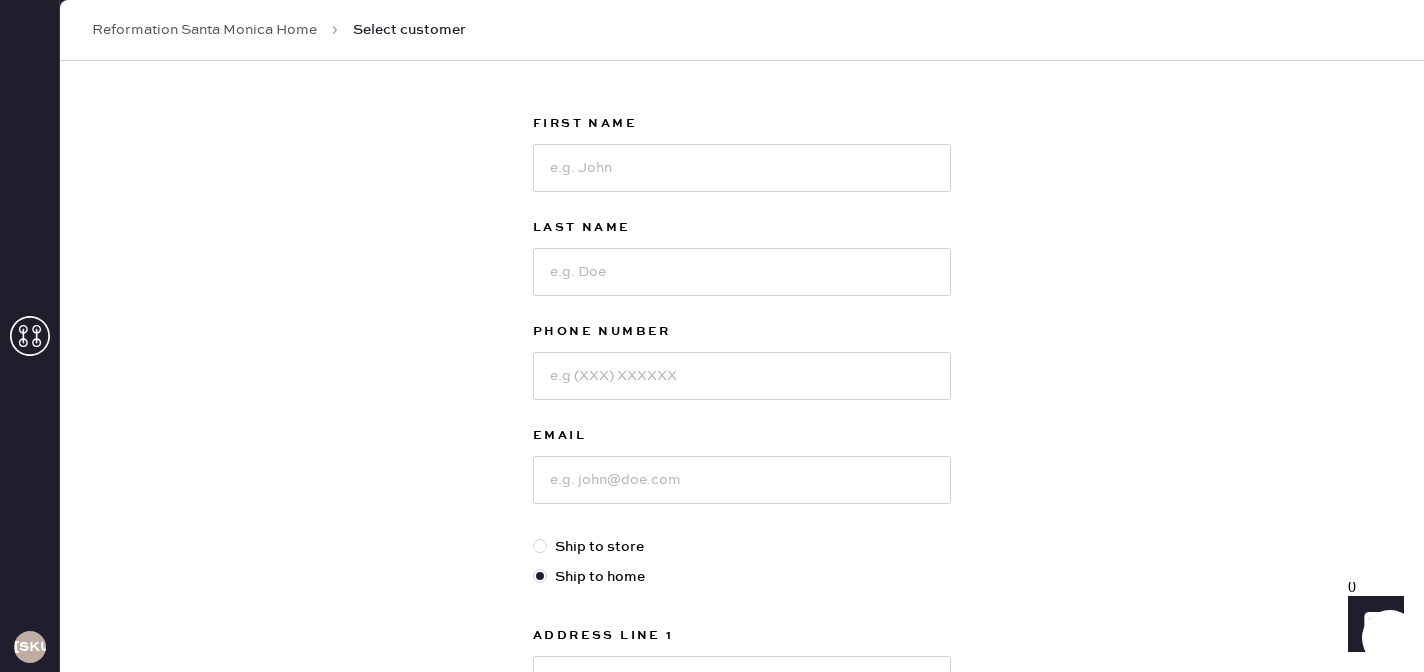 click on "New customer First Name Last Name Phone Number Email Ship to store Ship to home Address Line 1 Address Line 2 City State Select AK AL AR AZ CA CO CT DC DE FL GA HI IA ID IL IN KS KY LA MA MD ME MI MN MO MS MT NC ND NE NH NJ NM NV NY OH OK OR PA RI SC SD TN TX UT VA VT WA WI WV WY ZIP Code Next" at bounding box center (742, 556) 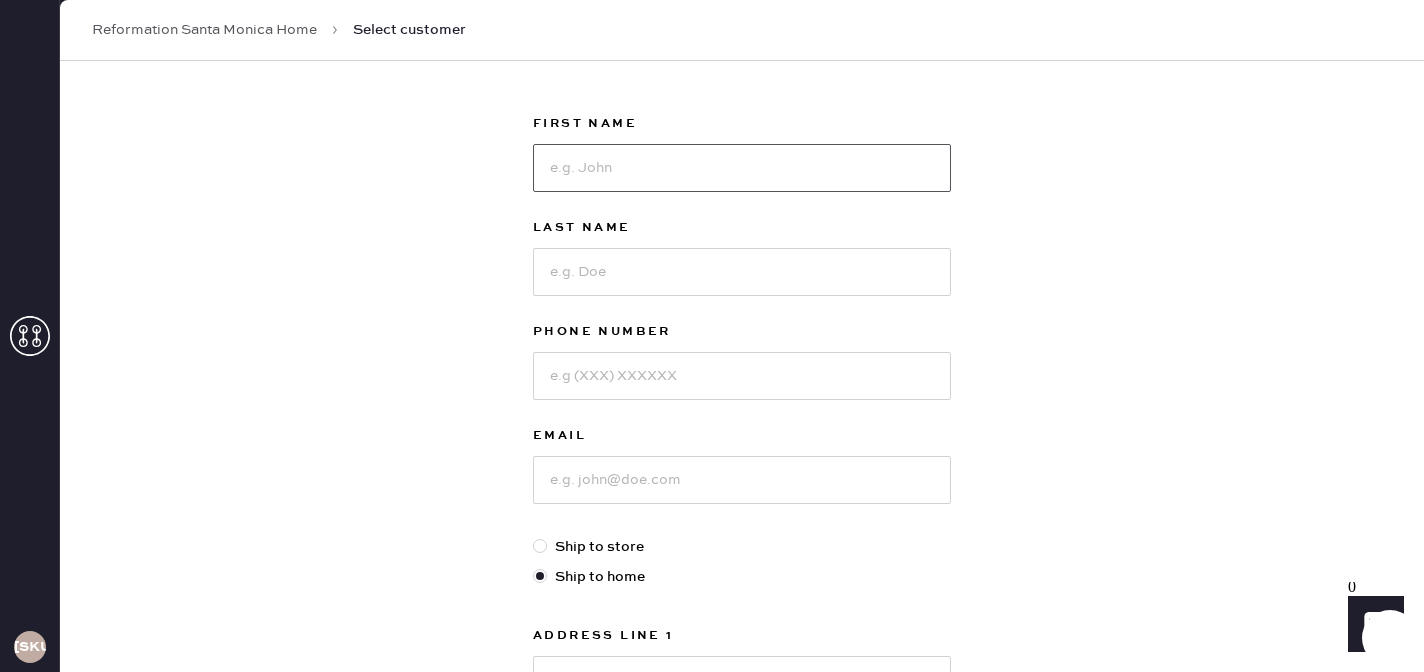 click at bounding box center (742, 168) 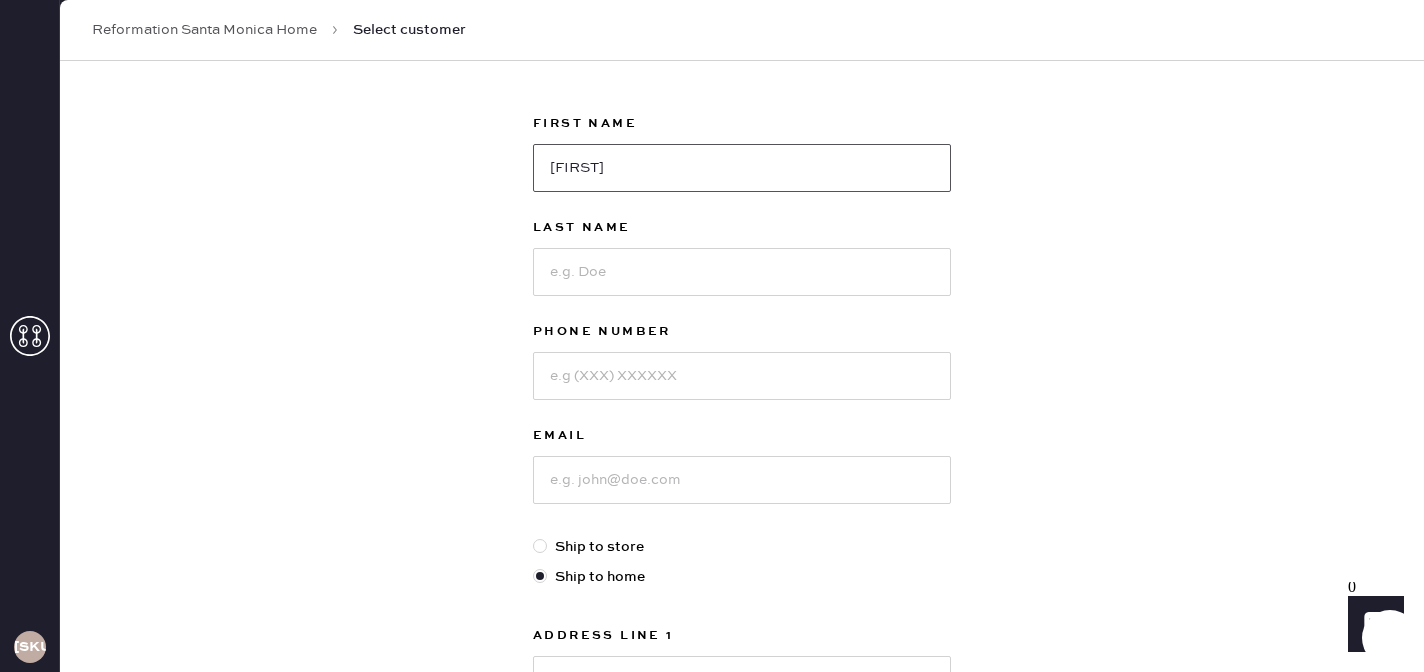 type on "[FIRST]" 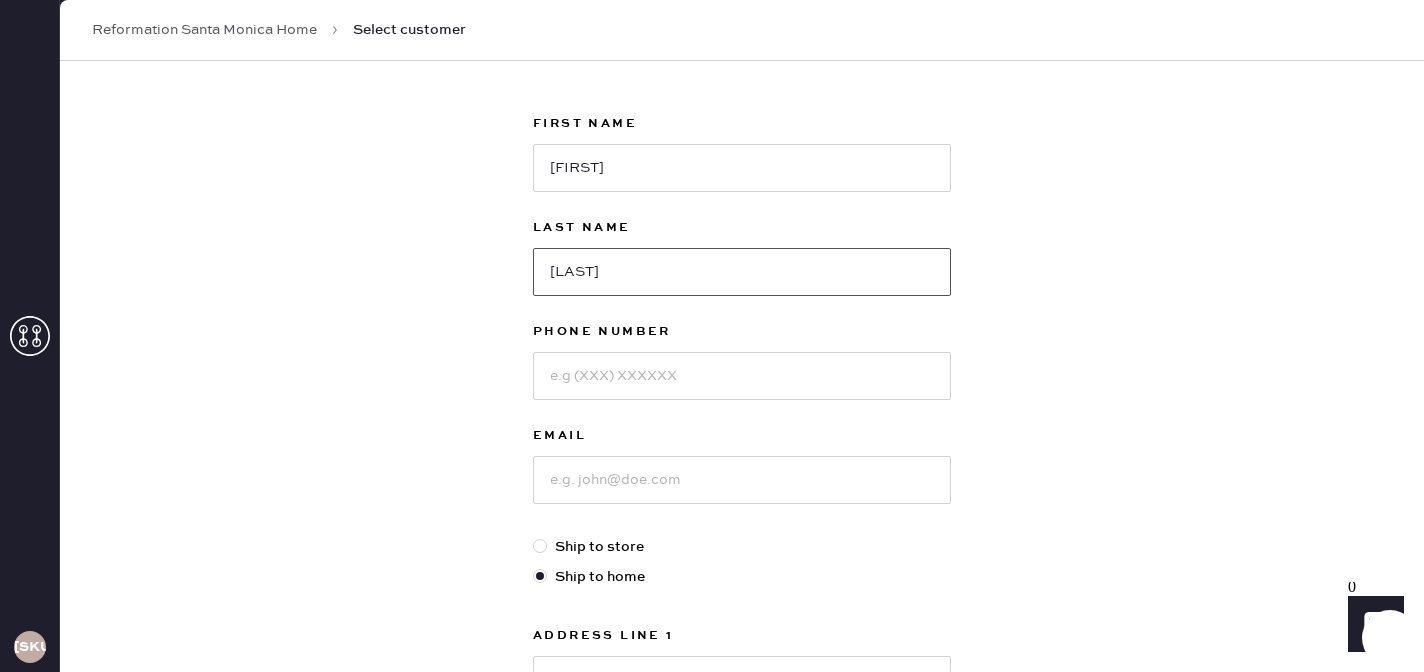 type on "[LAST]" 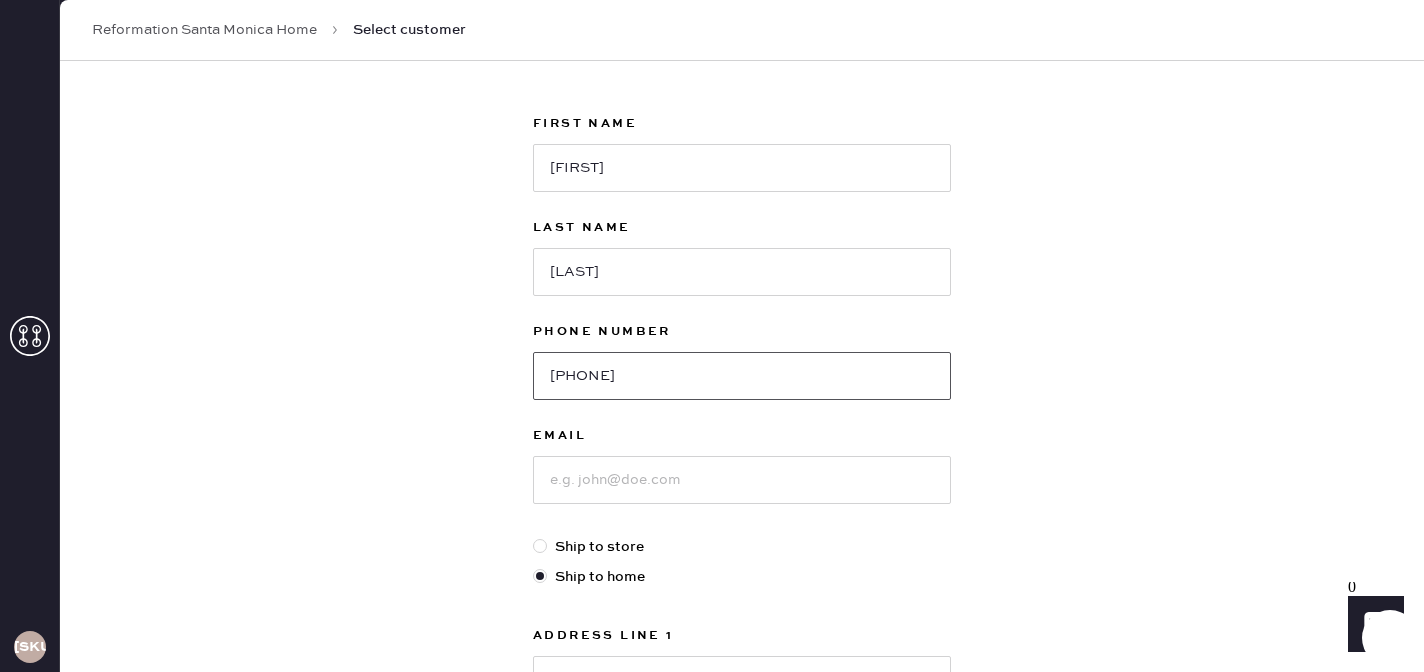 type on "[PHONE]" 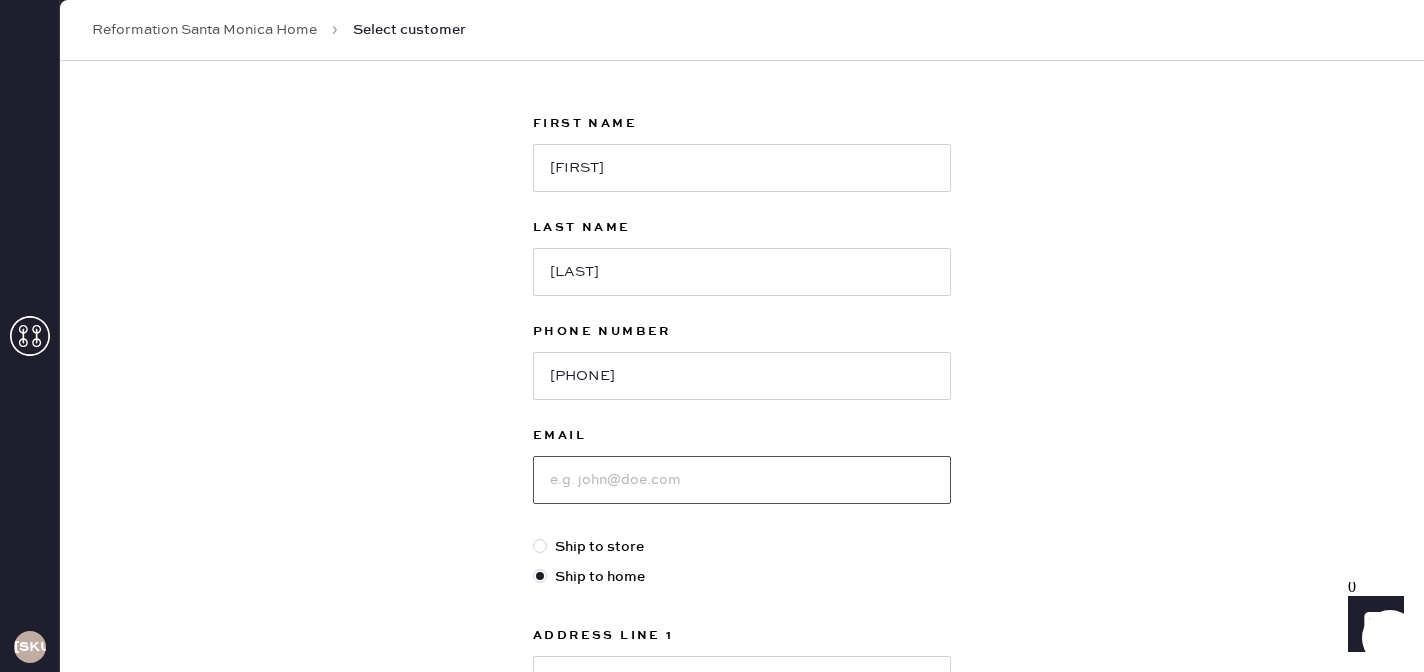 click at bounding box center (742, 480) 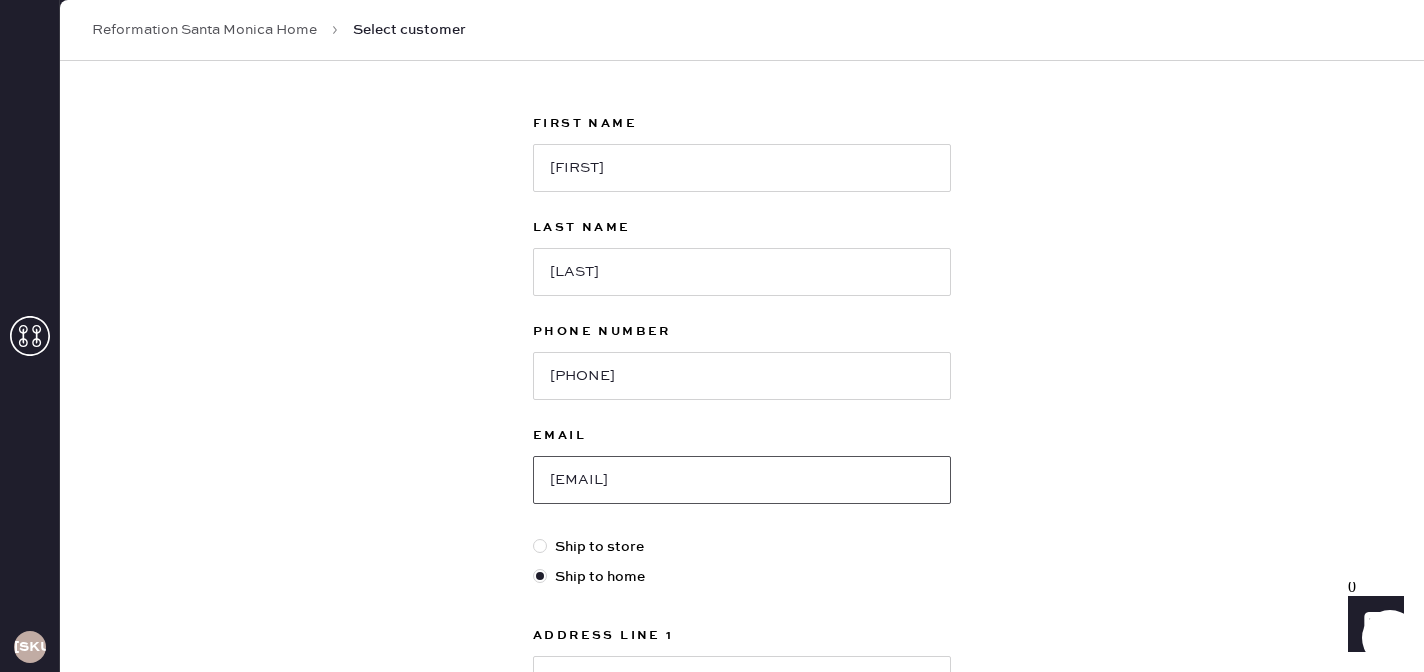 type on "[EMAIL]" 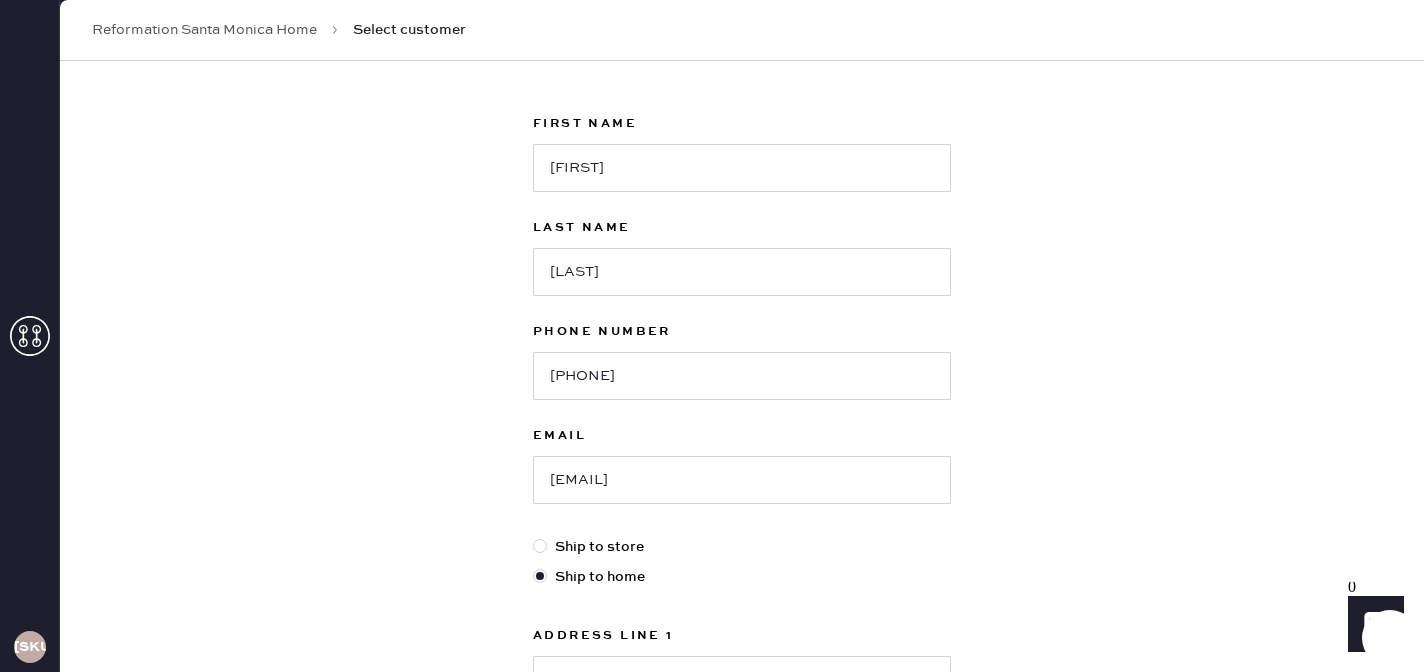 click on "Ship to store" at bounding box center (742, 547) 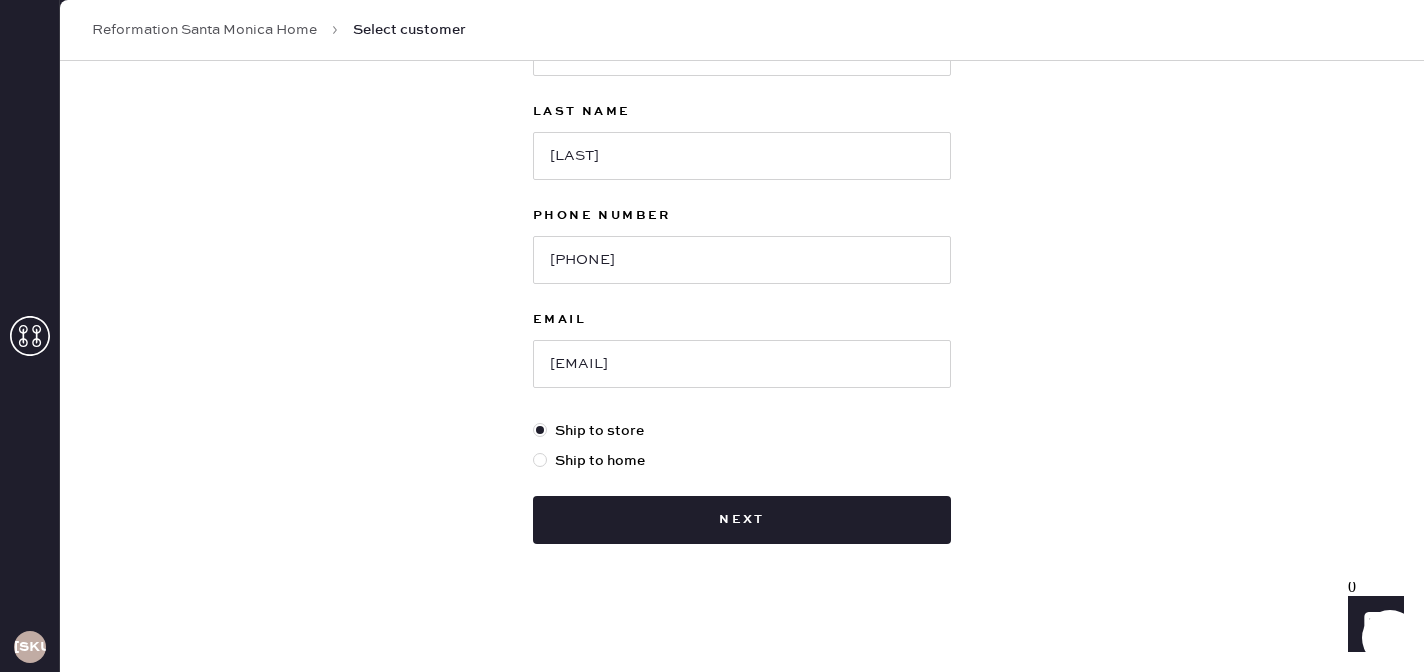 scroll, scrollTop: 200, scrollLeft: 0, axis: vertical 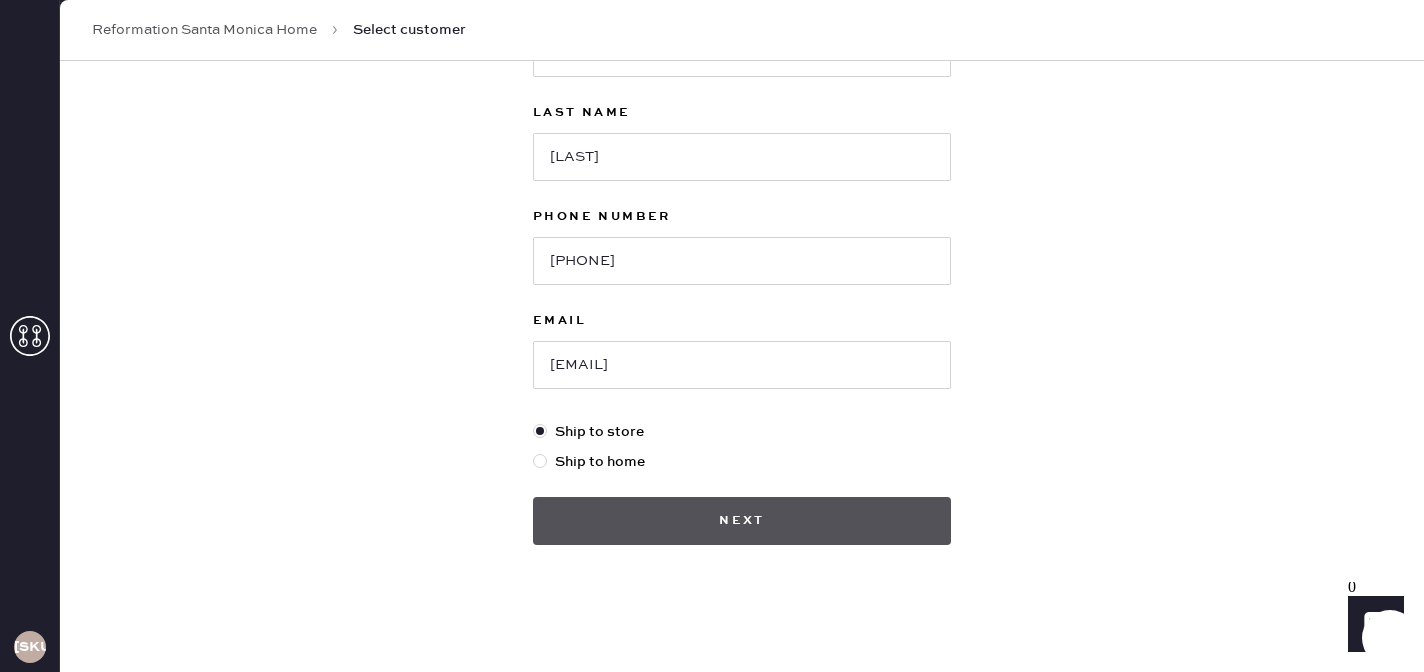 click on "Next" at bounding box center (742, 521) 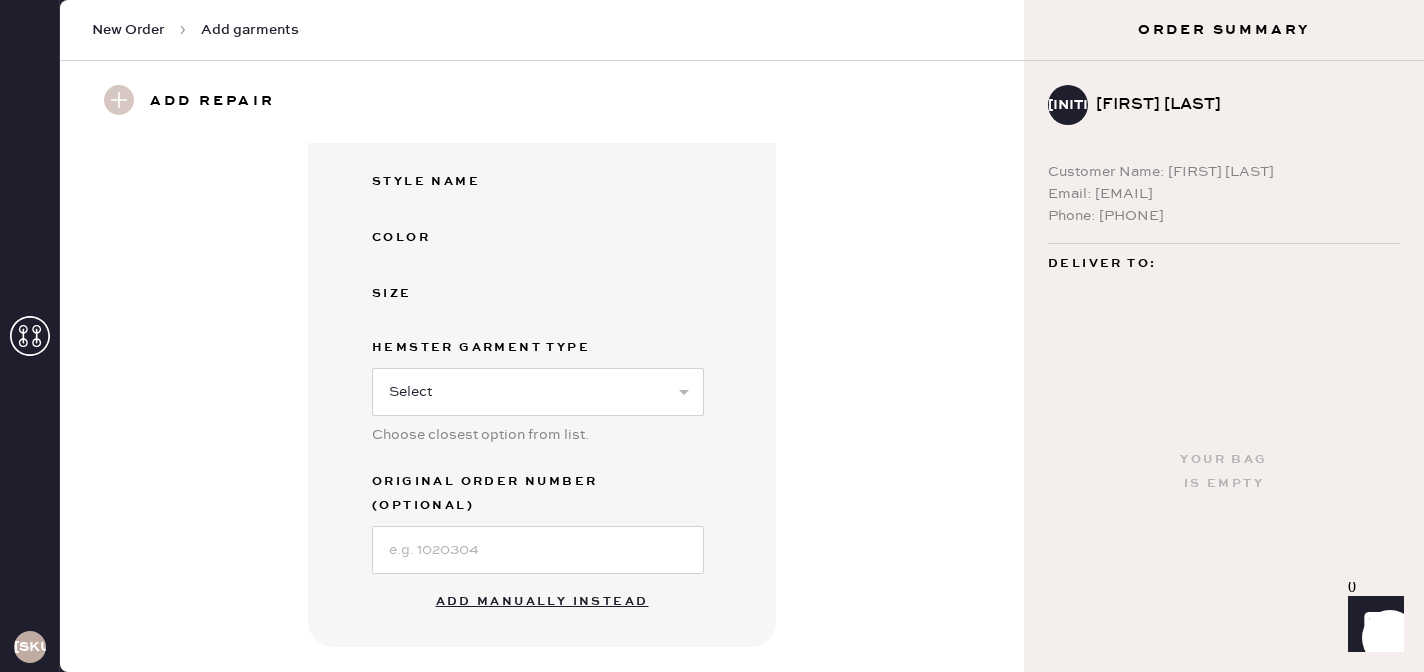 scroll, scrollTop: 354, scrollLeft: 0, axis: vertical 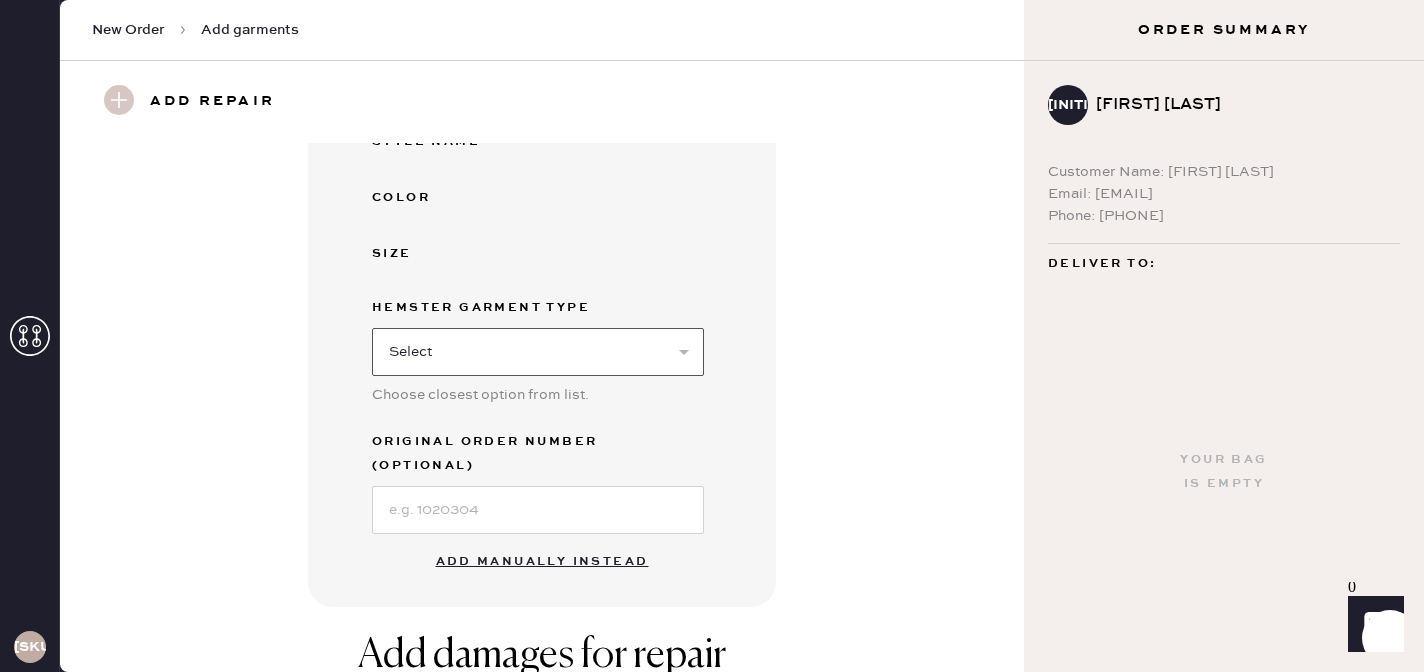 click on "Select Basic Skirt Jeans Leggings Pants Shorts Basic Sleeved Dress Basic Sleeveless Dress Basic Strap Dress Strap Jumpsuit Outerwear Button Down Top Sleeved Top Sleeveless Top" at bounding box center (538, 352) 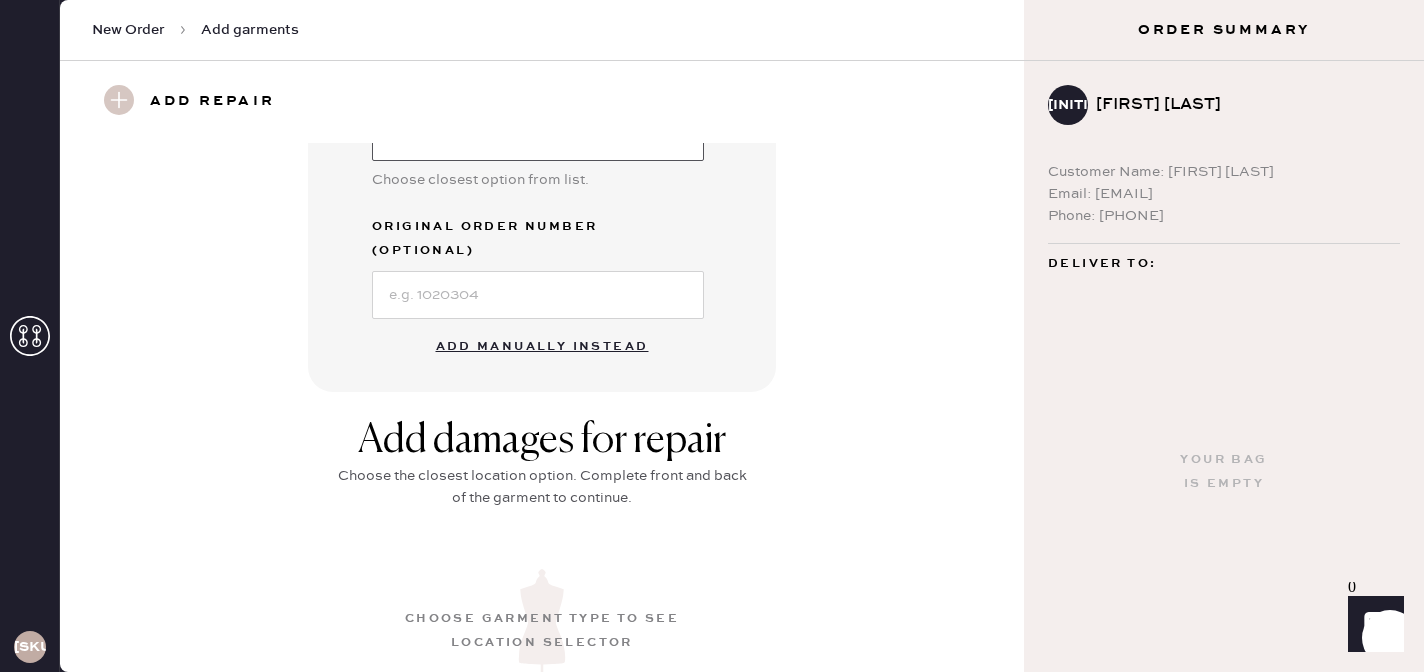 scroll, scrollTop: 563, scrollLeft: 0, axis: vertical 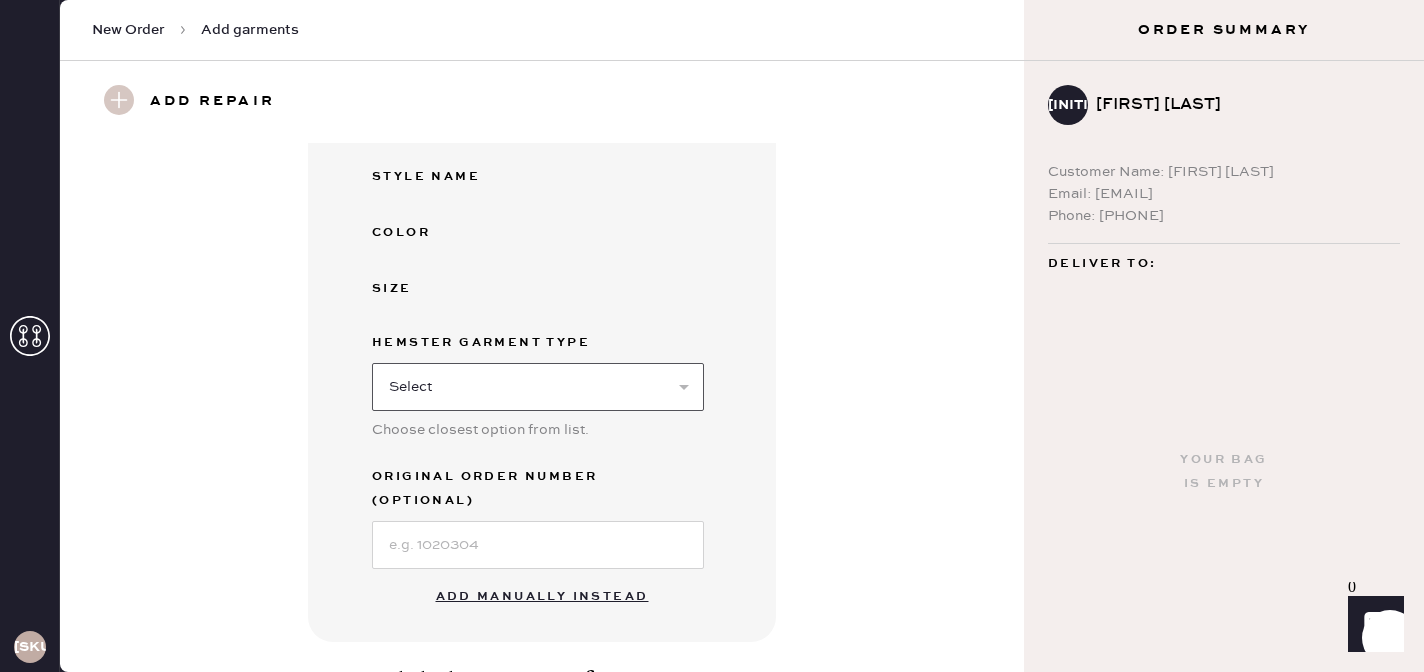 click on "Select Basic Skirt Jeans Leggings Pants Shorts Basic Sleeved Dress Basic Sleeveless Dress Basic Strap Dress Strap Jumpsuit Outerwear Button Down Top Sleeved Top Sleeveless Top" at bounding box center (538, 387) 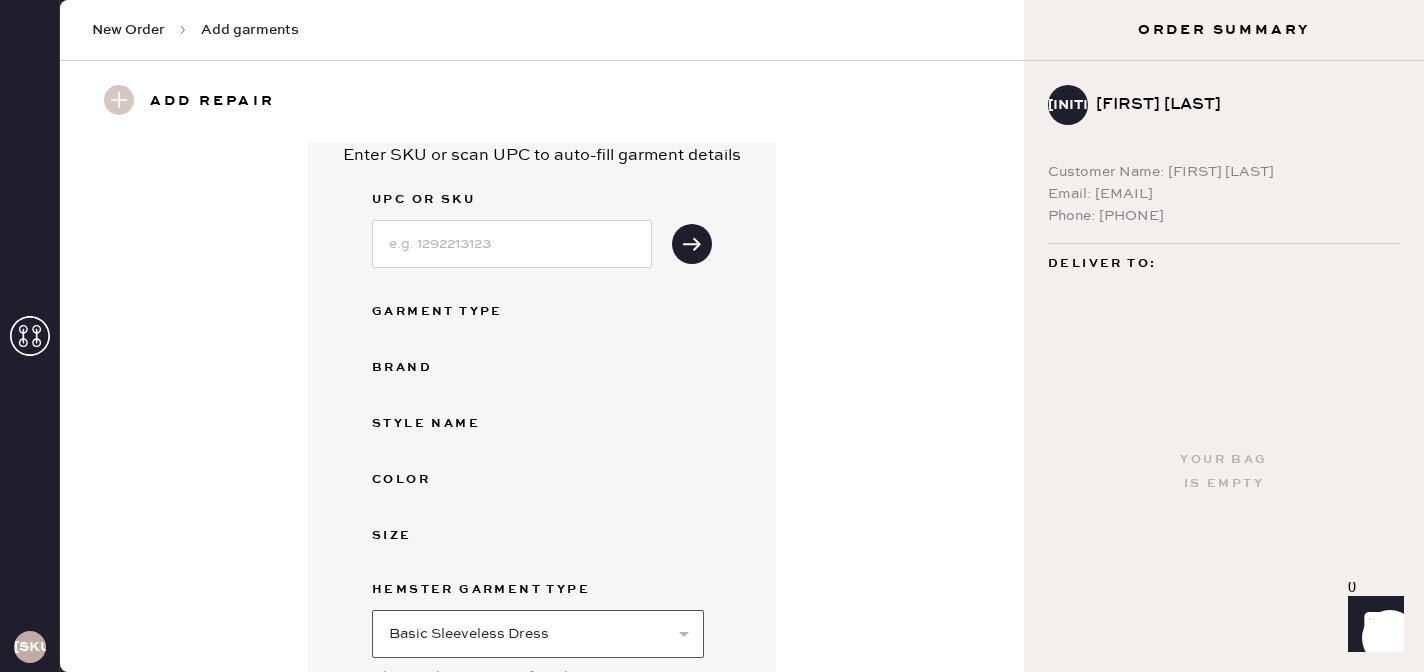 scroll, scrollTop: 0, scrollLeft: 0, axis: both 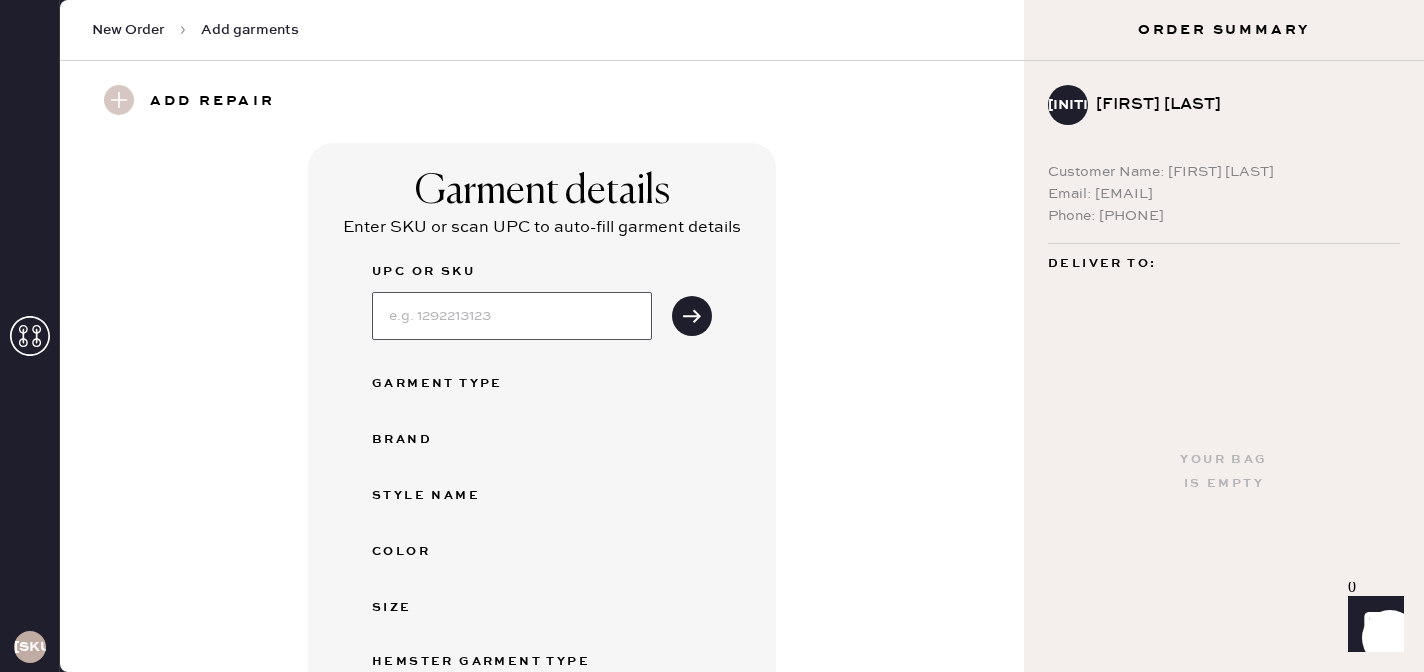 click at bounding box center (512, 316) 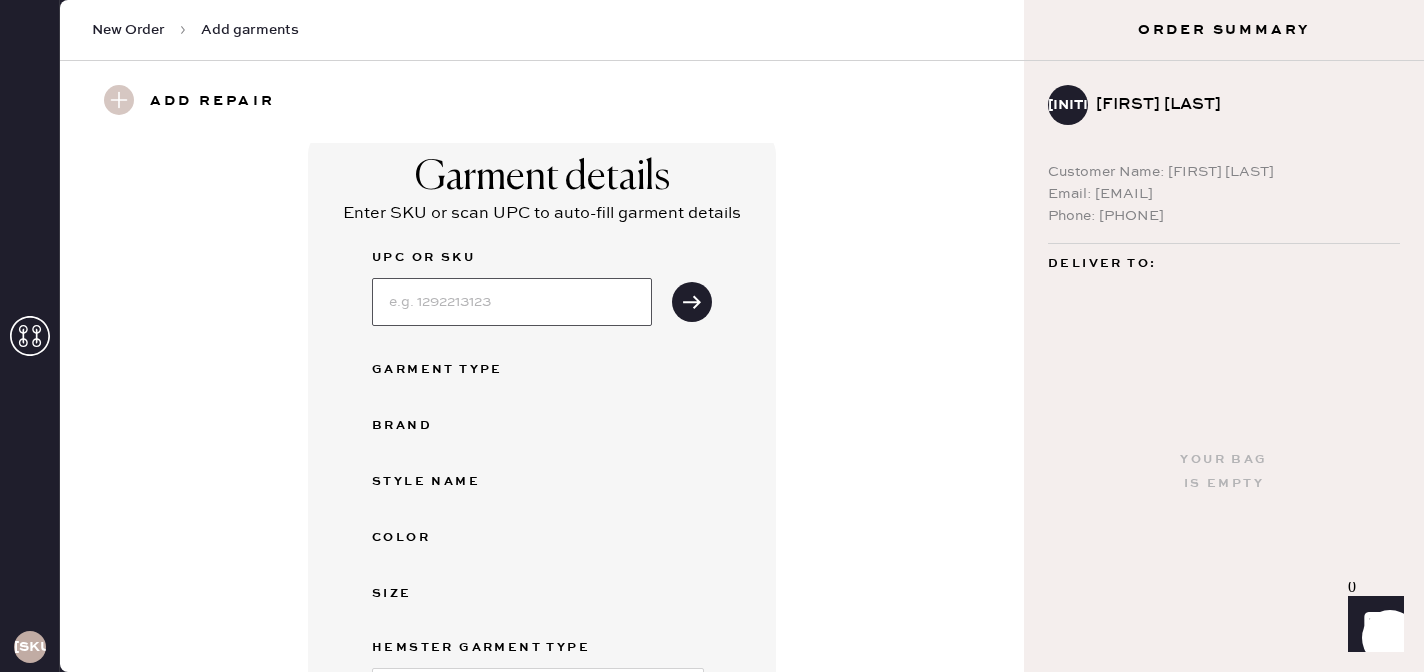 scroll, scrollTop: 15, scrollLeft: 0, axis: vertical 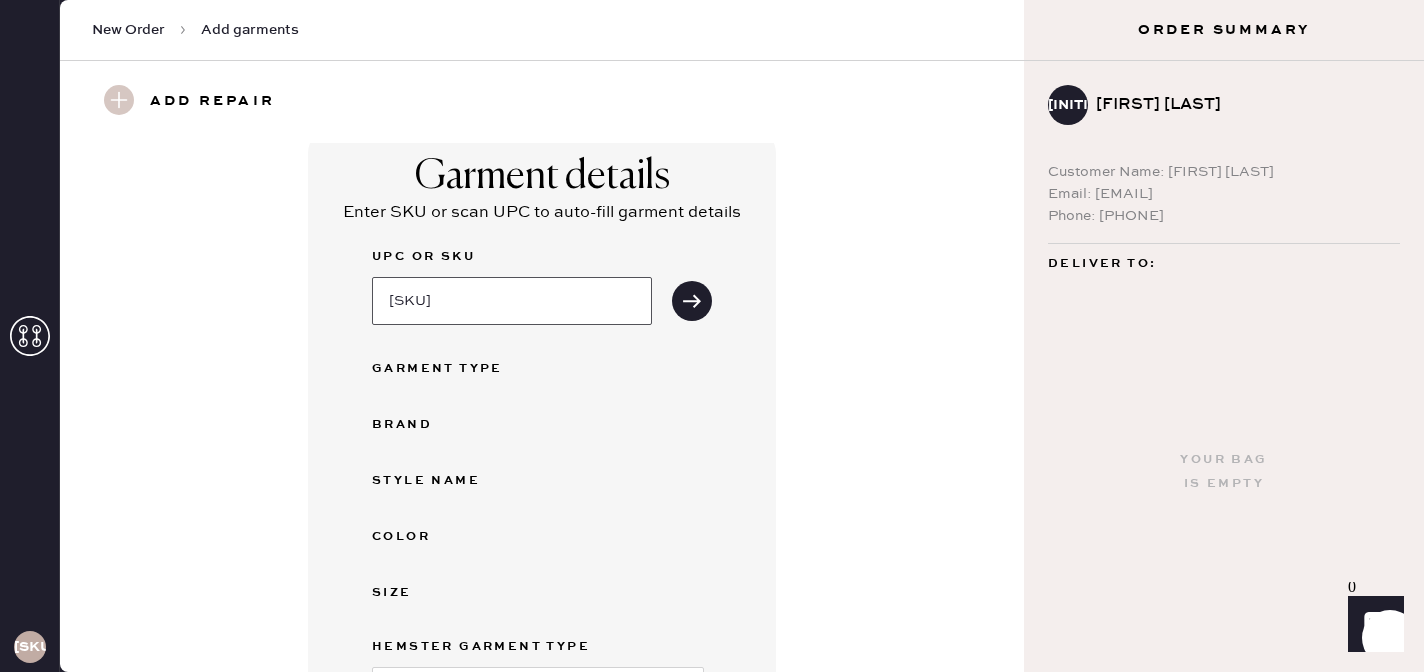 type on "[SKU]" 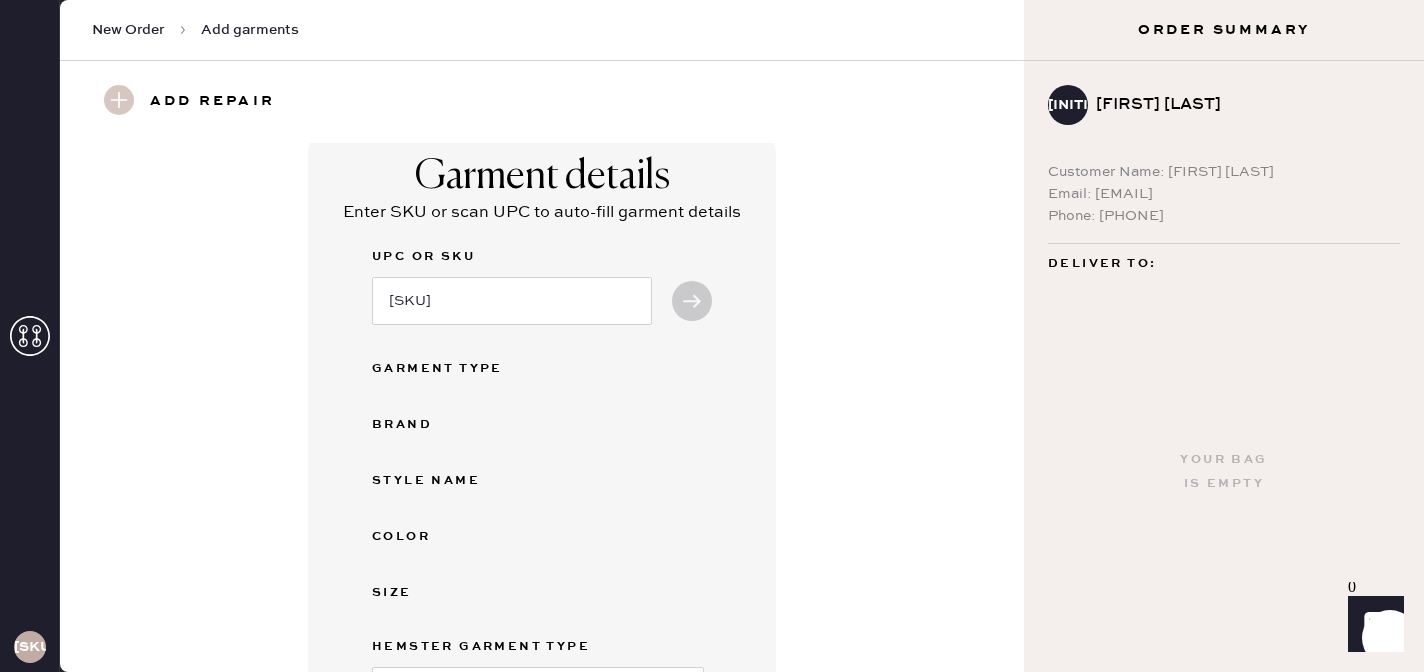 select on "8" 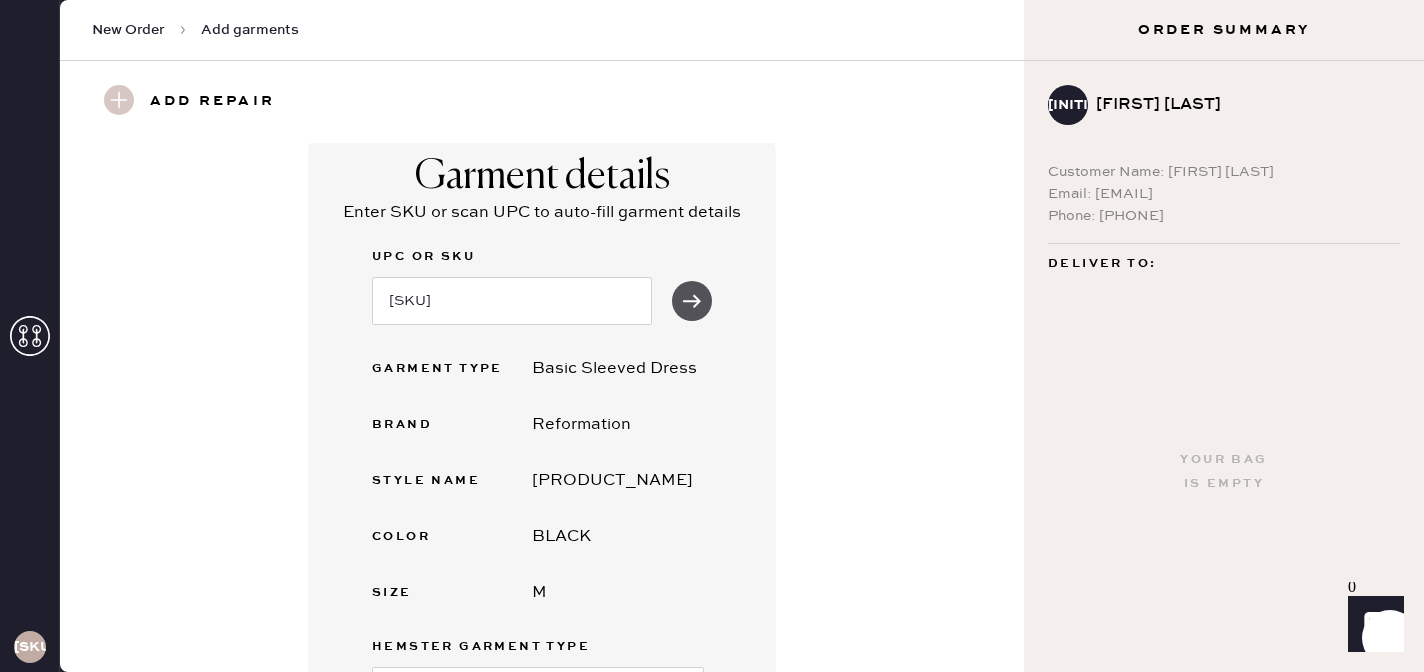 drag, startPoint x: 567, startPoint y: 571, endPoint x: 695, endPoint y: 301, distance: 298.8043 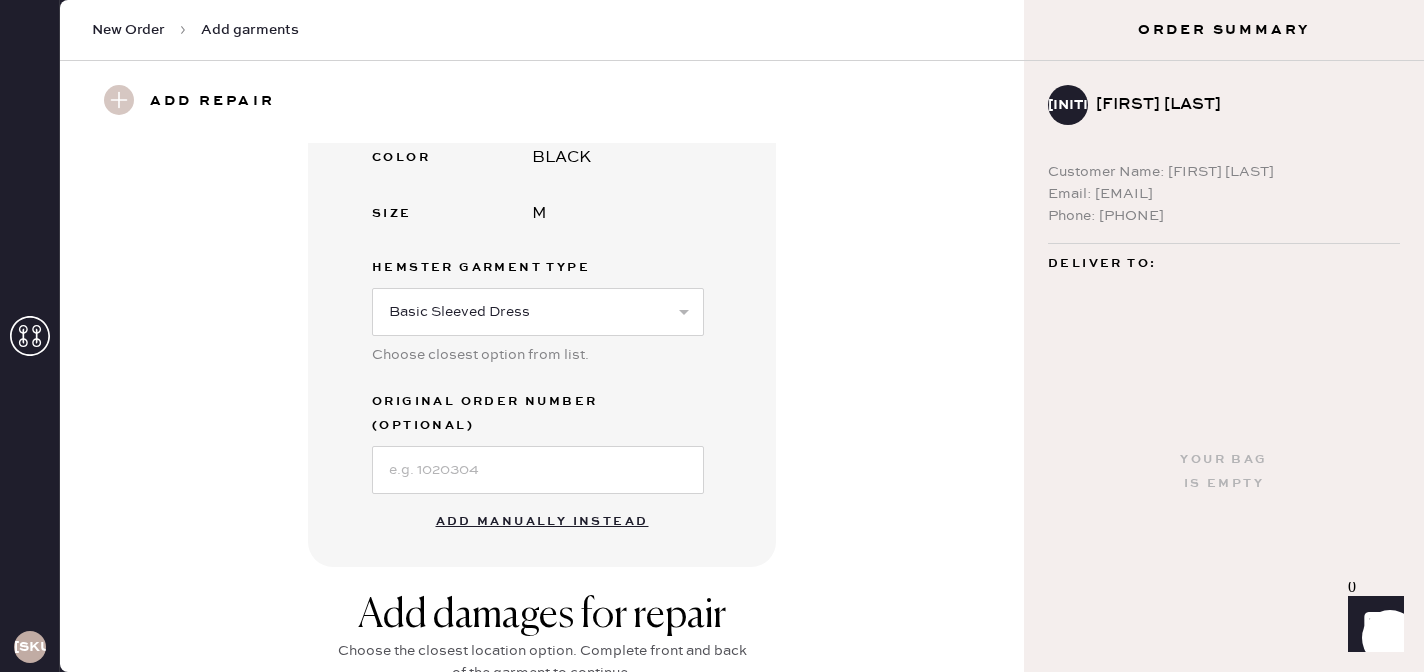 scroll, scrollTop: 474, scrollLeft: 0, axis: vertical 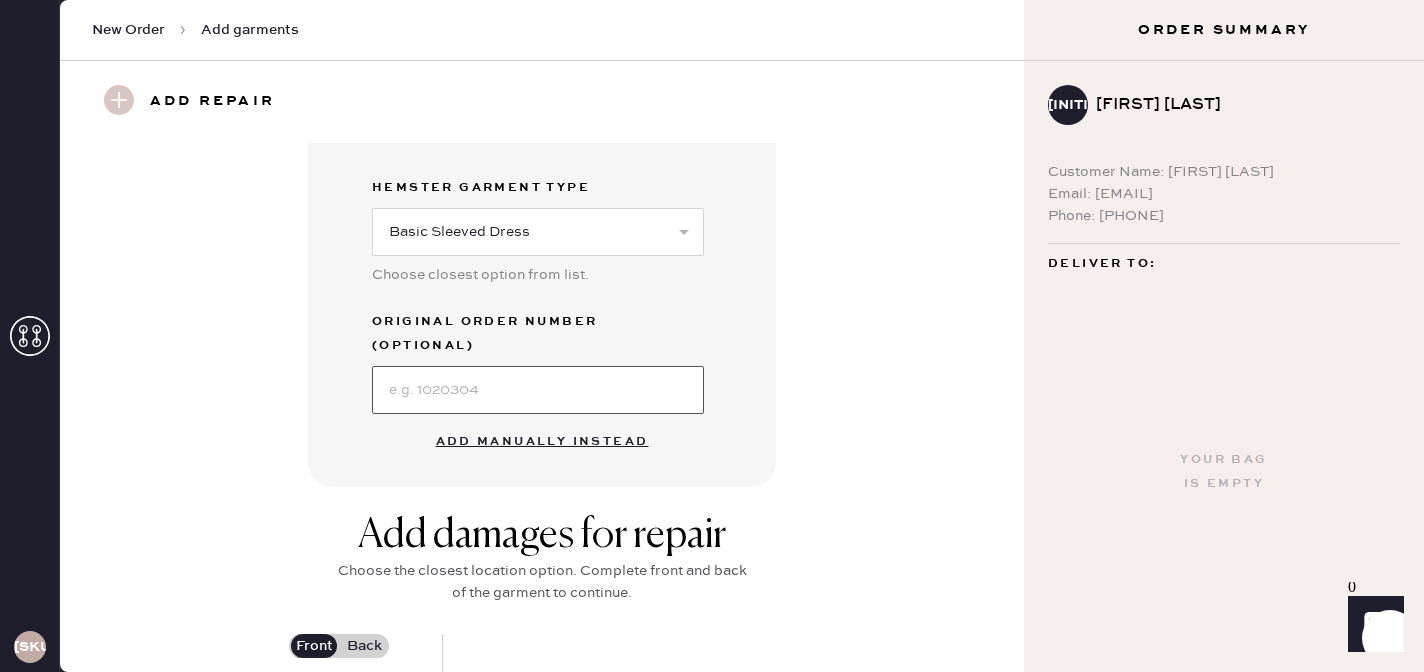 click at bounding box center (538, 390) 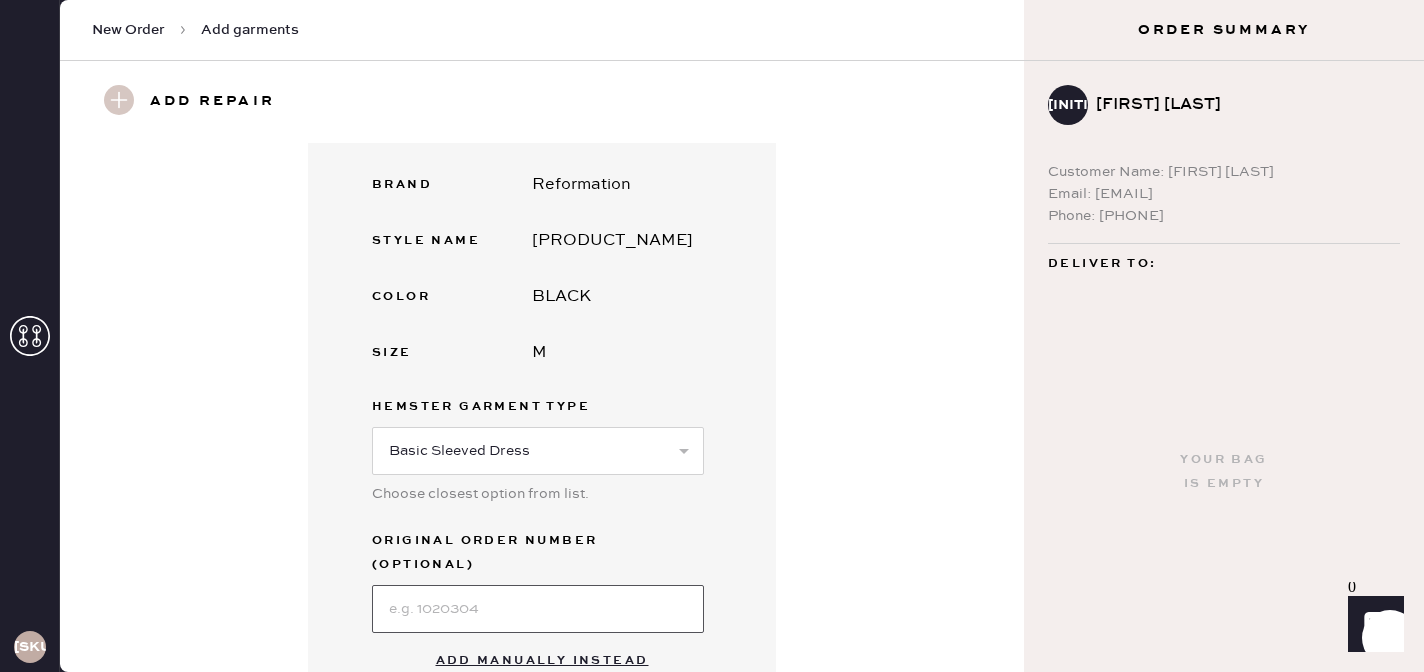 scroll, scrollTop: 267, scrollLeft: 0, axis: vertical 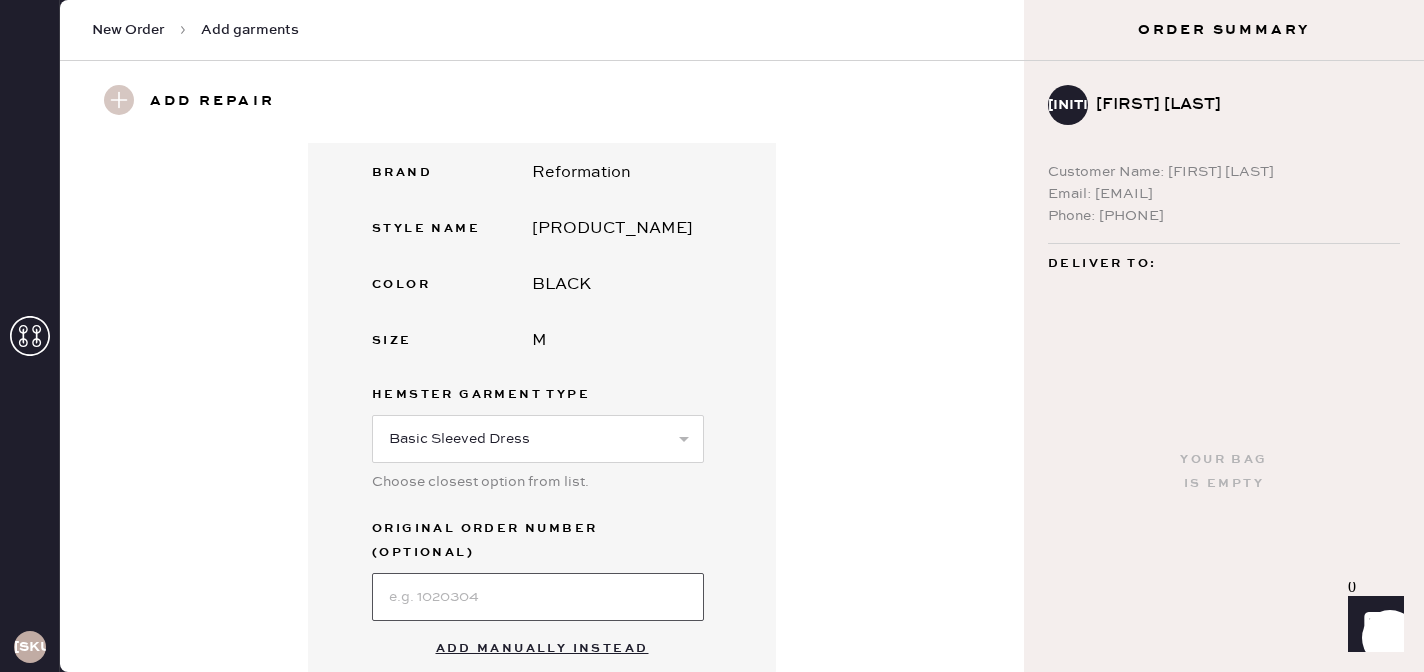 click at bounding box center [538, 597] 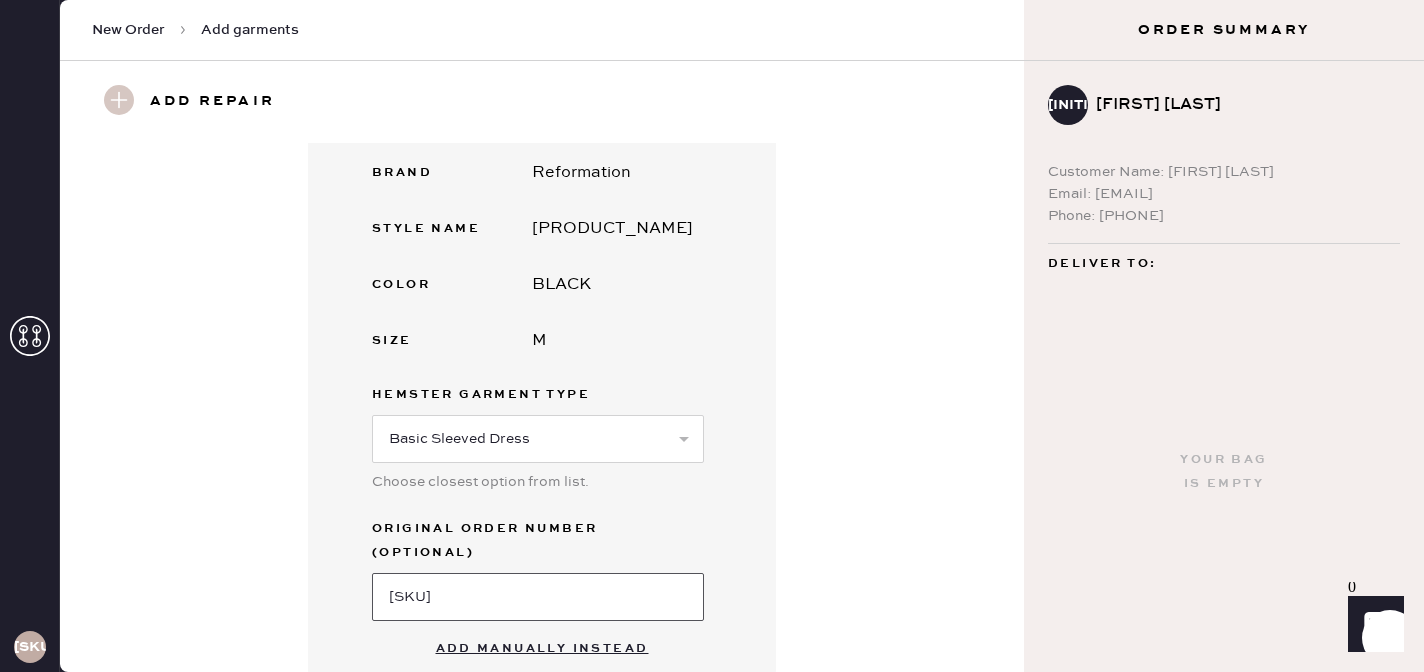 type on "[SKU]" 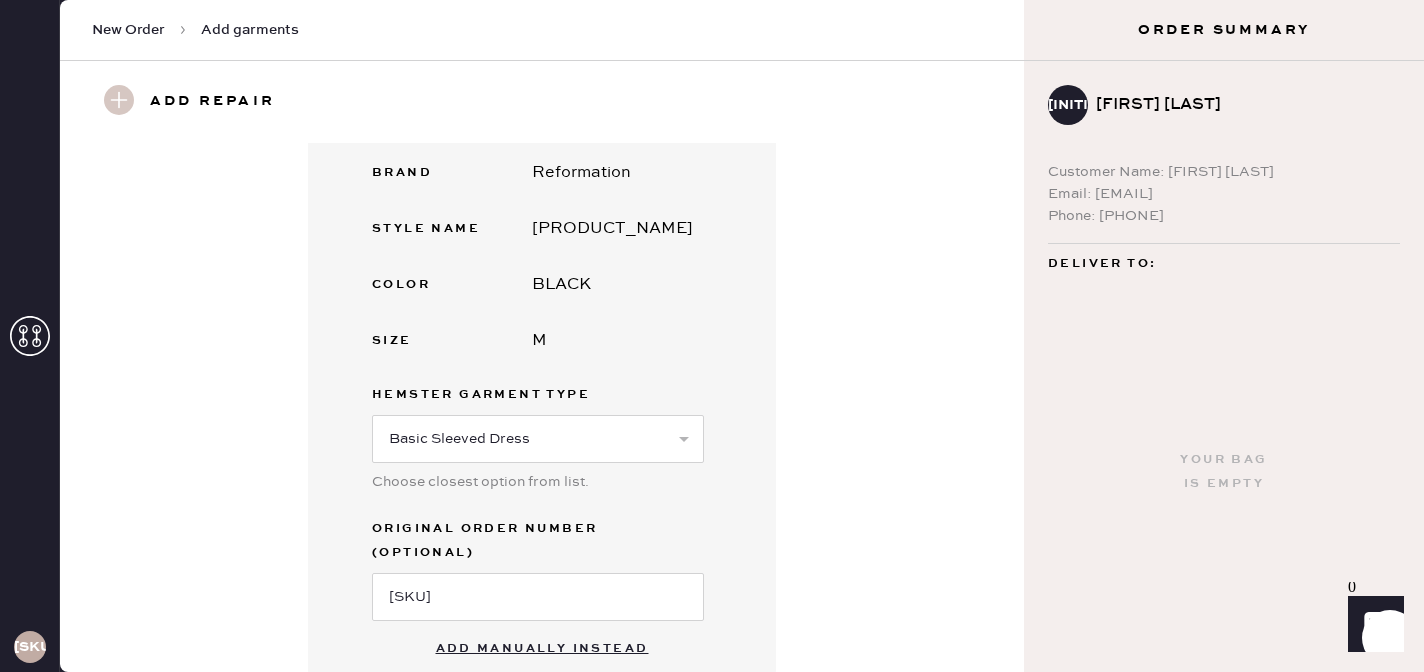 click on "Garment details Enter SKU or scan UPC to auto-fill garment details UPC or SKU [SKU] Garment Type Basic Sleeved Dress Brand Reformation Style name [PRODUCT_NAME] Color BLACK Size [SIZE] Hemster Garment Type Select Basic Skirt Jeans Leggings Pants Shorts Basic Sleeved Dress Basic Sleeveless Dress Basic Strap Dress Strap Jumpsuit Outerwear Button Down Top Sleeved Top Sleeveless Top Choose closest option from list. Original Order Number (Optional) [SKU] Add manually instead" at bounding box center (542, 285) 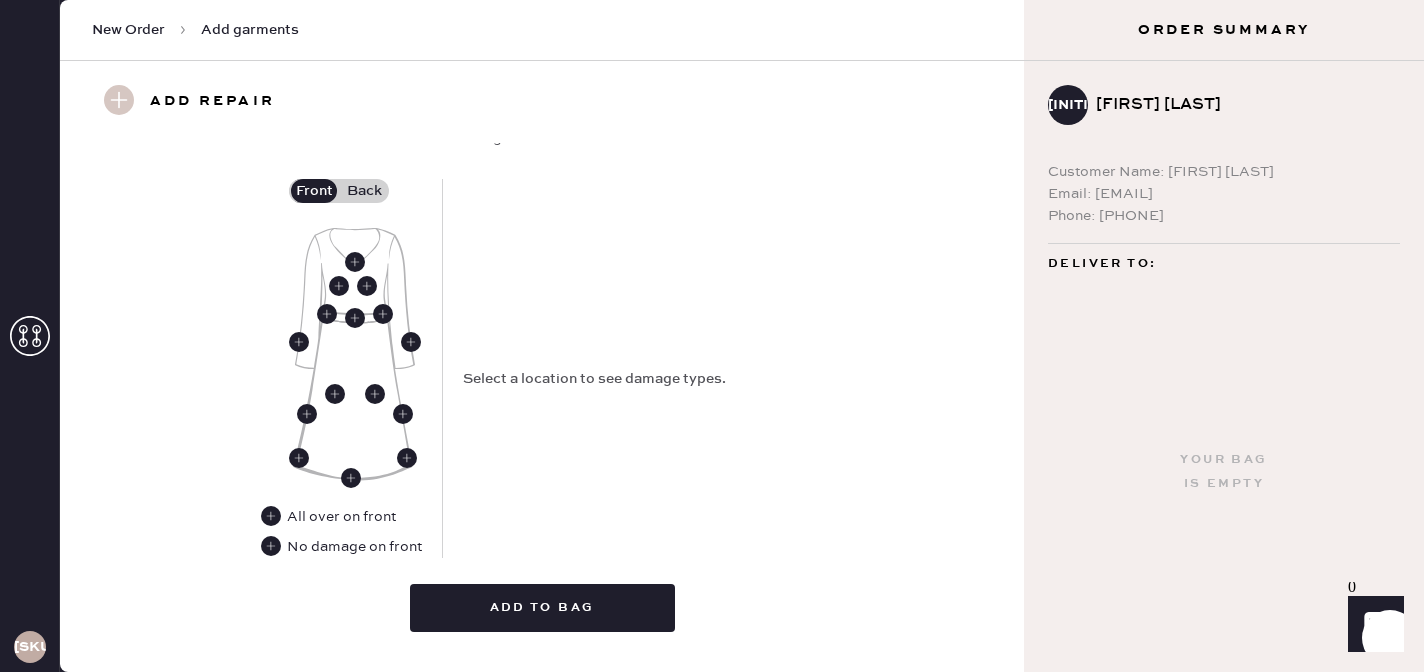 scroll, scrollTop: 948, scrollLeft: 0, axis: vertical 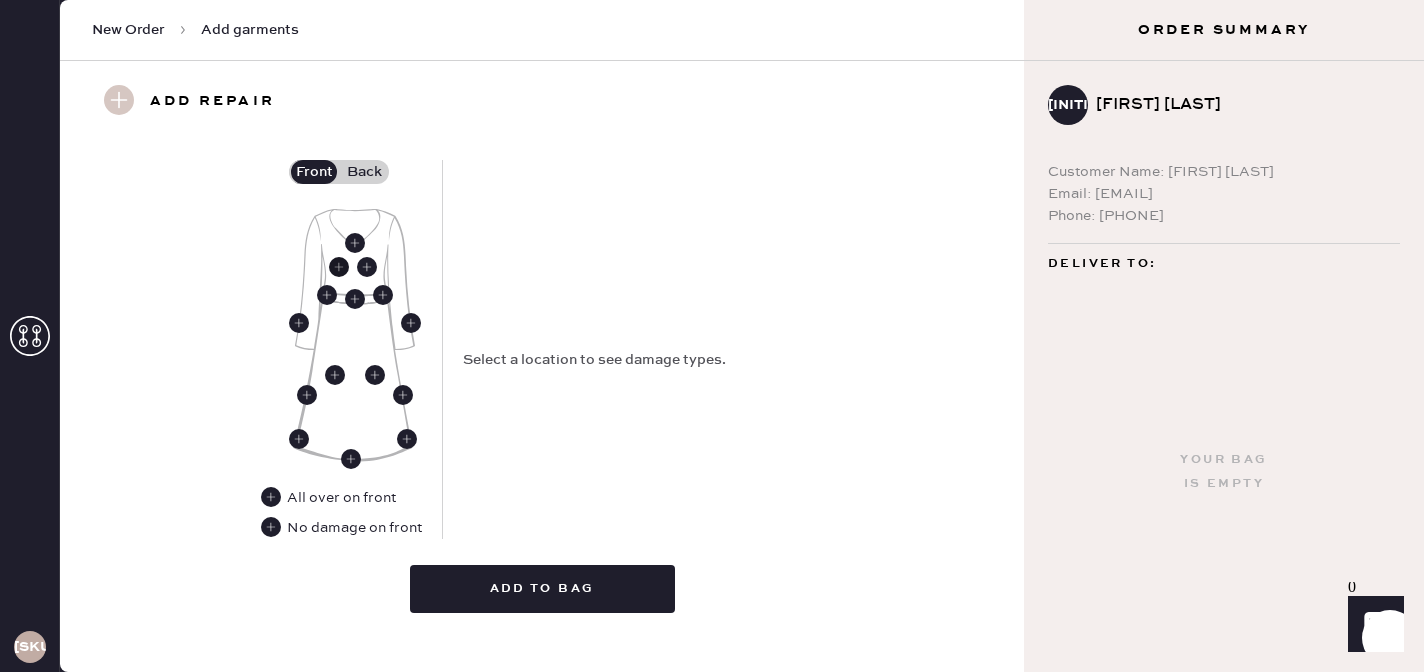 click 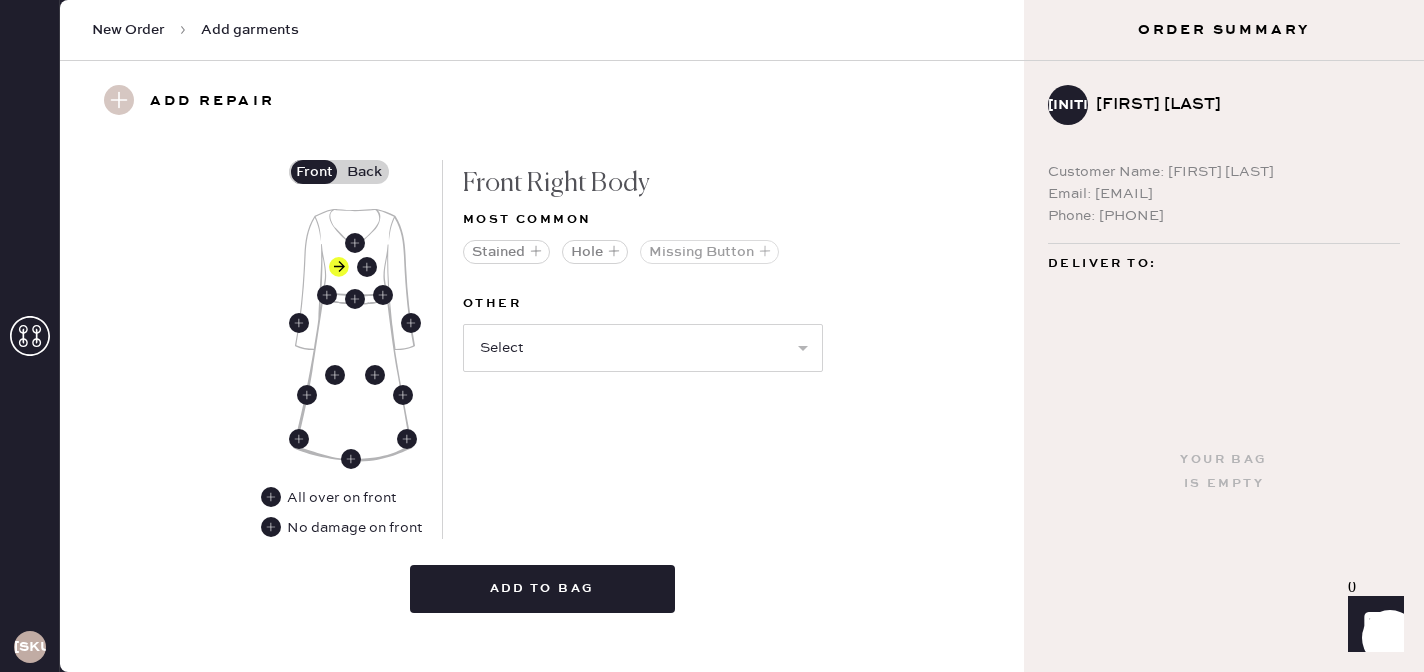 click 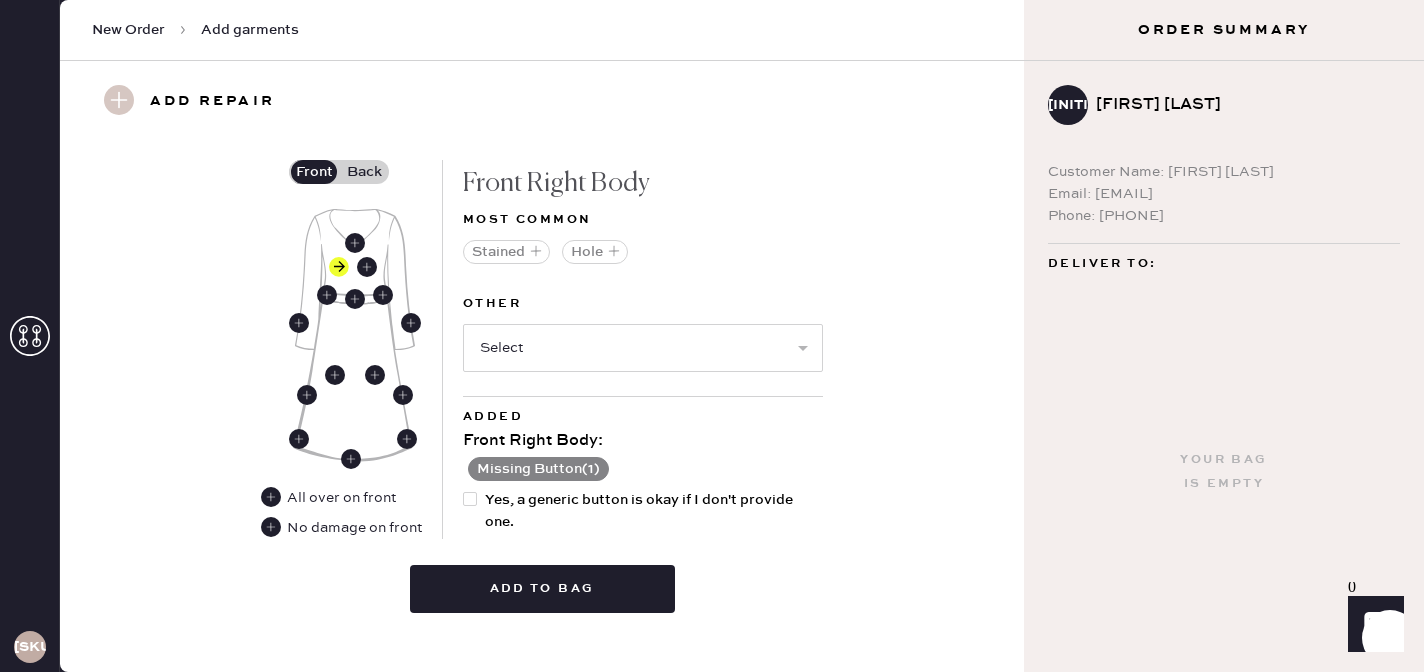 click on "Added" at bounding box center [643, 417] 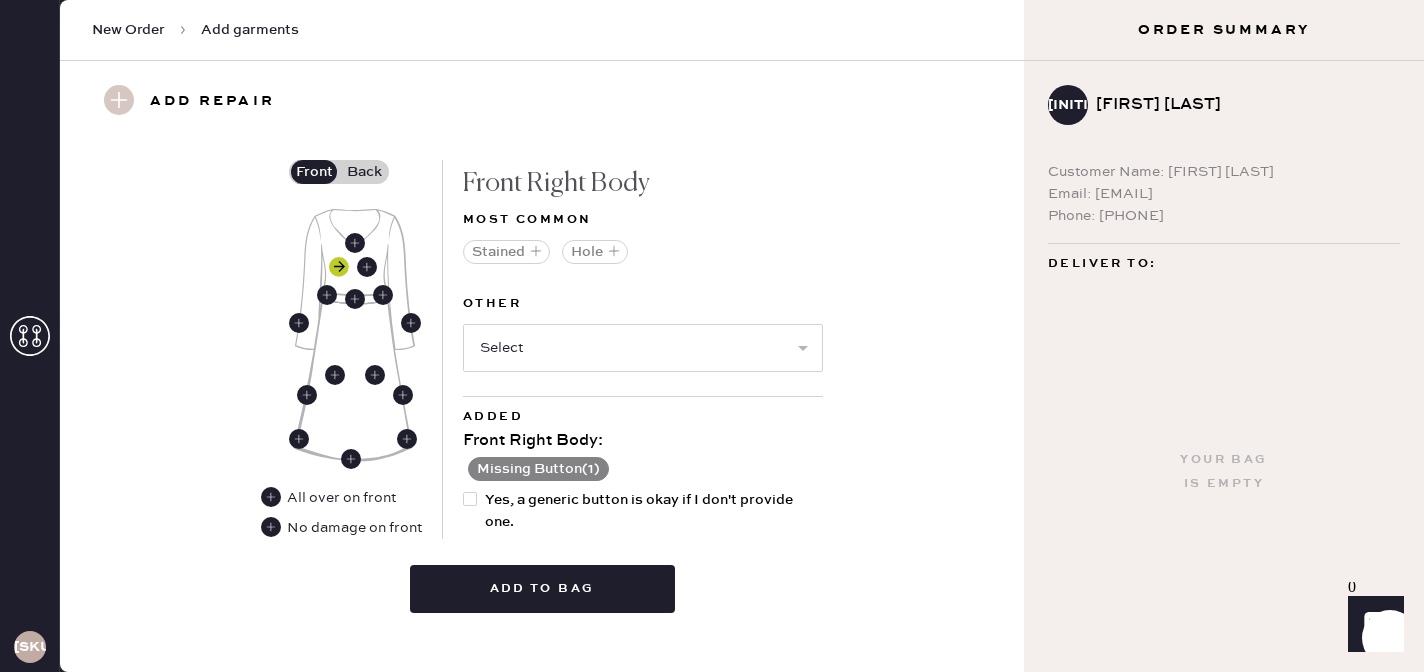 click 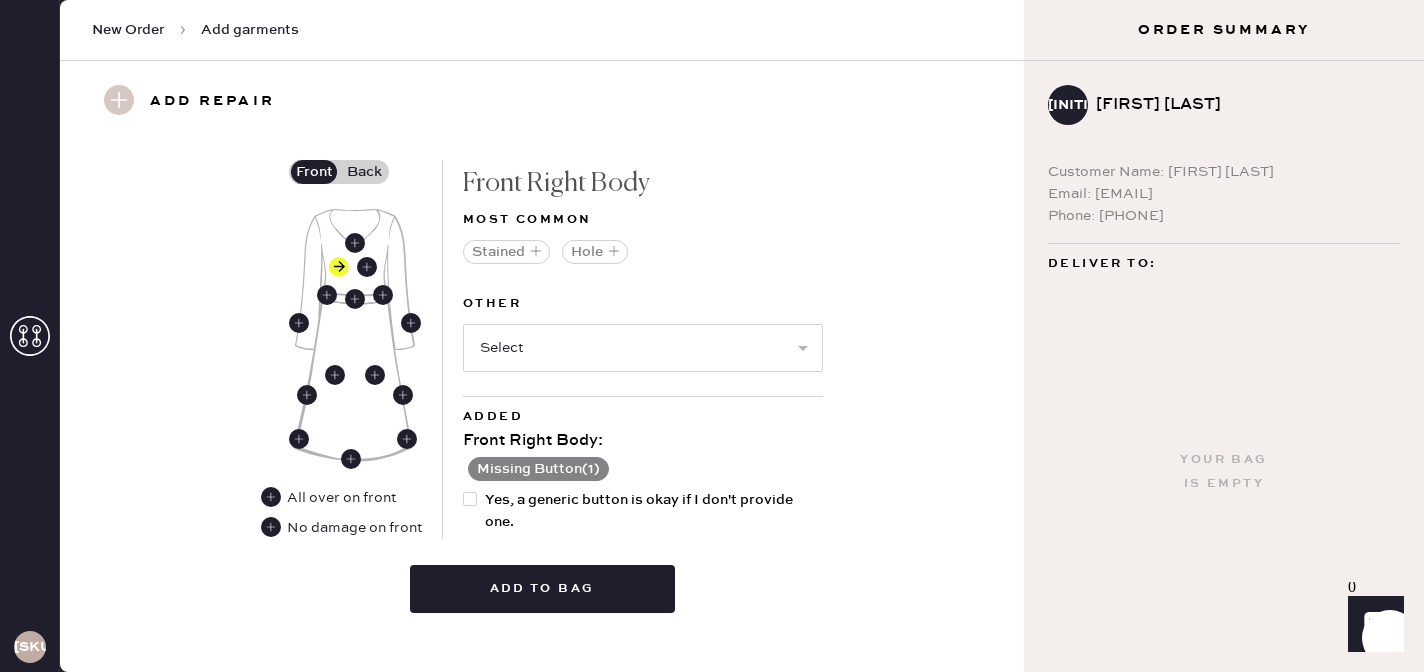 scroll, scrollTop: 842, scrollLeft: 0, axis: vertical 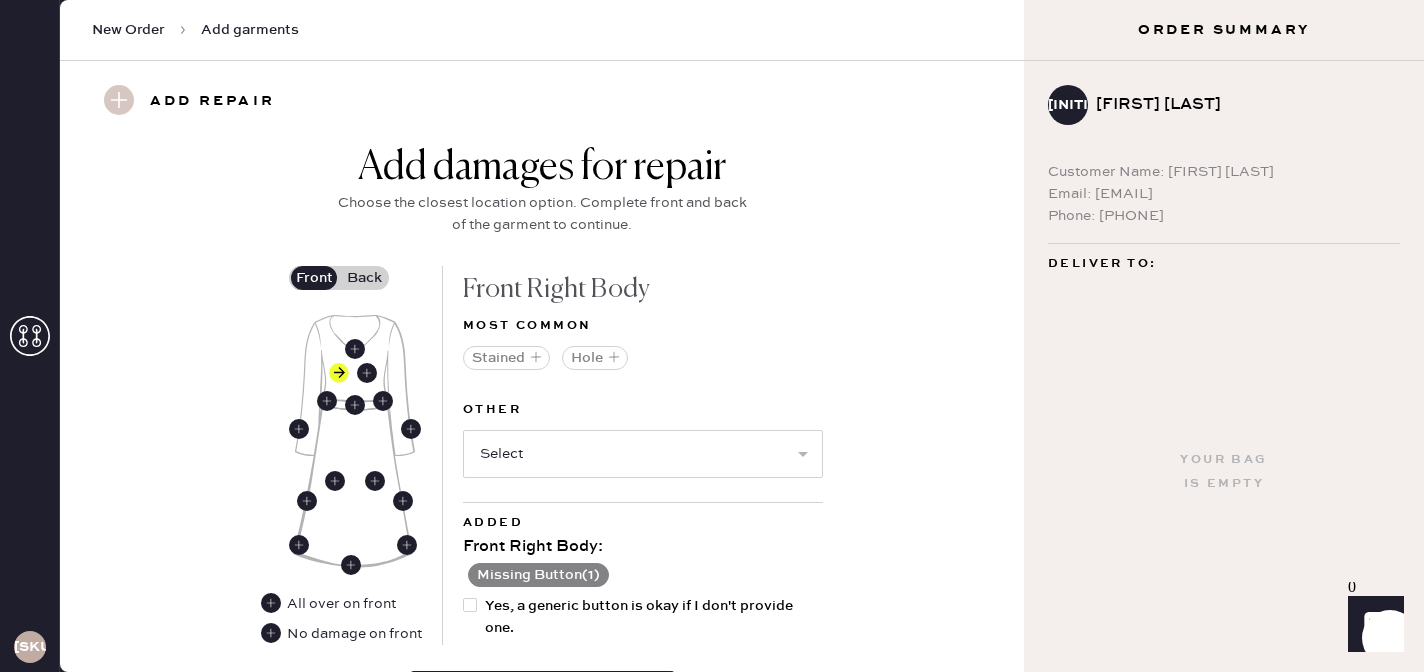 click on "Back" at bounding box center (364, 278) 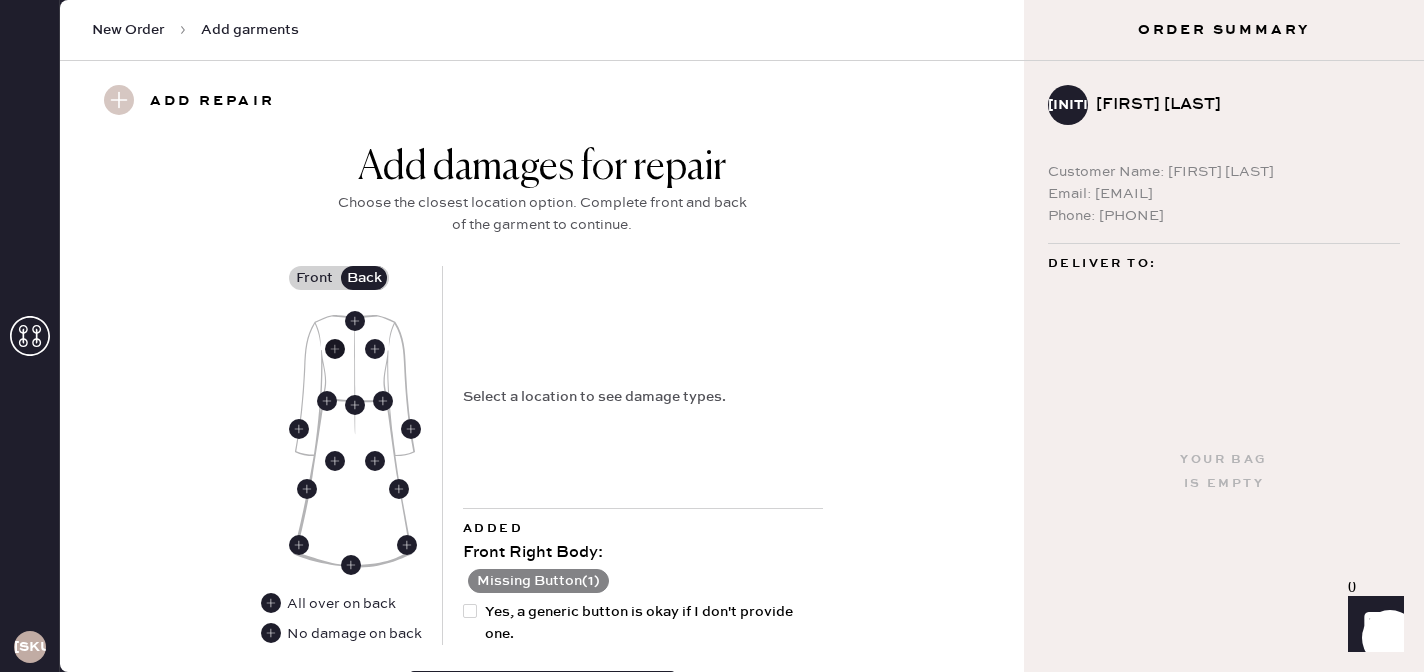 click 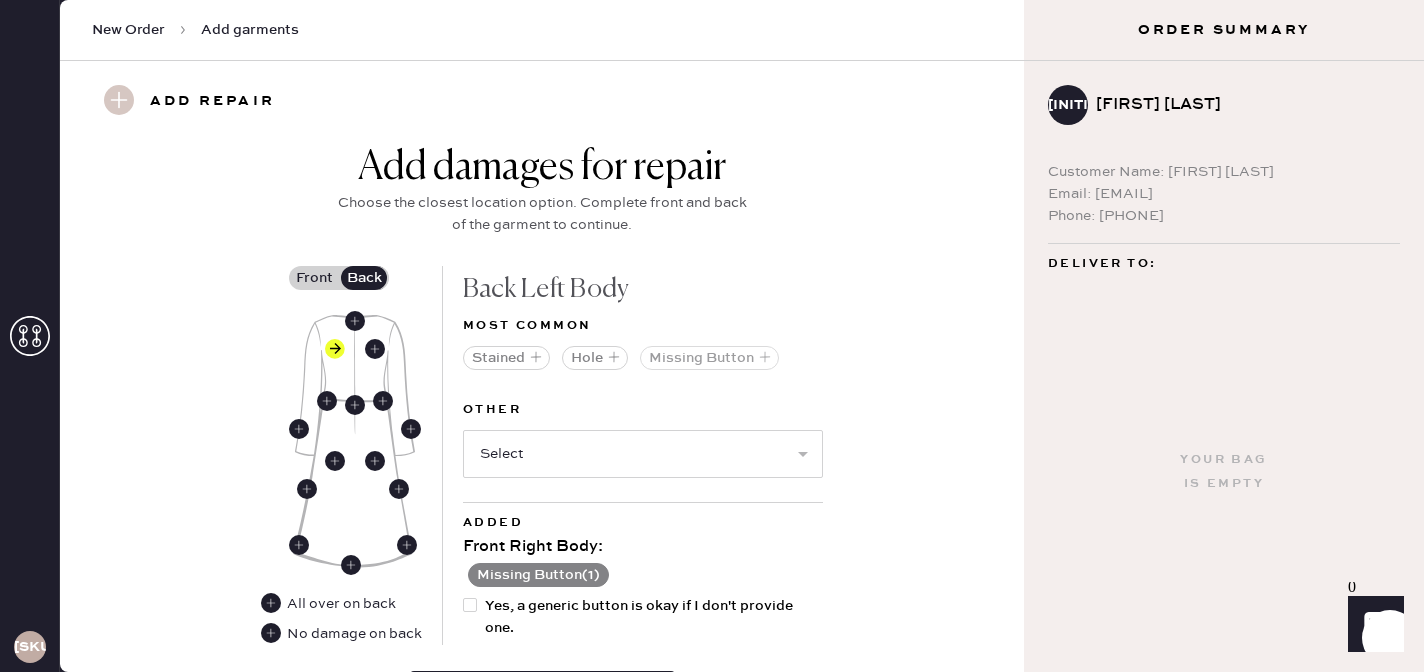 click on "Missing Button" at bounding box center (709, 358) 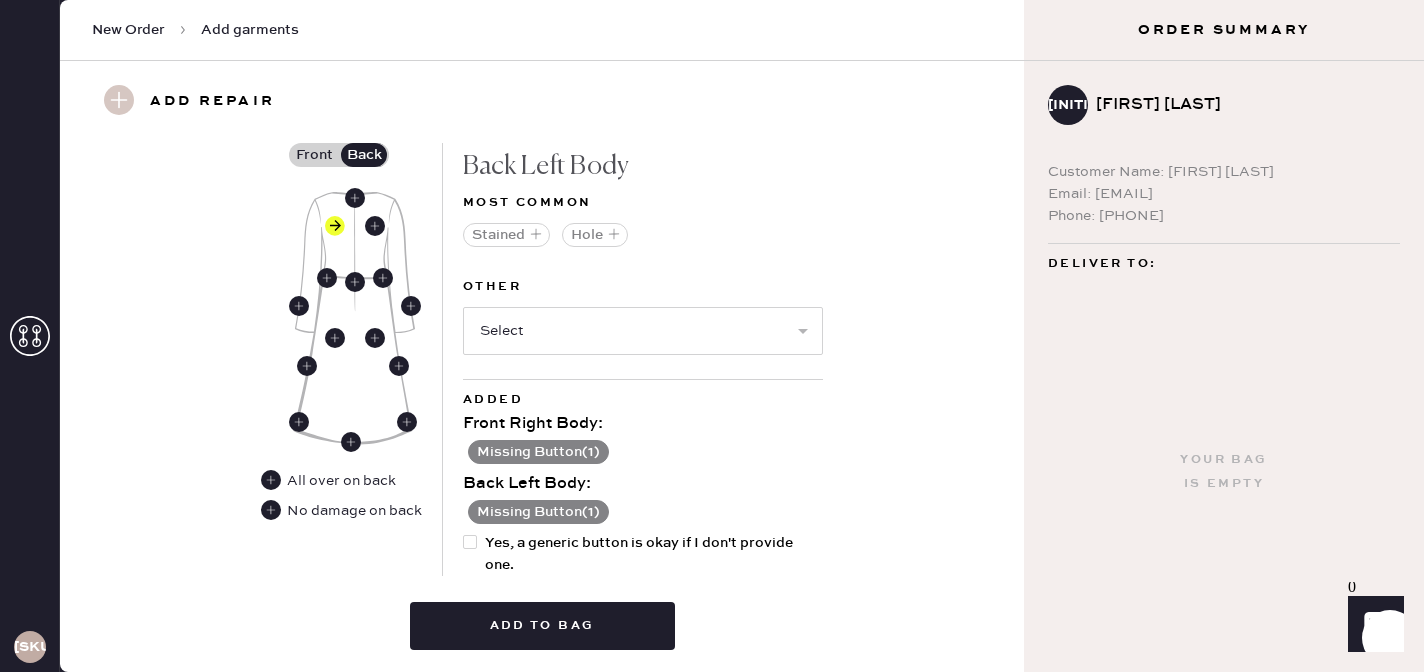 scroll, scrollTop: 981, scrollLeft: 0, axis: vertical 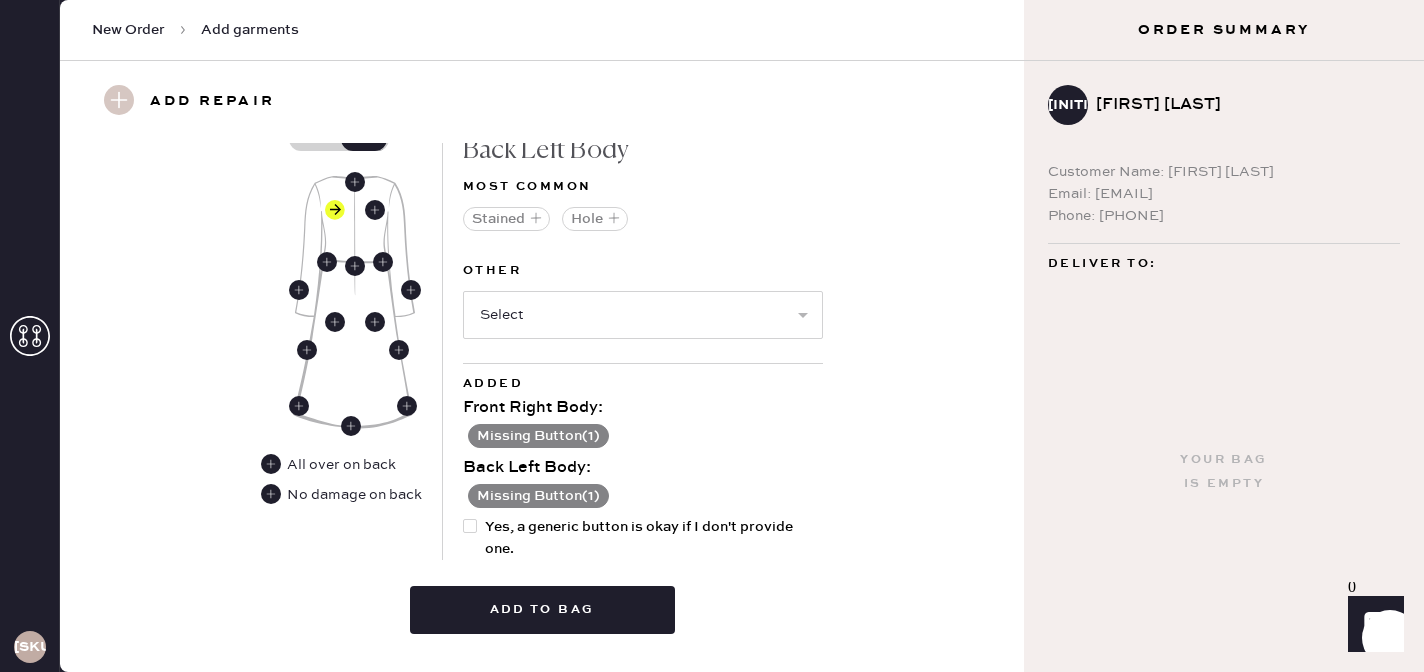 click on "Missing Button  ( 1 )" at bounding box center (538, 436) 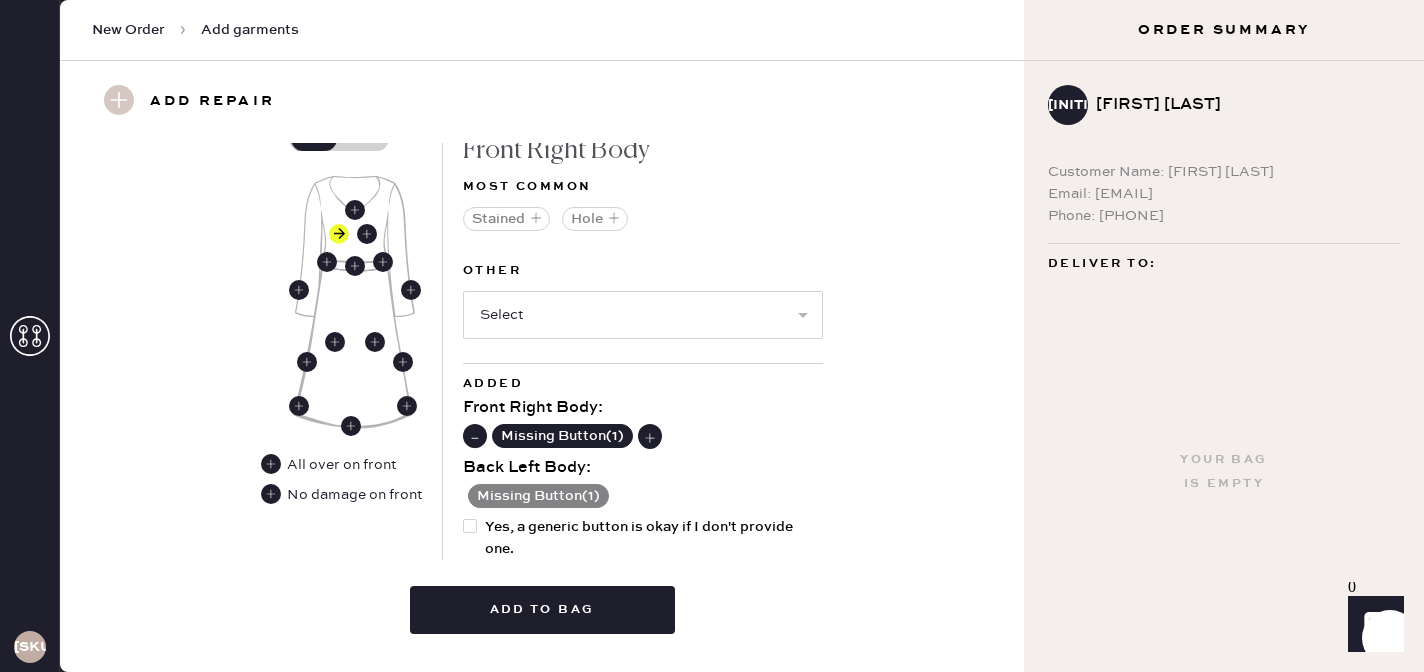 click 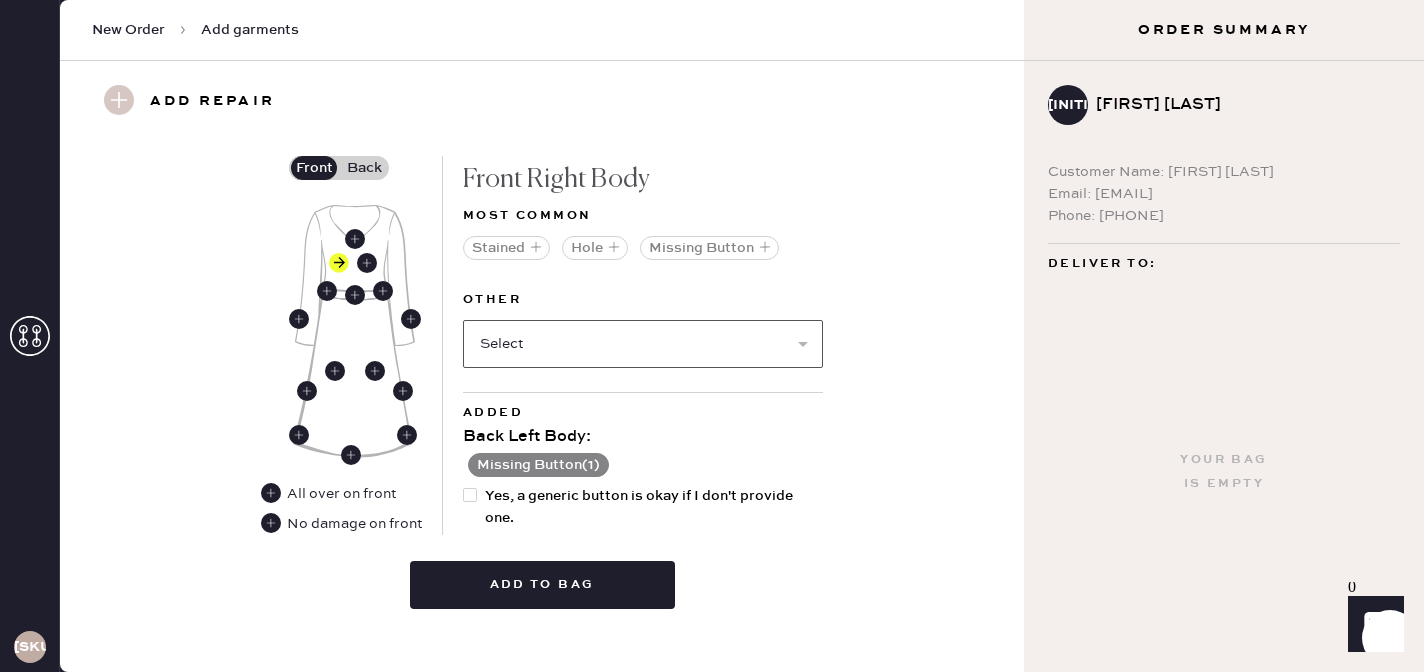 click on "Select Broken / Ripped Hem Broken Beads Broken Belt Loop Broken Button Broken Cup Broken Elastic Broken Hook & Eye Broken Label/tag Broken Snap Broken Strap Broken Zipper Lint/hair Missing Beads Missing Cup Missing Elastic Missing Hook & Eye Missing Snap Missing Strap Missing Zipper Odor Pilled Pull / Snag Seam Rip Stretched Elastic Wrinkled" at bounding box center [643, 344] 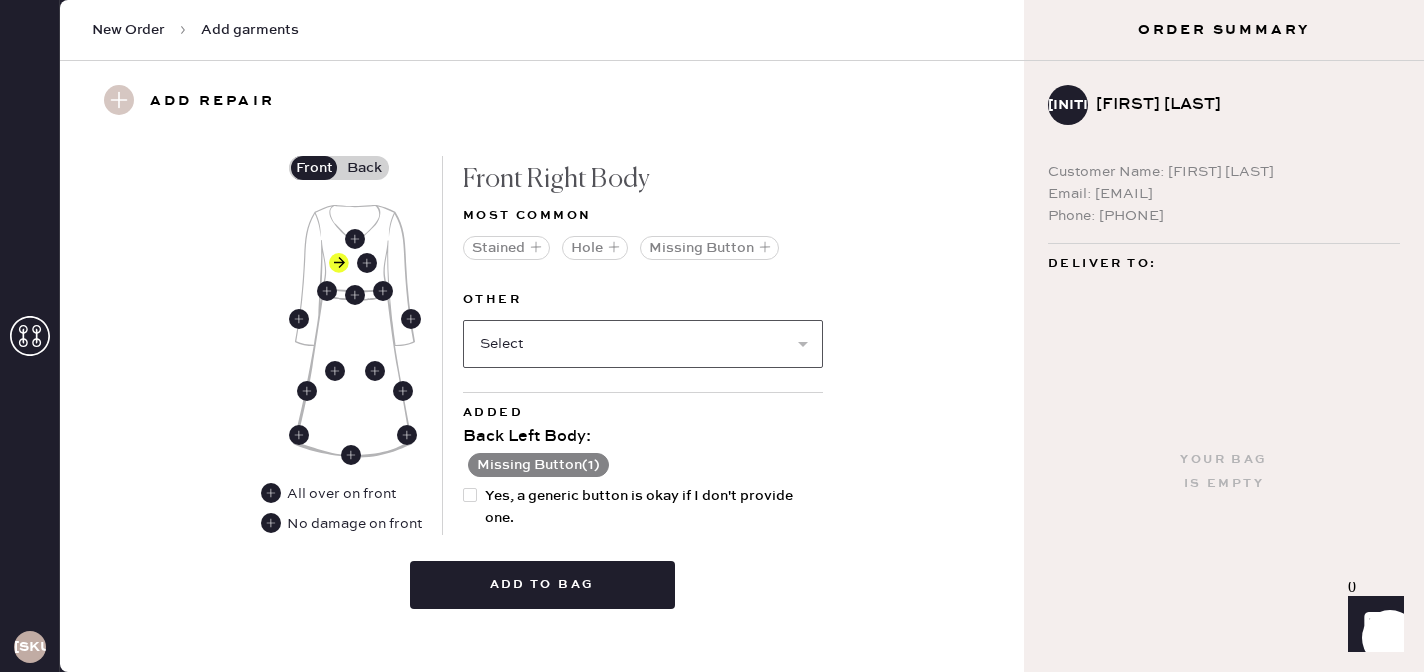 scroll, scrollTop: 861, scrollLeft: 0, axis: vertical 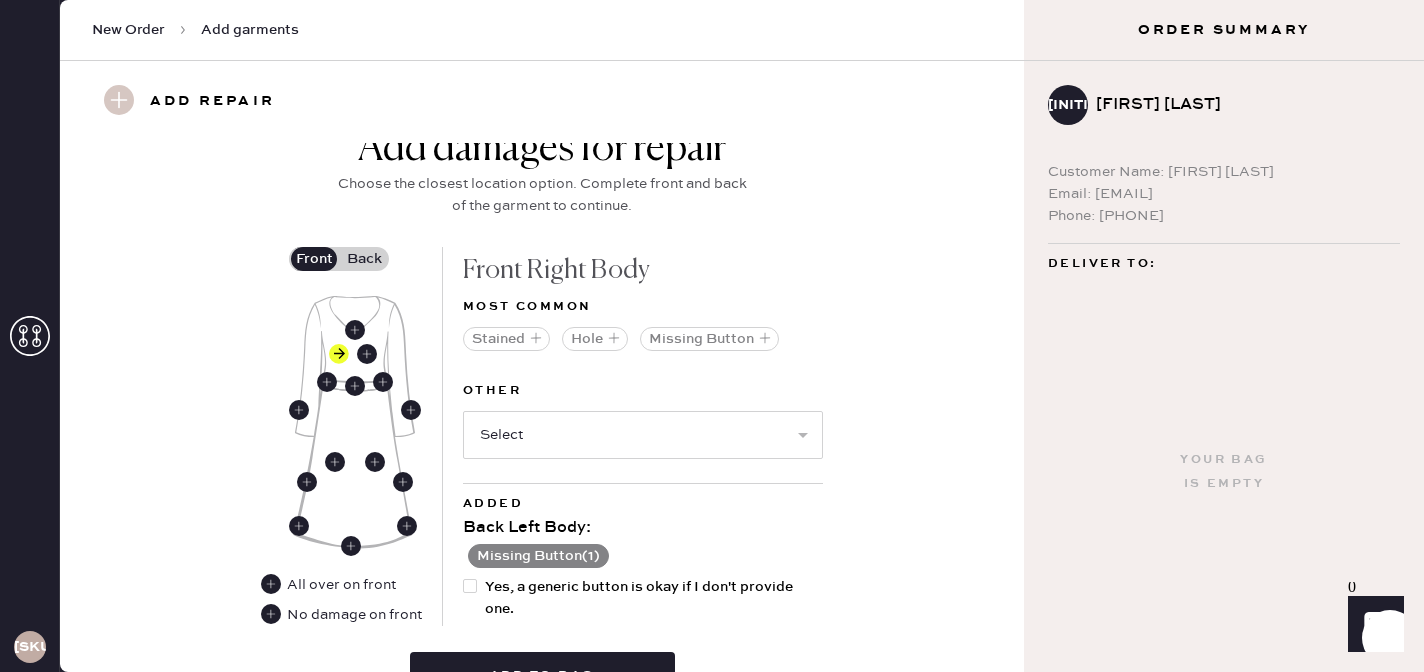 click on "Back" at bounding box center (364, 259) 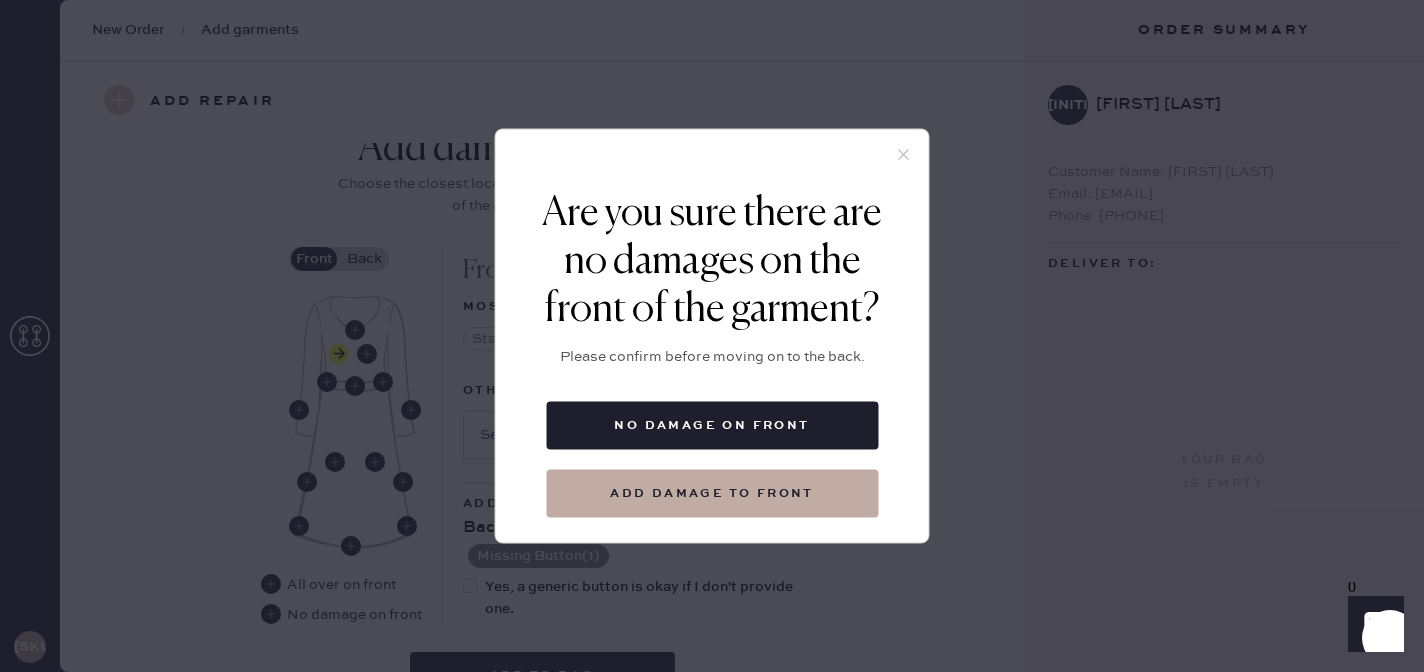 click 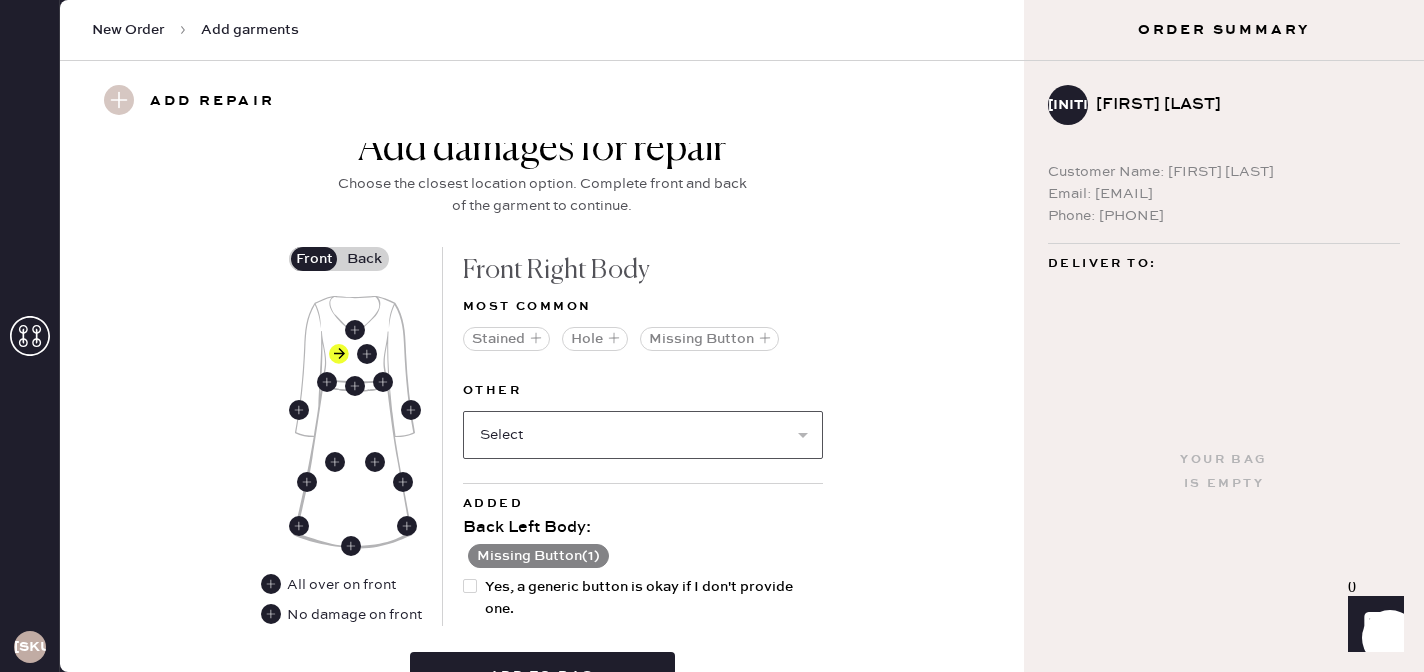 click on "Select Broken / Ripped Hem Broken Beads Broken Belt Loop Broken Button Broken Cup Broken Elastic Broken Hook & Eye Broken Label/tag Broken Snap Broken Strap Broken Zipper Lint/hair Missing Beads Missing Cup Missing Elastic Missing Hook & Eye Missing Snap Missing Strap Missing Zipper Odor Pilled Pull / Snag Seam Rip Stretched Elastic Wrinkled" at bounding box center [643, 435] 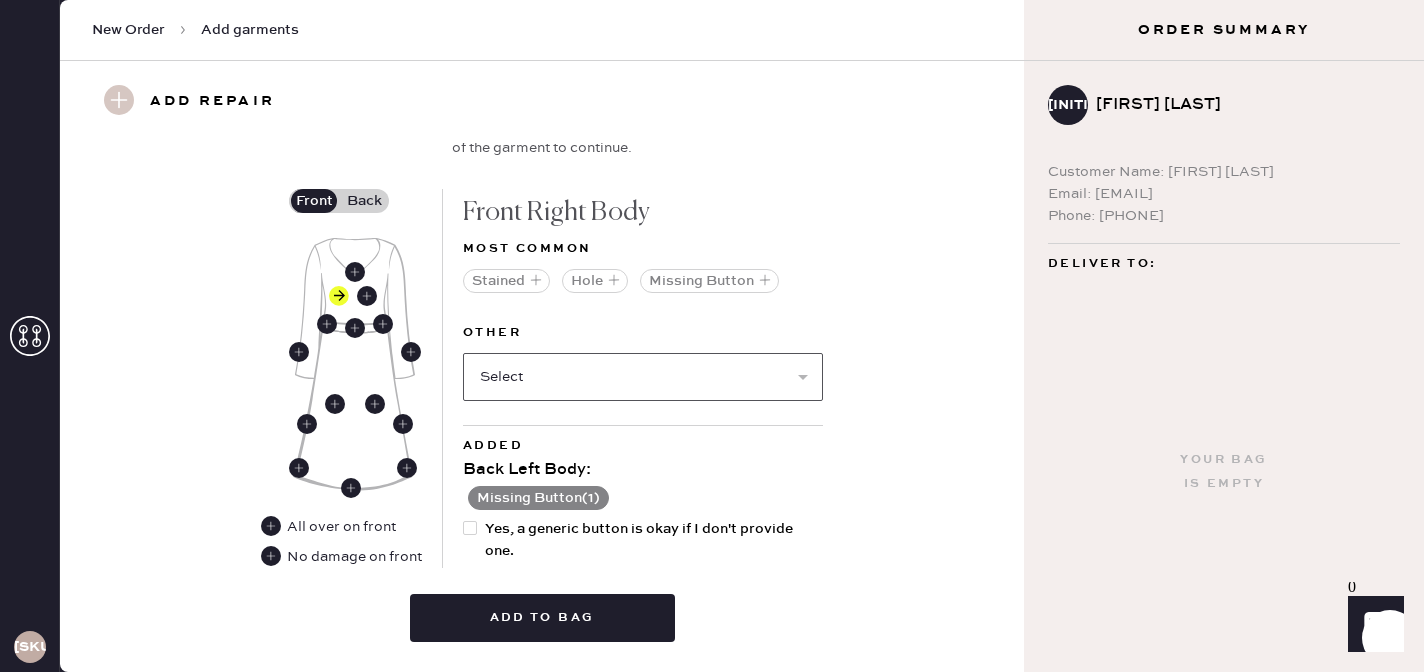 scroll, scrollTop: 924, scrollLeft: 0, axis: vertical 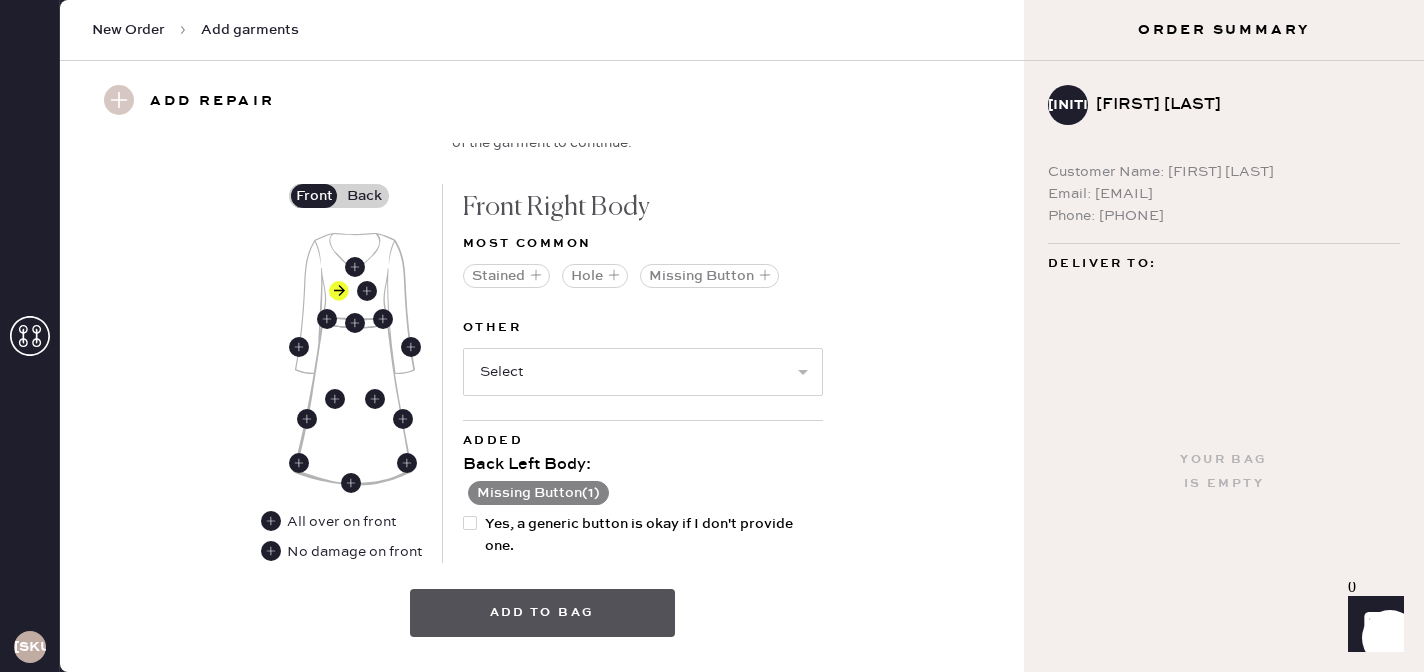 click on "Add to bag" at bounding box center (542, 613) 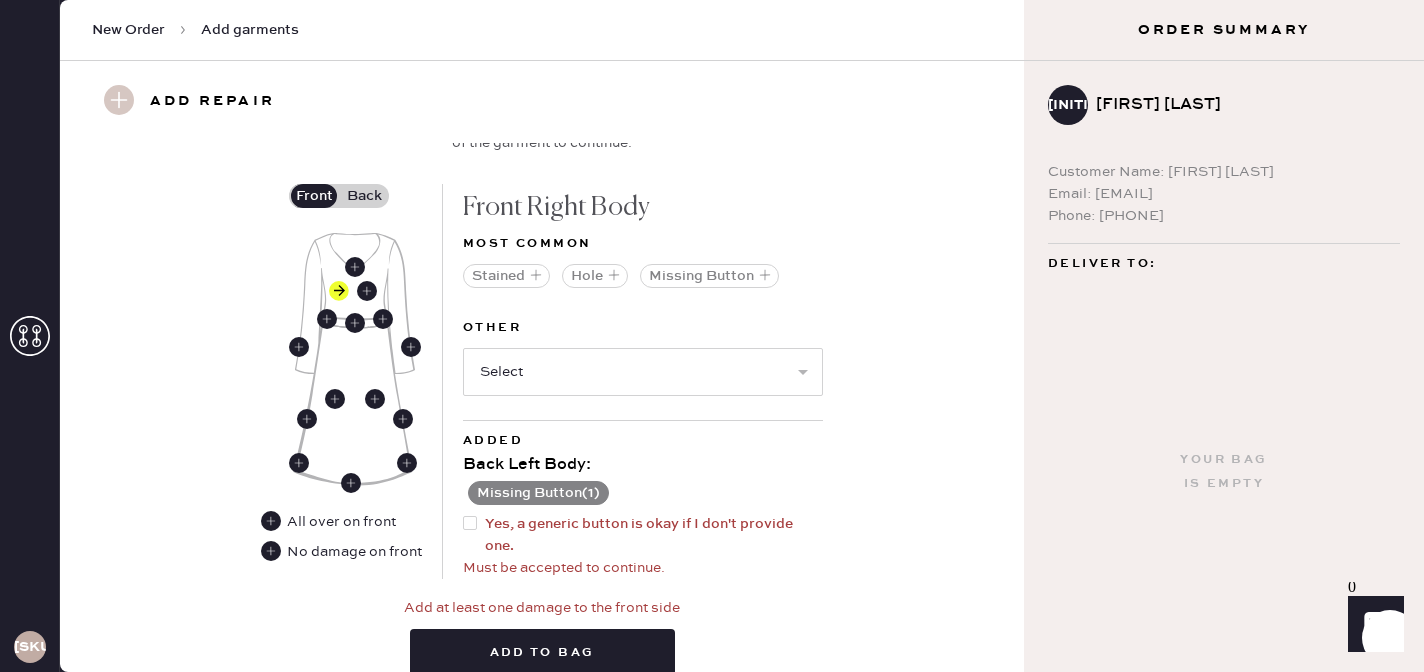 click at bounding box center [474, 535] 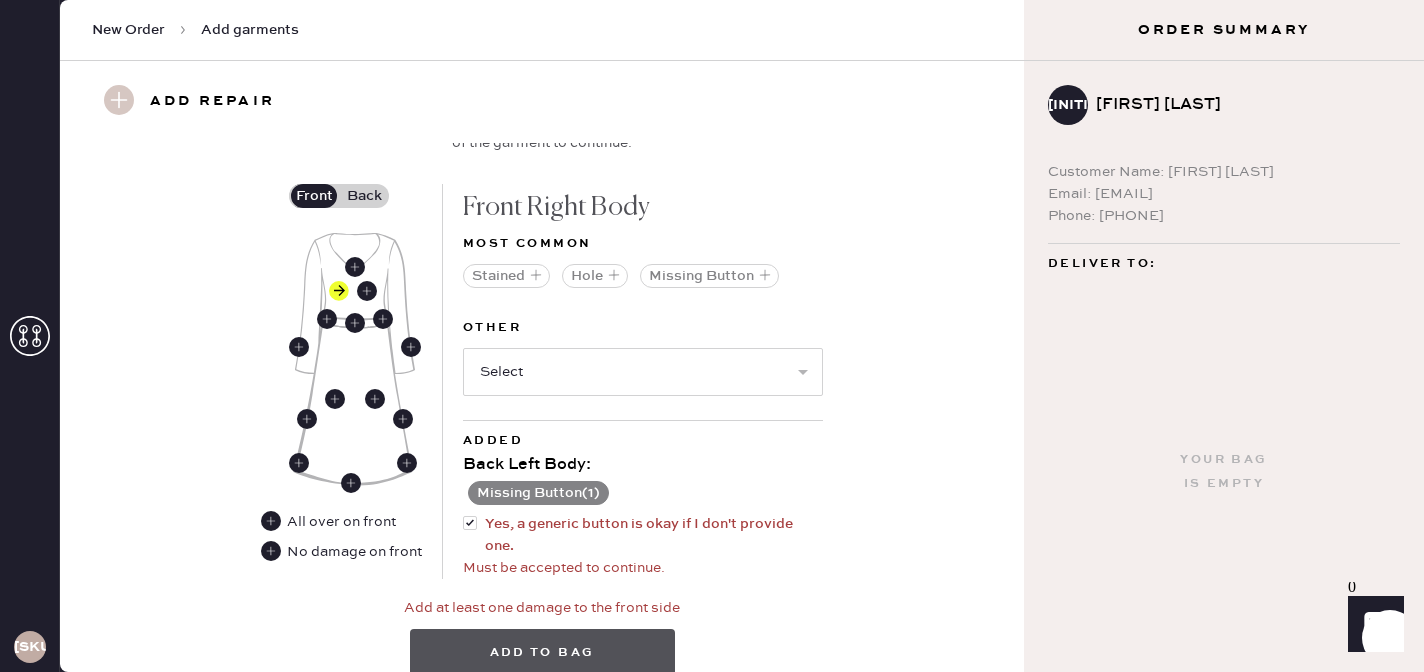 click on "Add to bag" at bounding box center (542, 653) 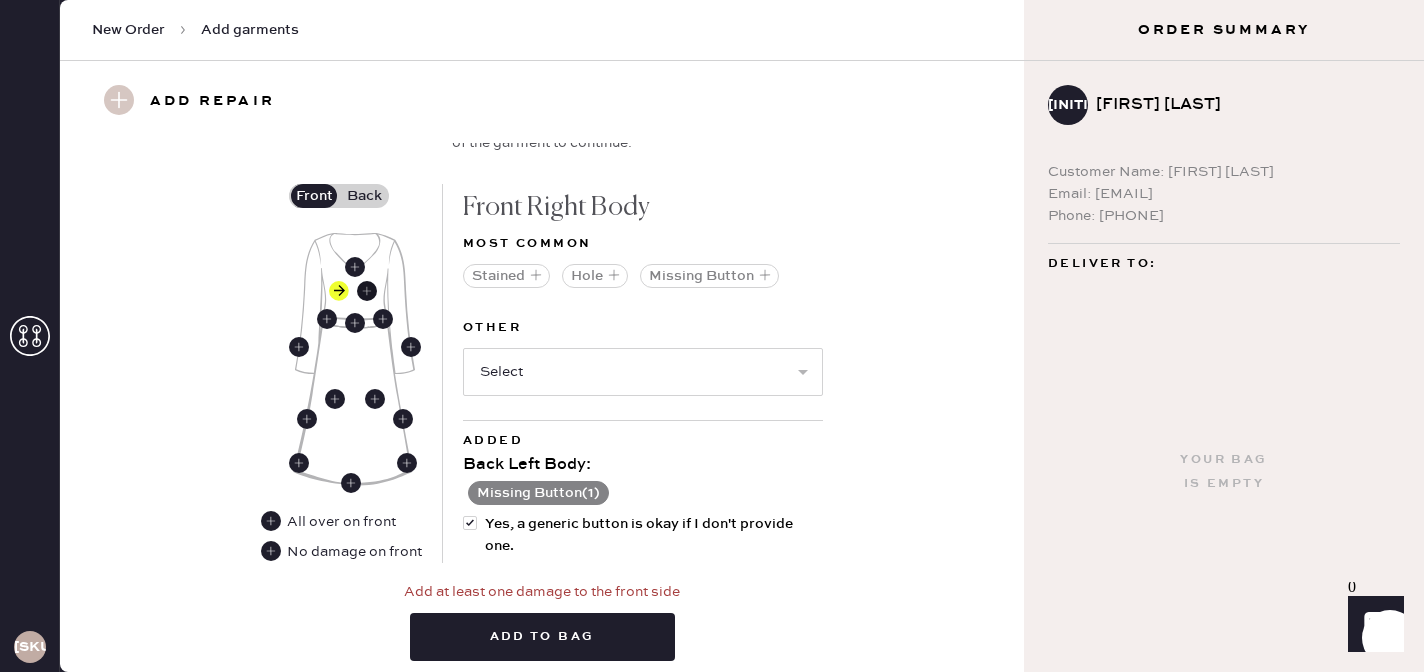 click 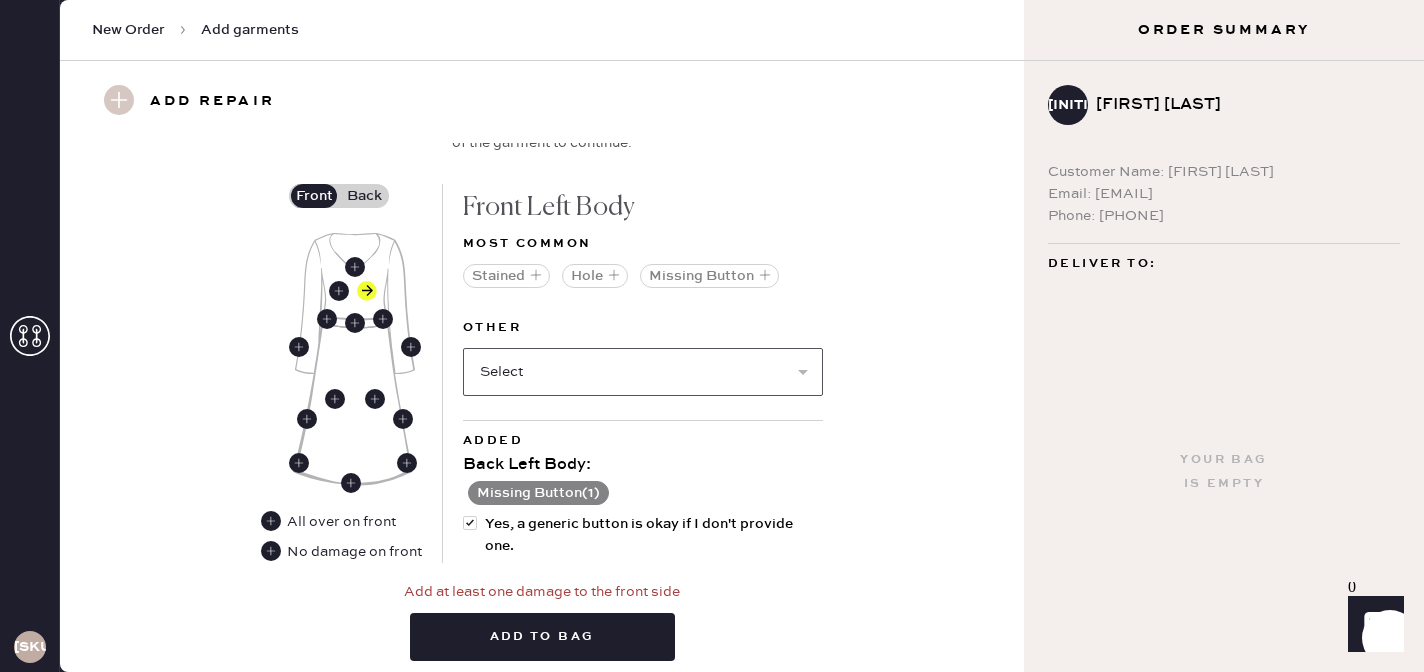 click on "Select Broken / Ripped Hem Broken Beads Broken Belt Loop Broken Button Broken Cup Broken Elastic Broken Hook & Eye Broken Label/tag Broken Snap Broken Strap Broken Zipper Lint/hair Missing Beads Missing Cup Missing Elastic Missing Hook & Eye Missing Snap Missing Strap Missing Zipper Odor Pilled Pull / Snag Seam Rip Stretched Elastic Wrinkled" at bounding box center (643, 372) 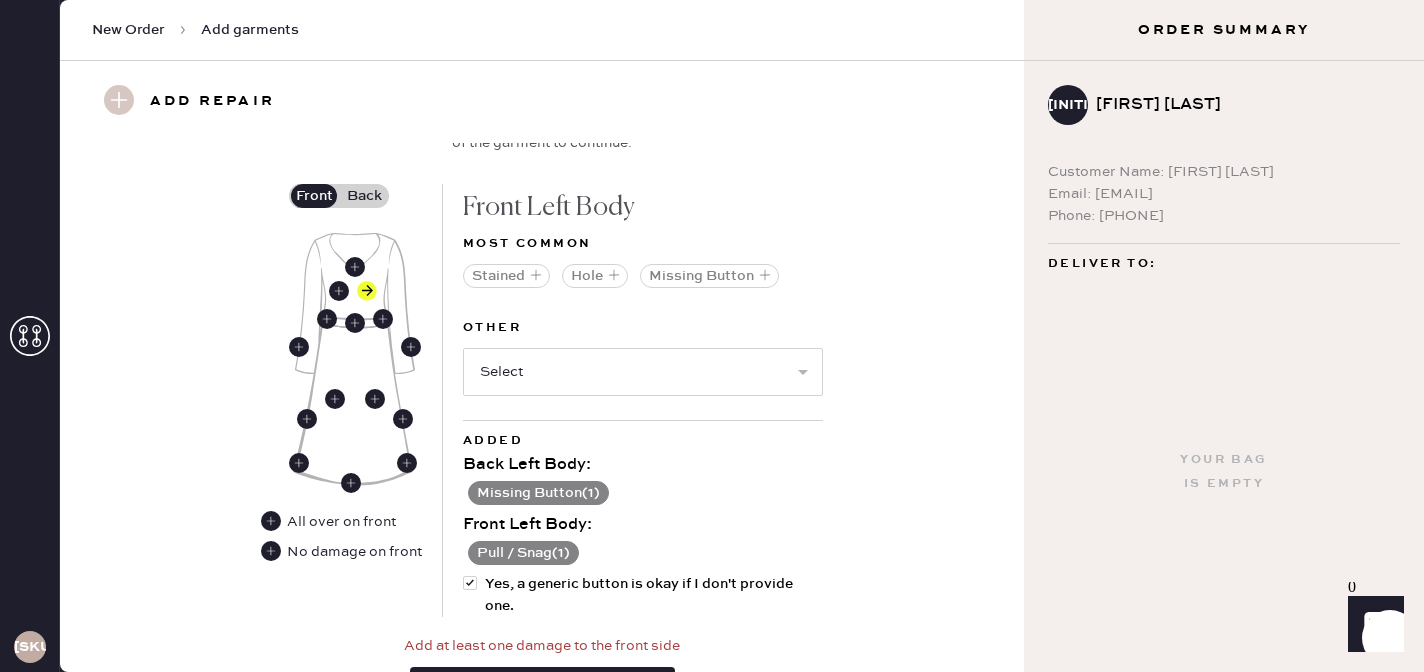 click on "Missing Button  ( 1 )" at bounding box center (538, 493) 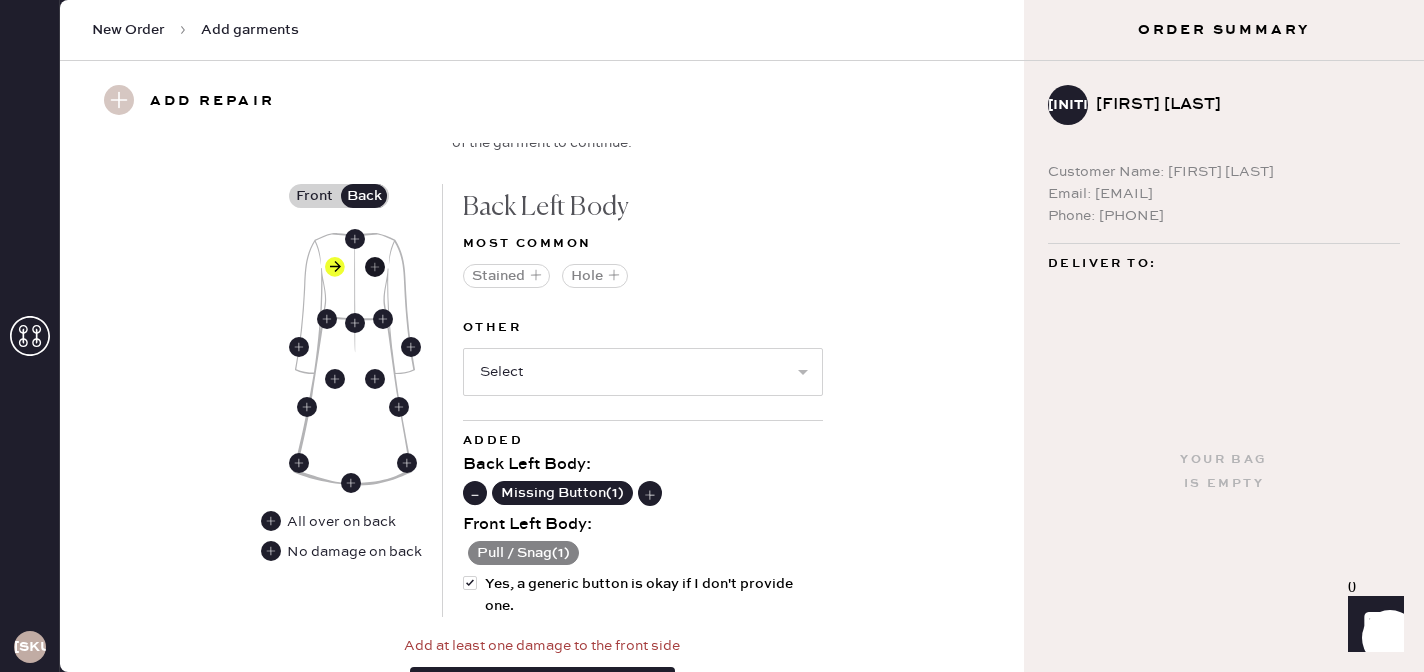 click 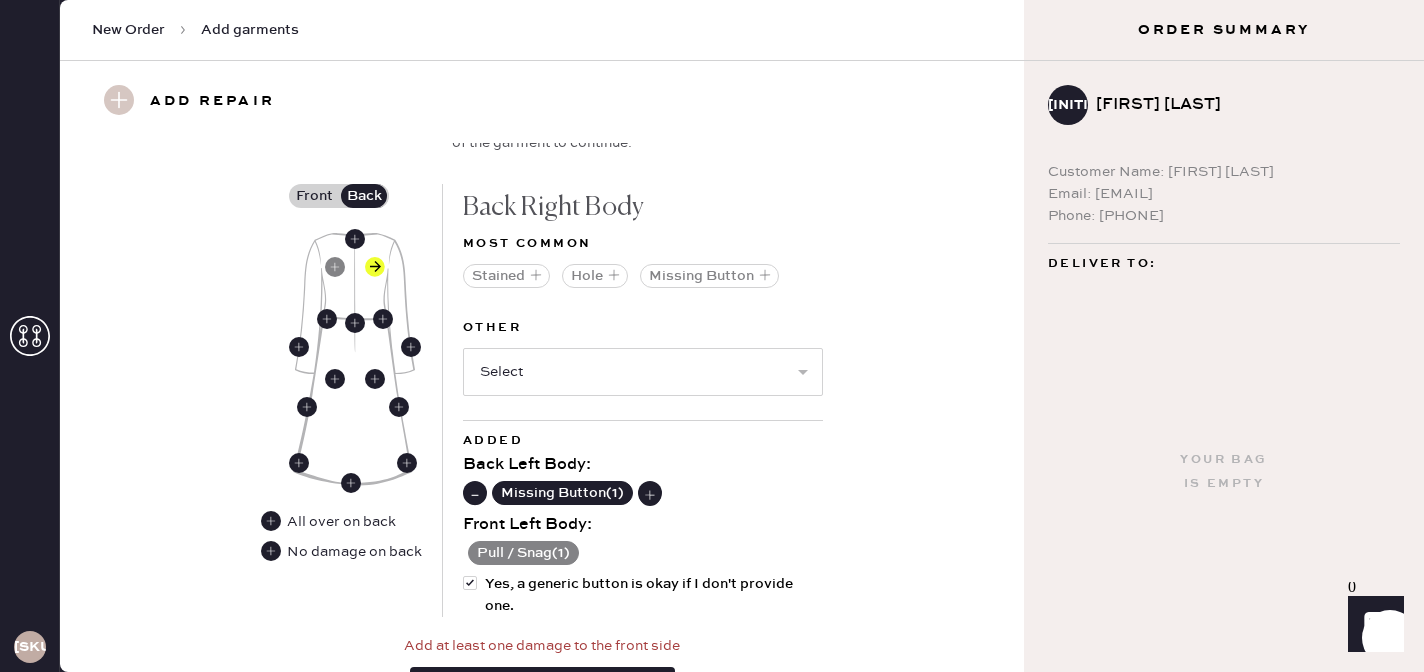click on "Missing Button  ( 1 )" at bounding box center (643, 491) 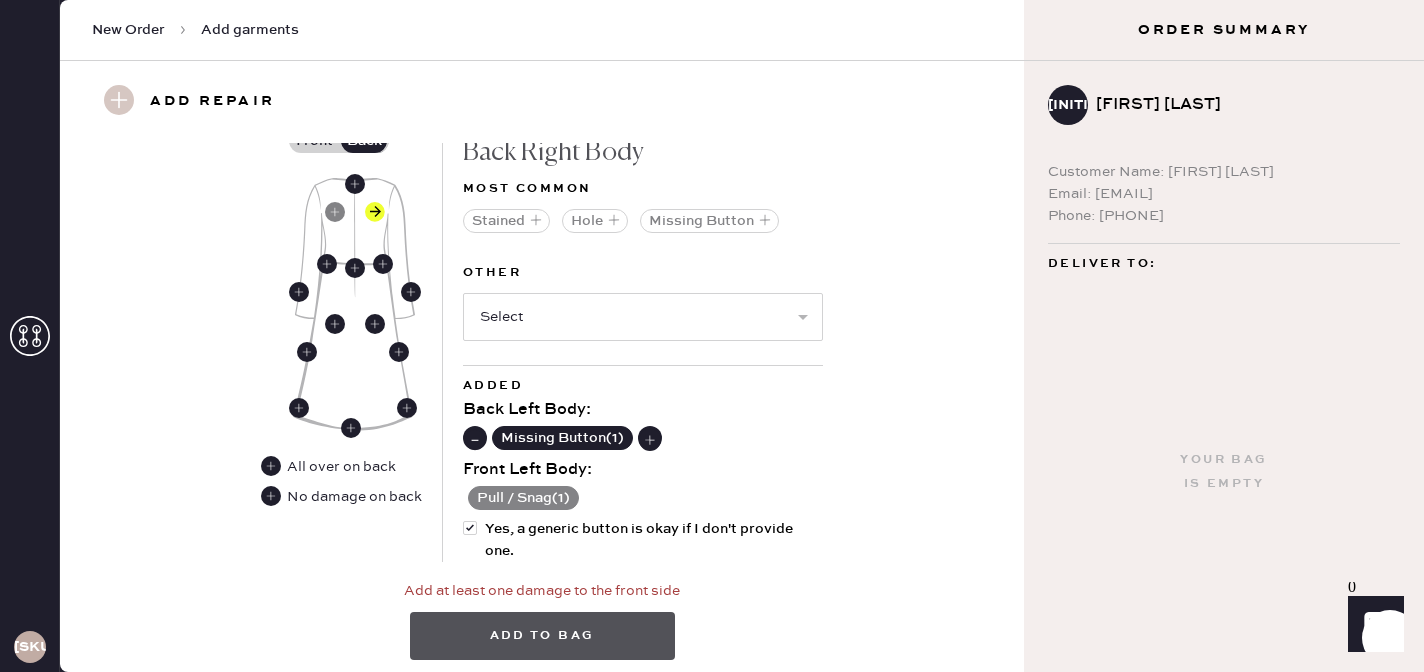 click on "Add to bag" at bounding box center [542, 636] 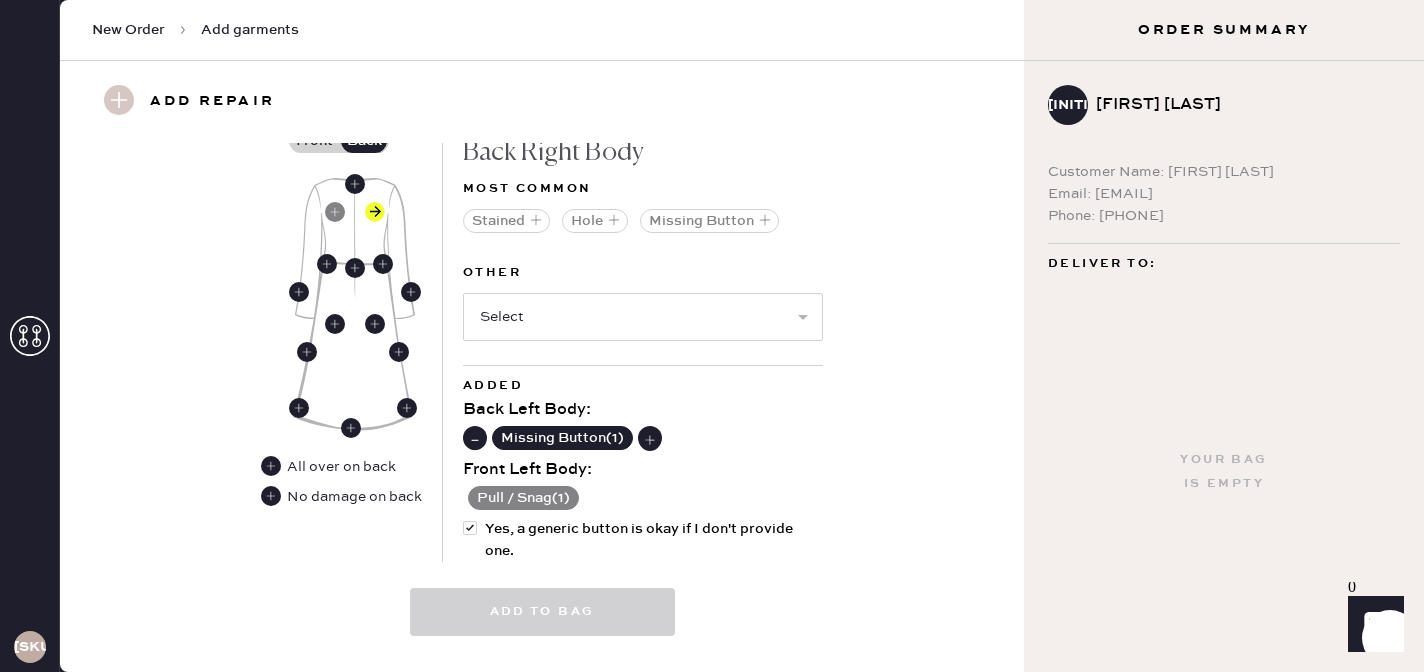 type 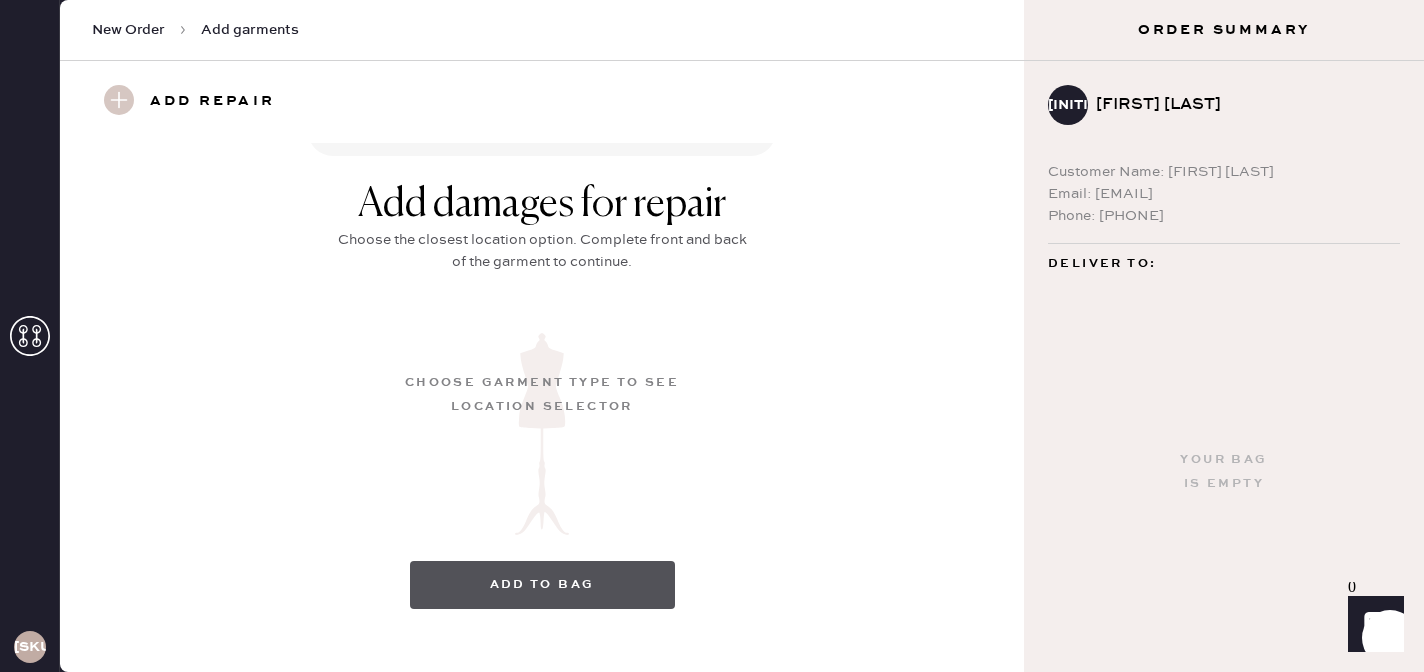 scroll, scrollTop: 312, scrollLeft: 0, axis: vertical 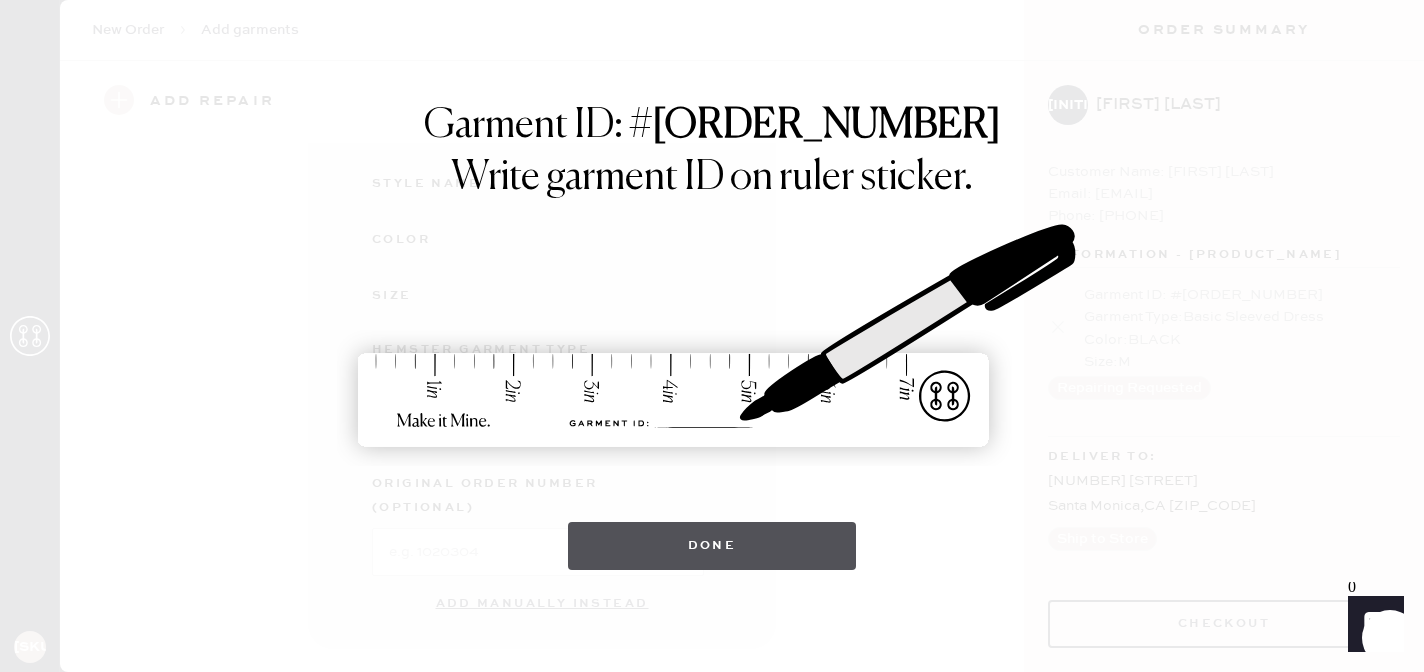 click on "Done" at bounding box center (712, 546) 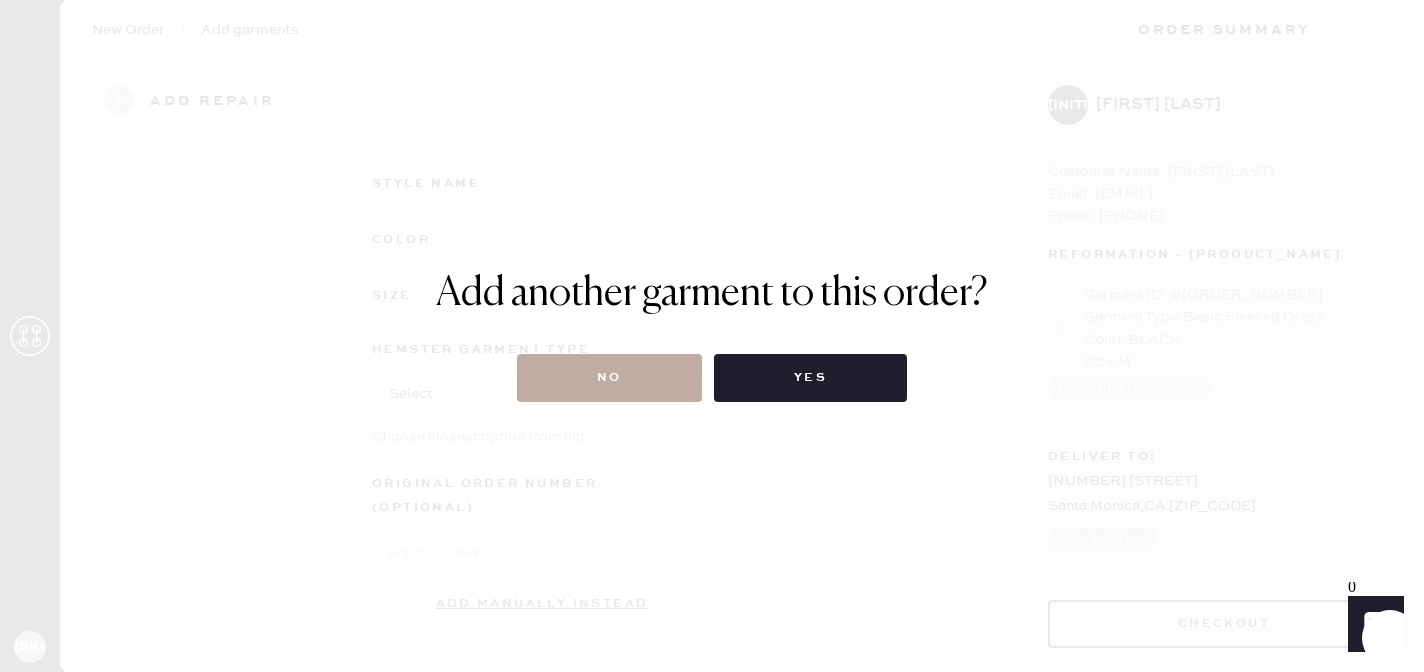 click on "No" at bounding box center [609, 378] 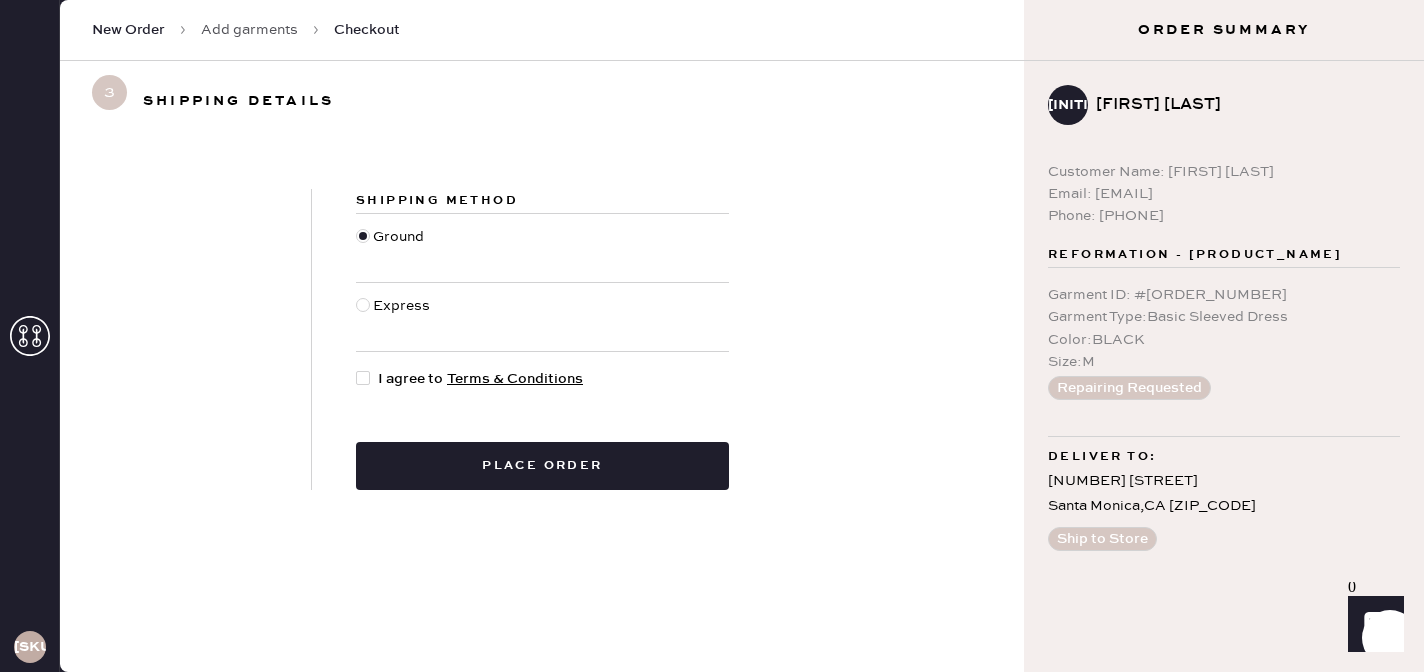 click at bounding box center (363, 378) 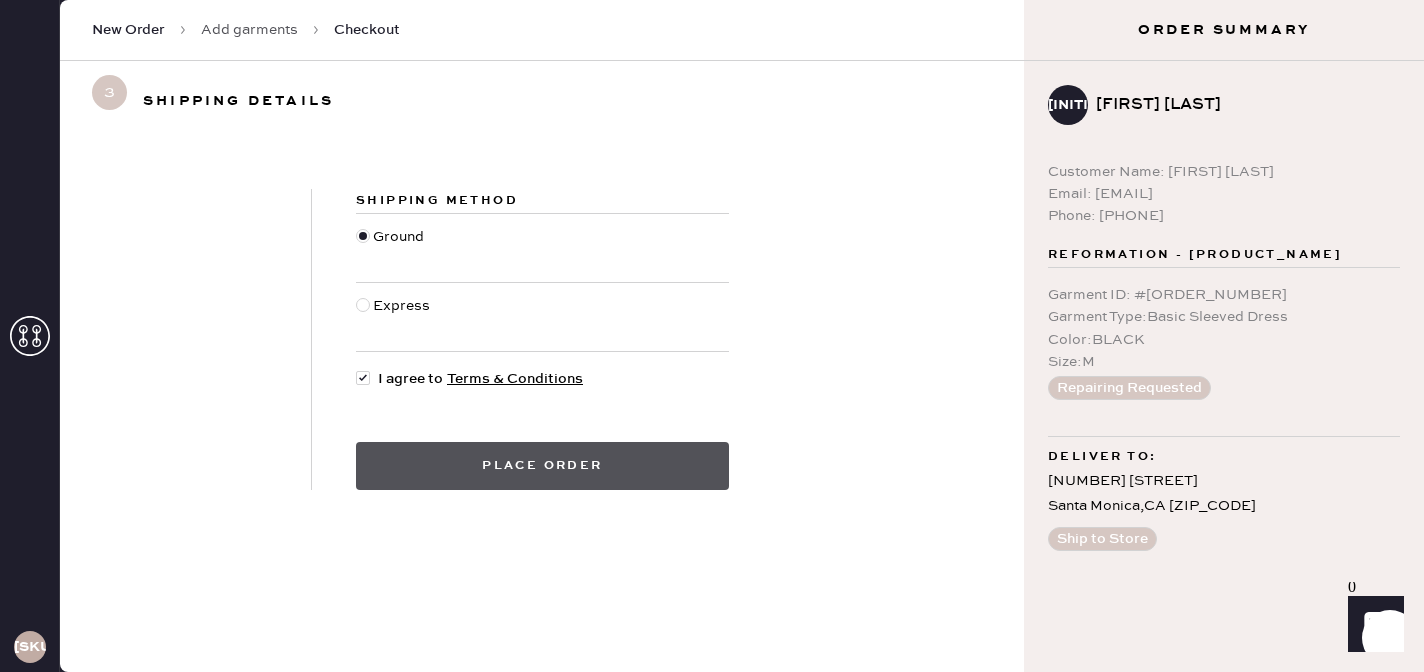 click on "Place order" at bounding box center (542, 466) 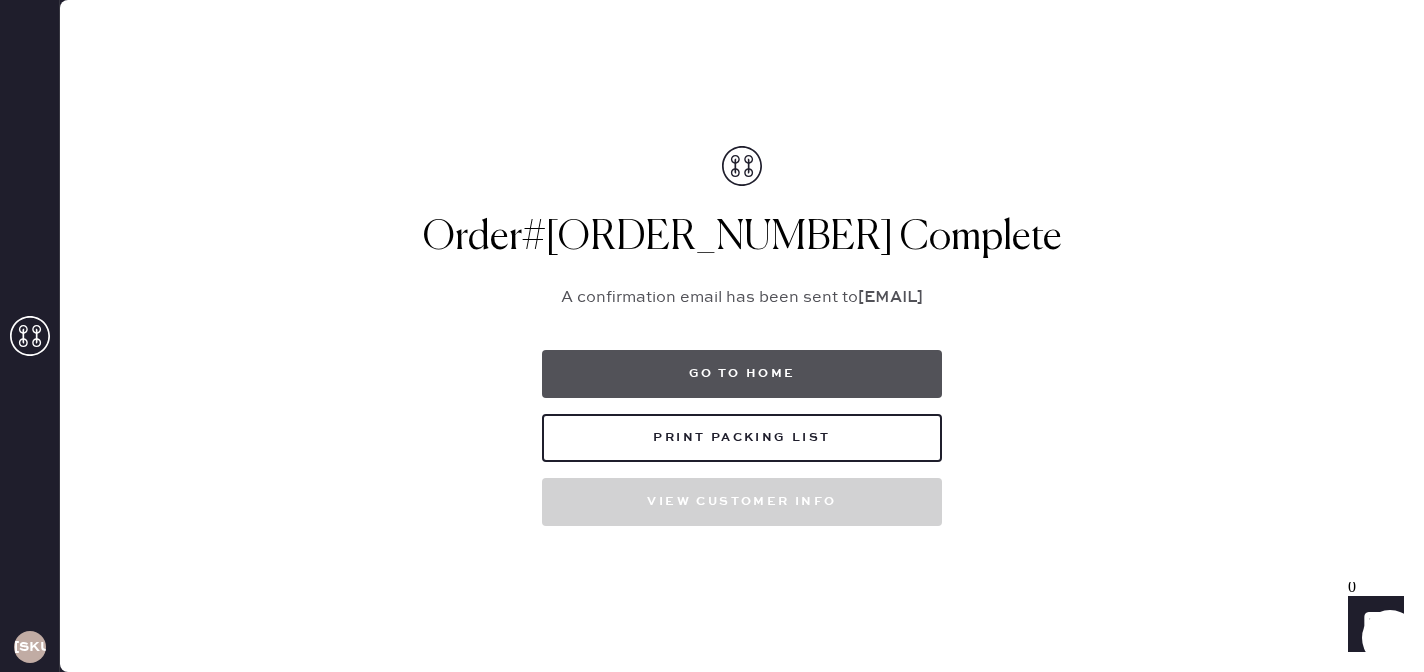 click on "Go to home" at bounding box center [742, 374] 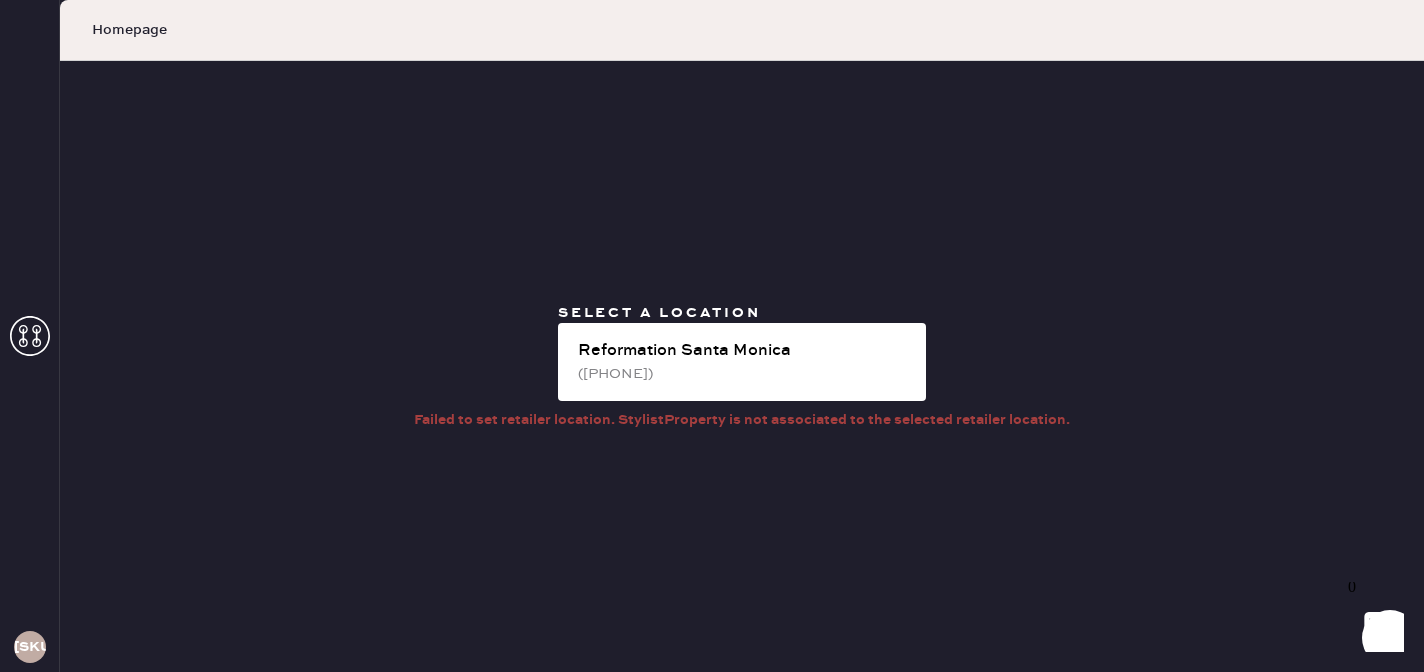 click 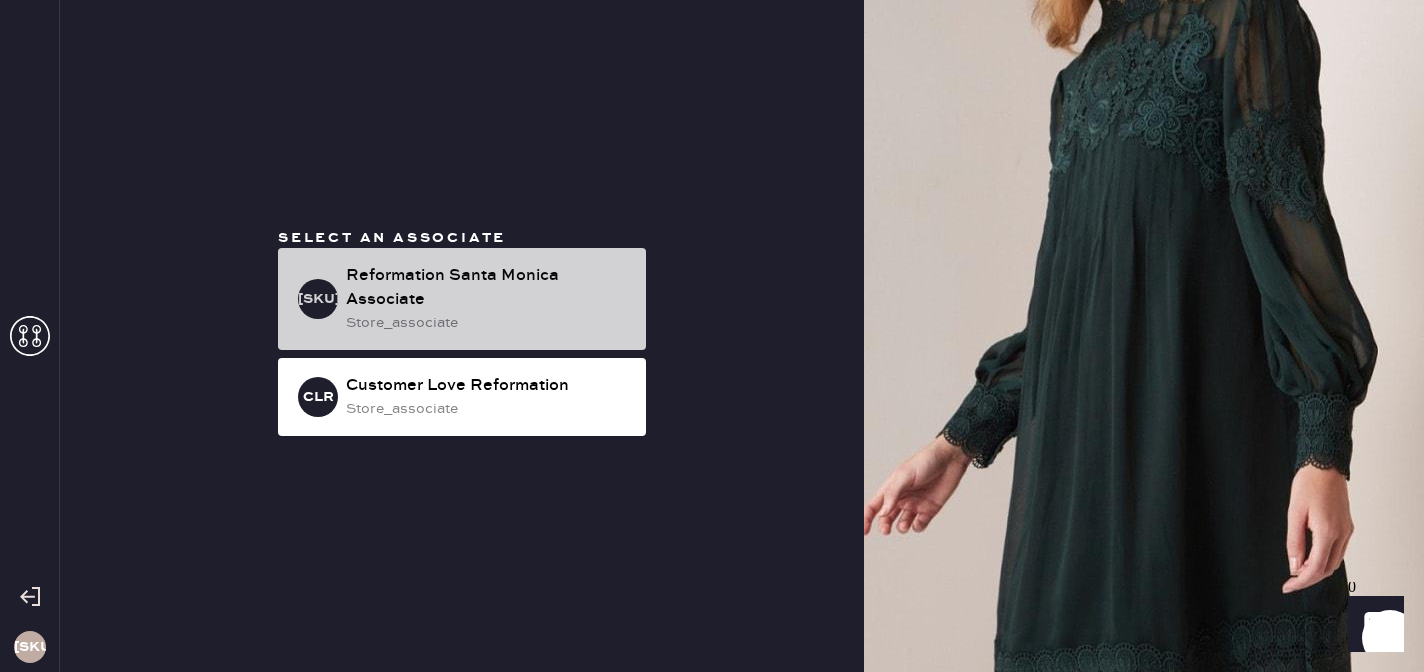 click on "Reformation Santa Monica Associate" at bounding box center (488, 288) 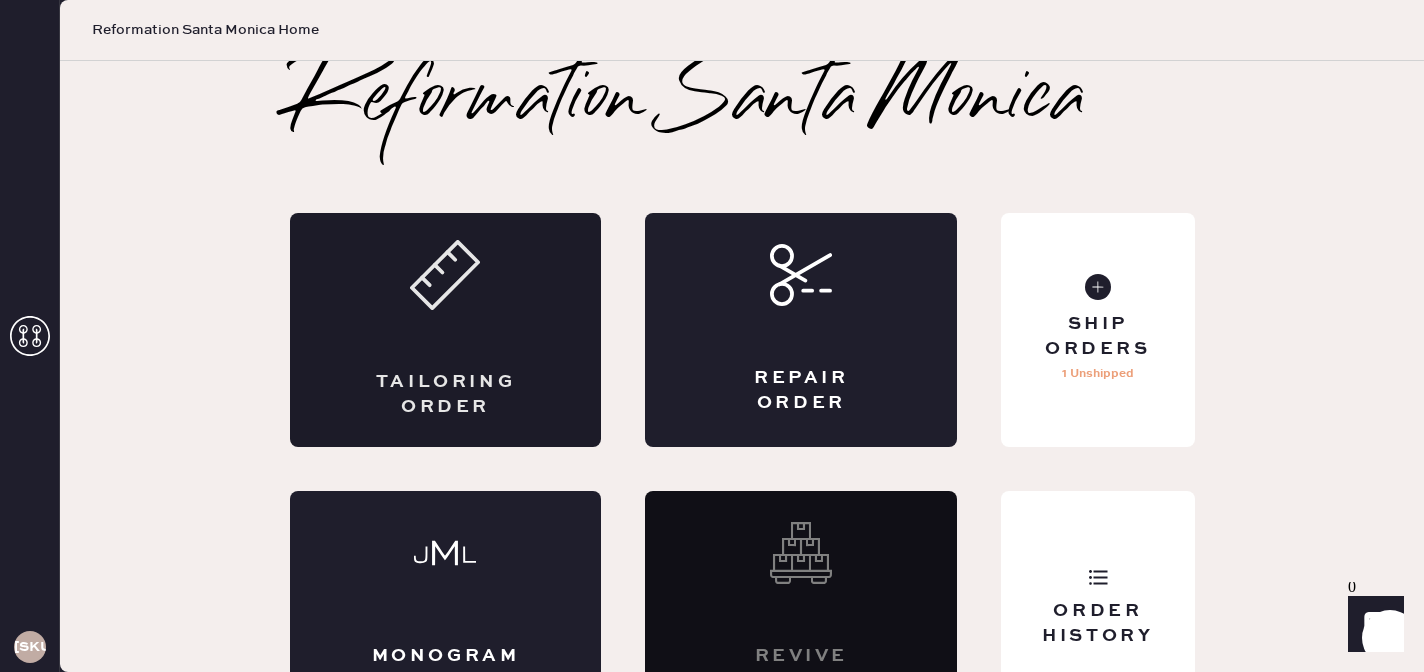 click on "Tailoring Order" at bounding box center (446, 330) 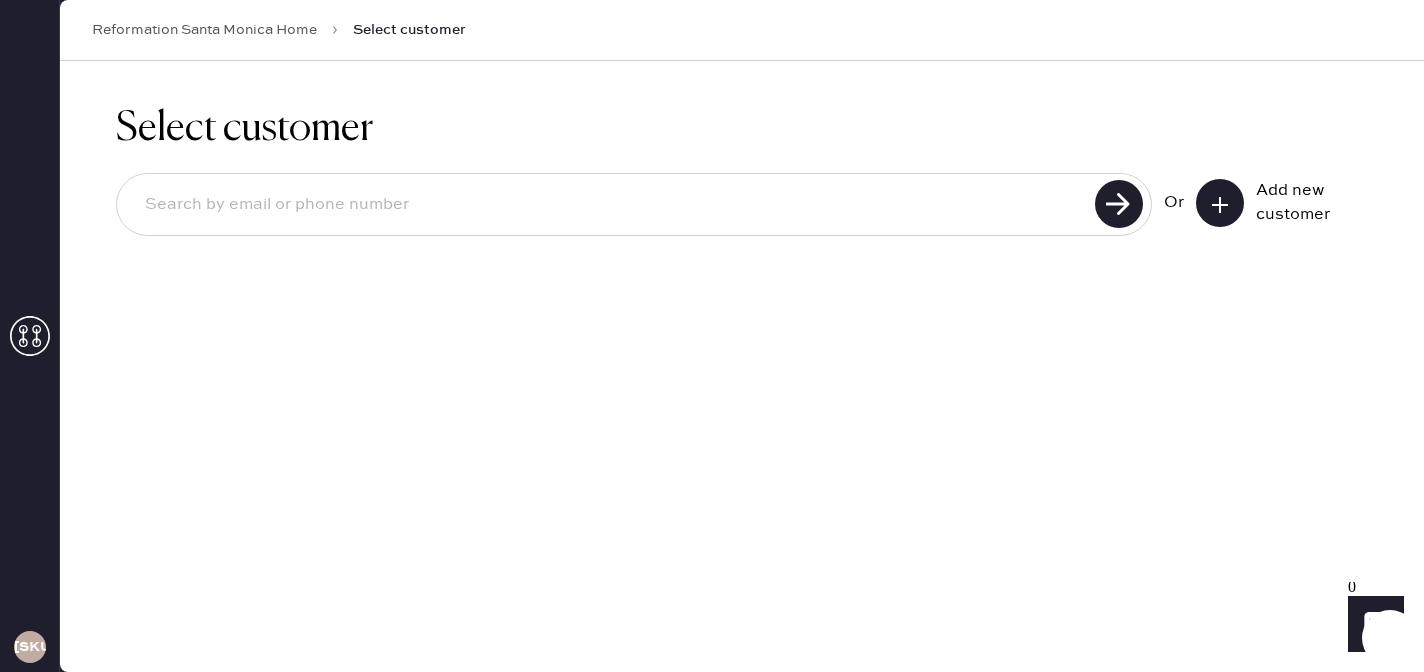 click at bounding box center (609, 205) 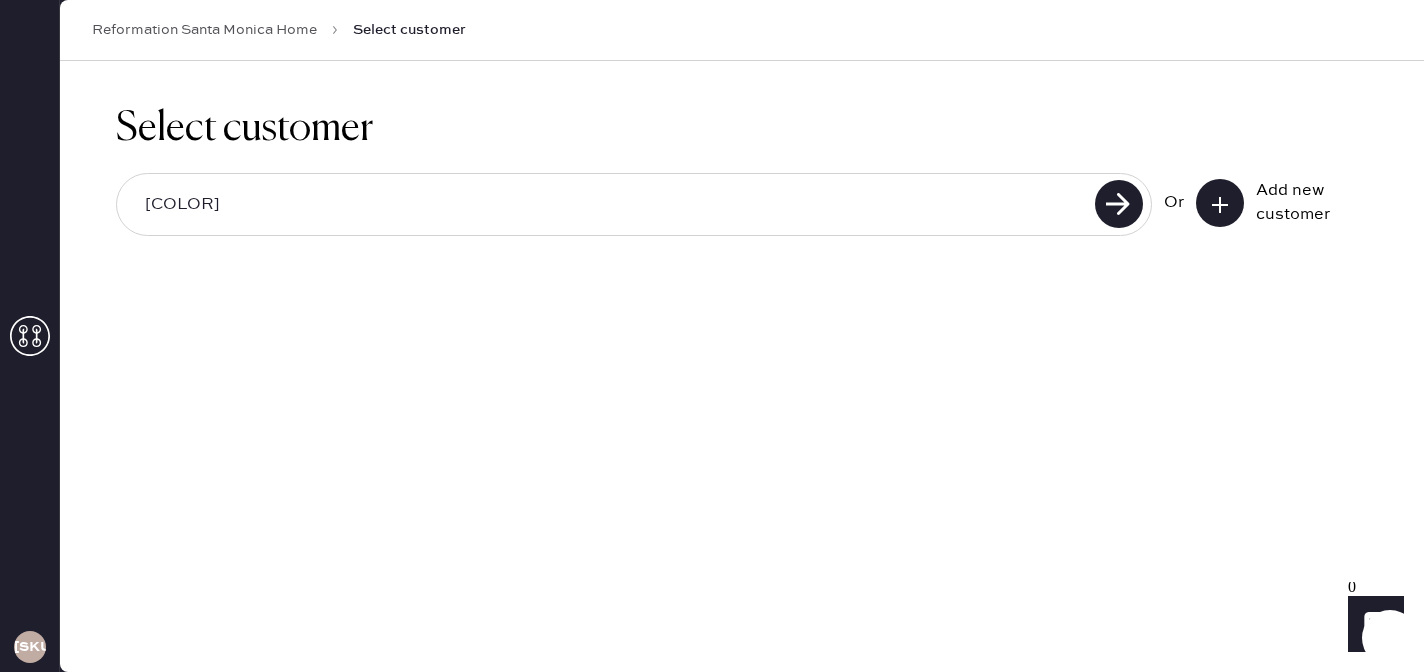 type on "k" 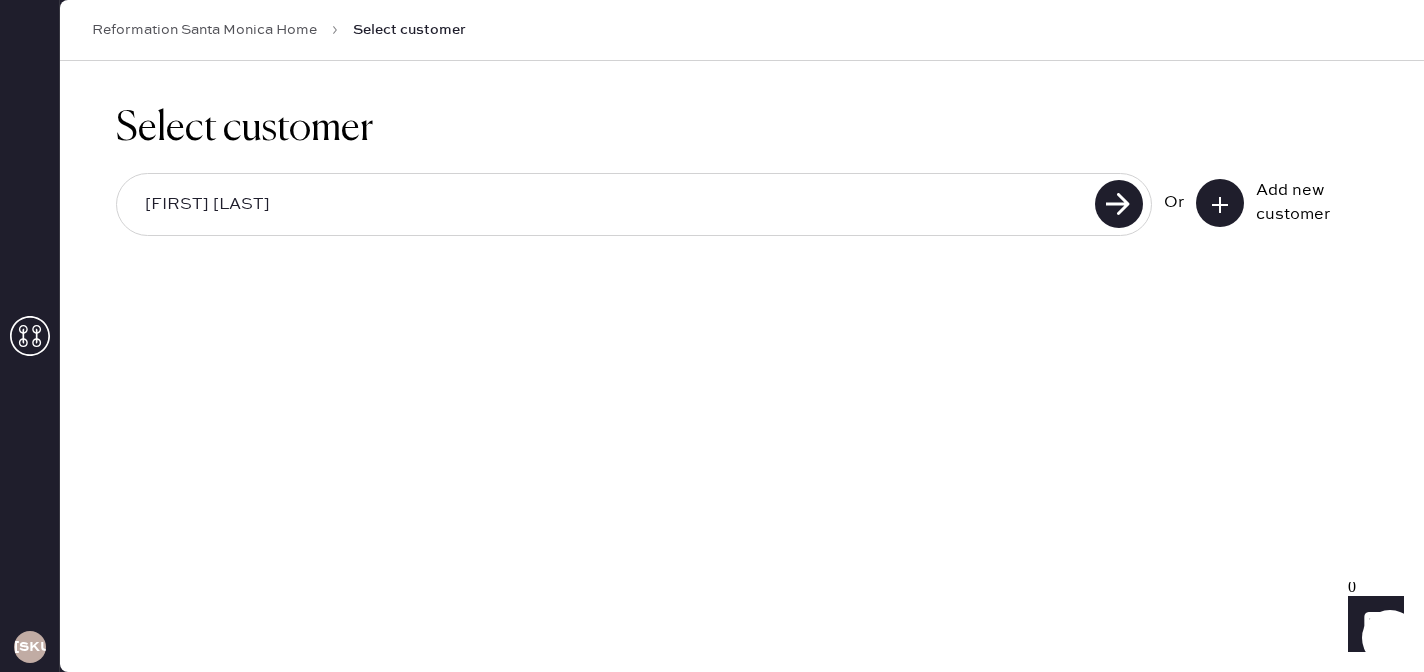 type on "[FIRST] [LAST]" 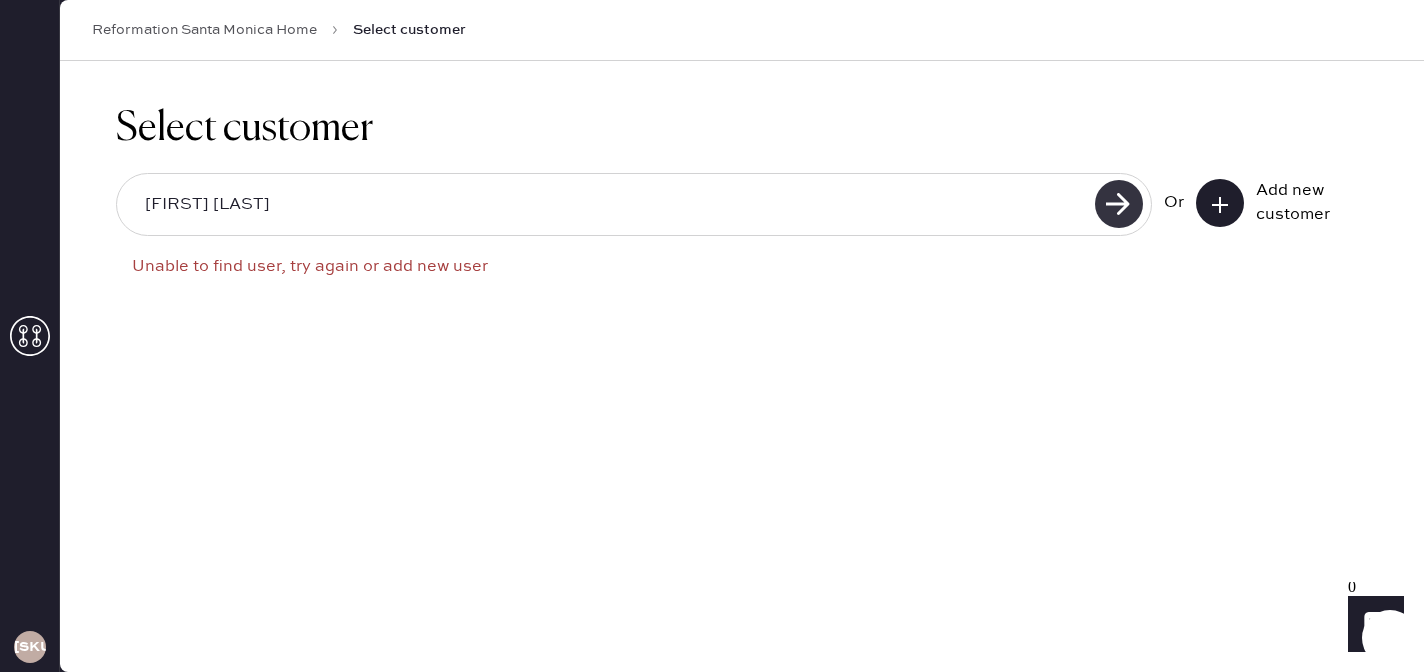 click 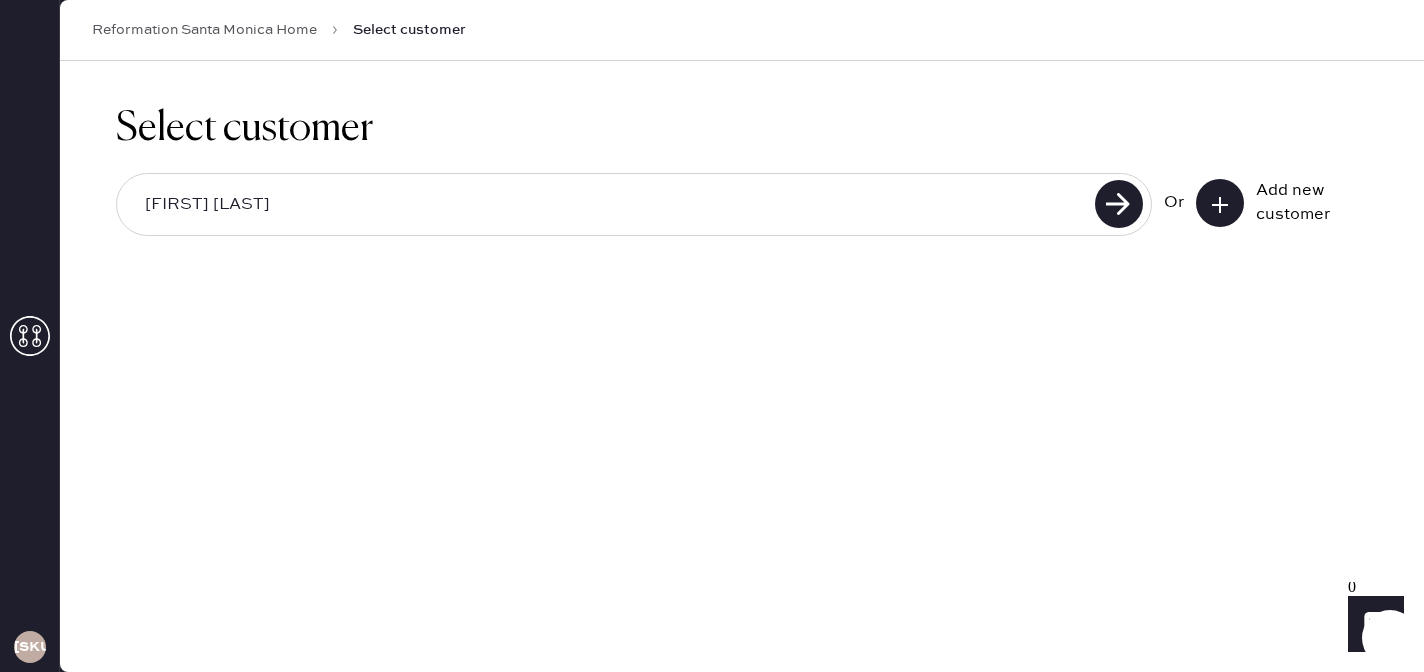 click on "[FIRST] [LAST]" at bounding box center (609, 205) 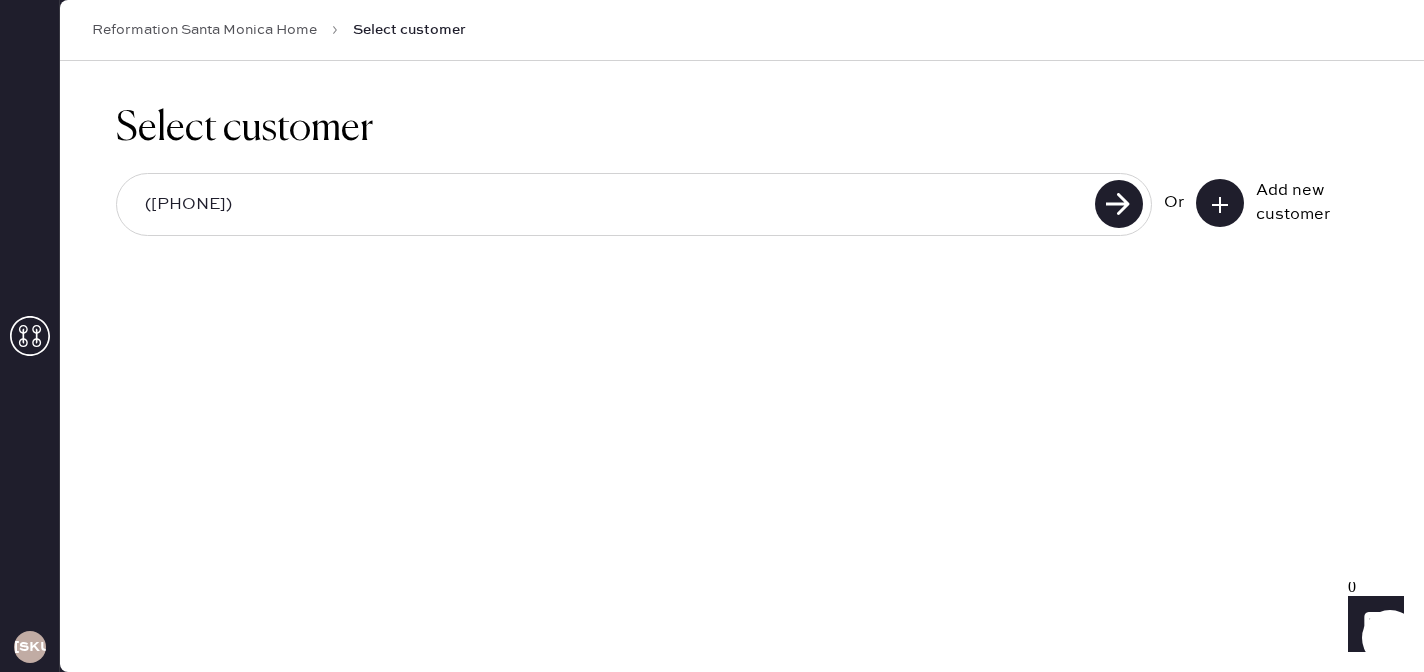 type on "([PHONE])" 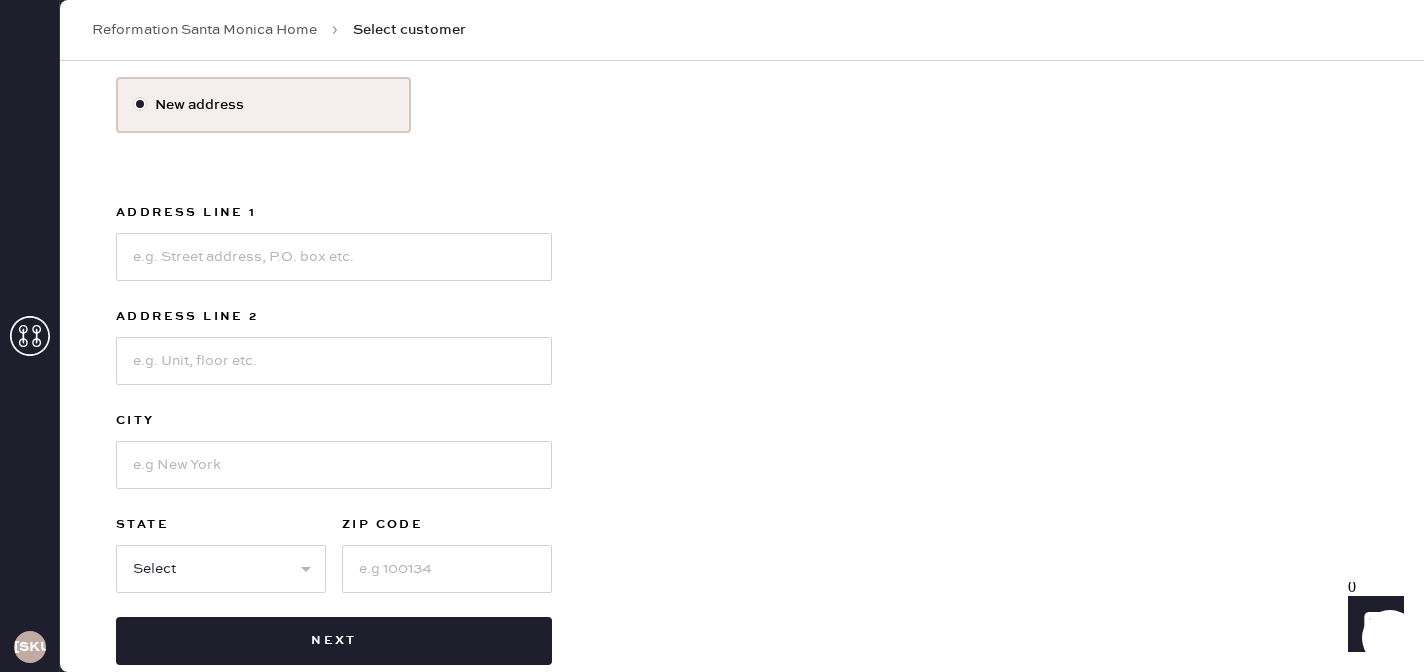 scroll, scrollTop: 469, scrollLeft: 0, axis: vertical 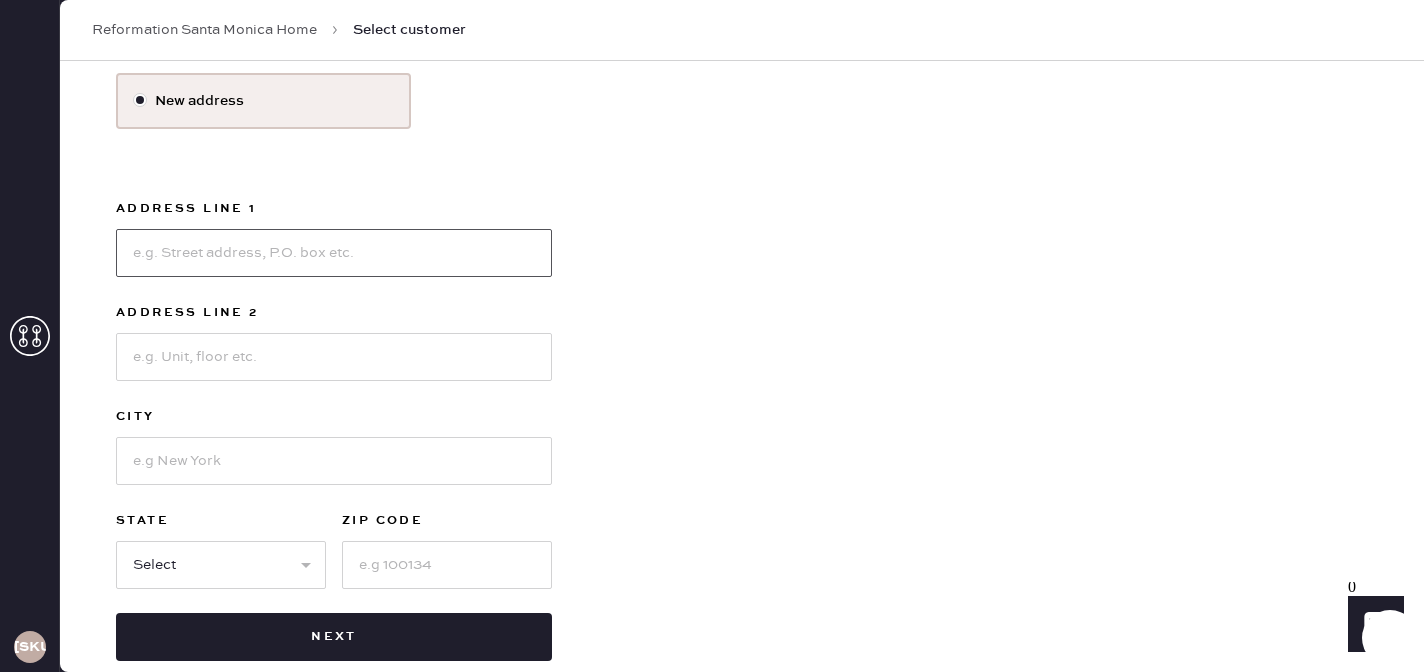 click at bounding box center (334, 253) 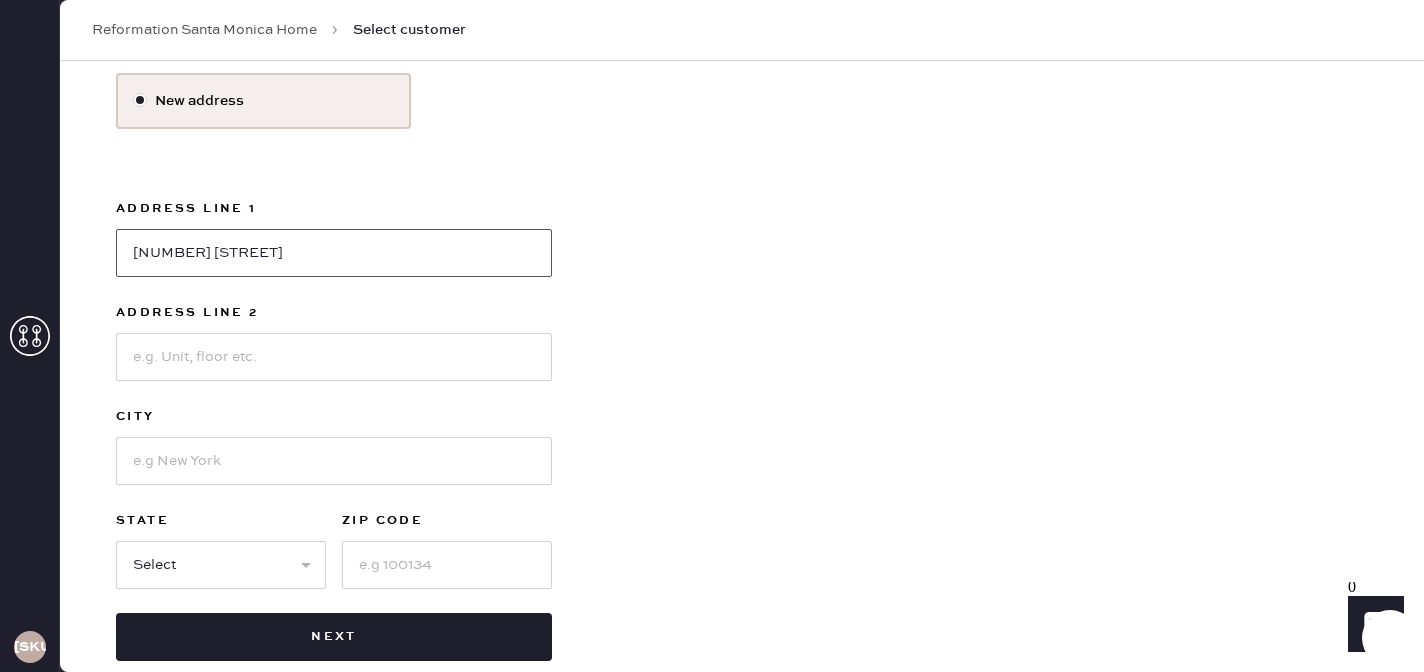 type on "[NUMBER] [STREET]" 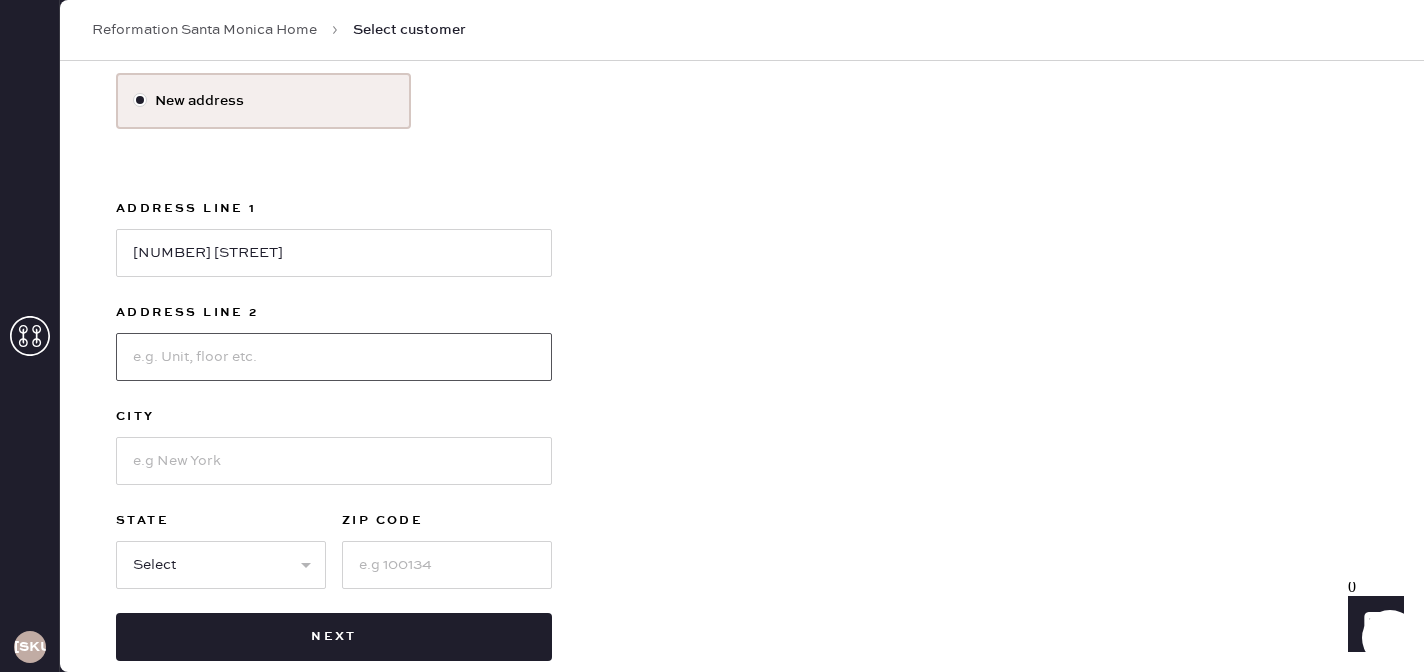 click at bounding box center [334, 357] 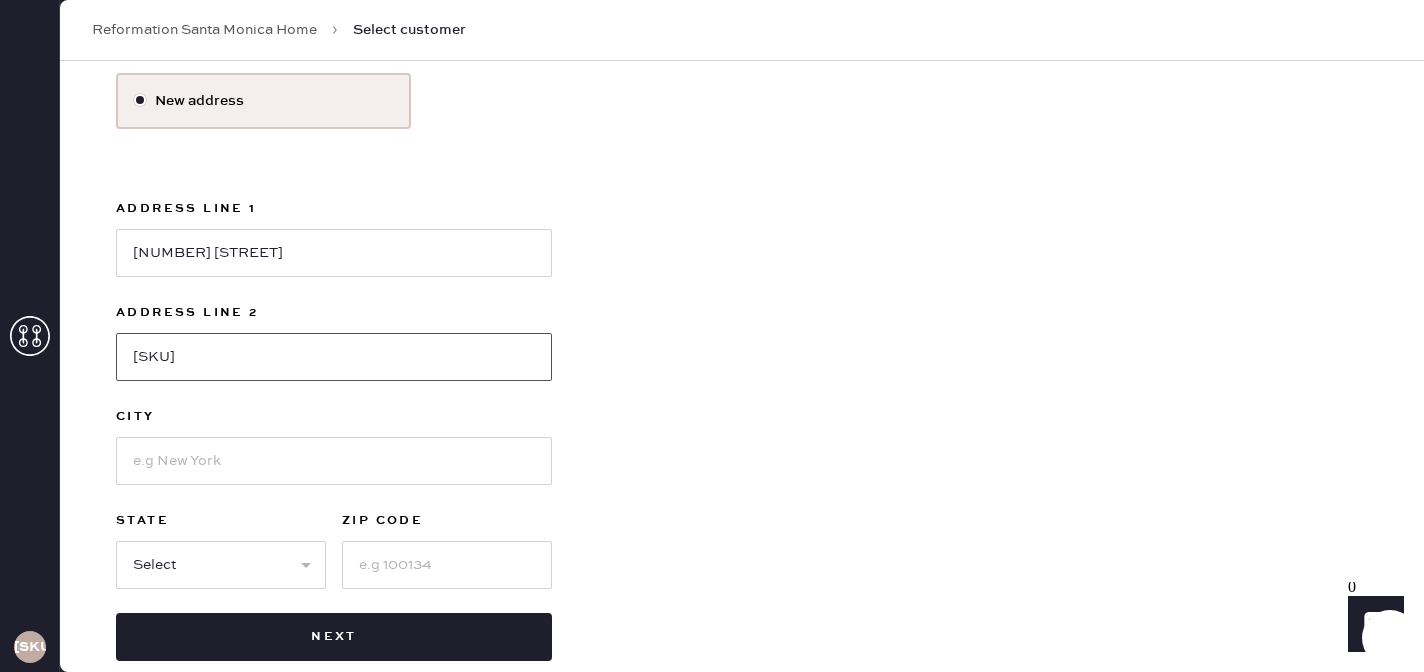 type on "[SKU]" 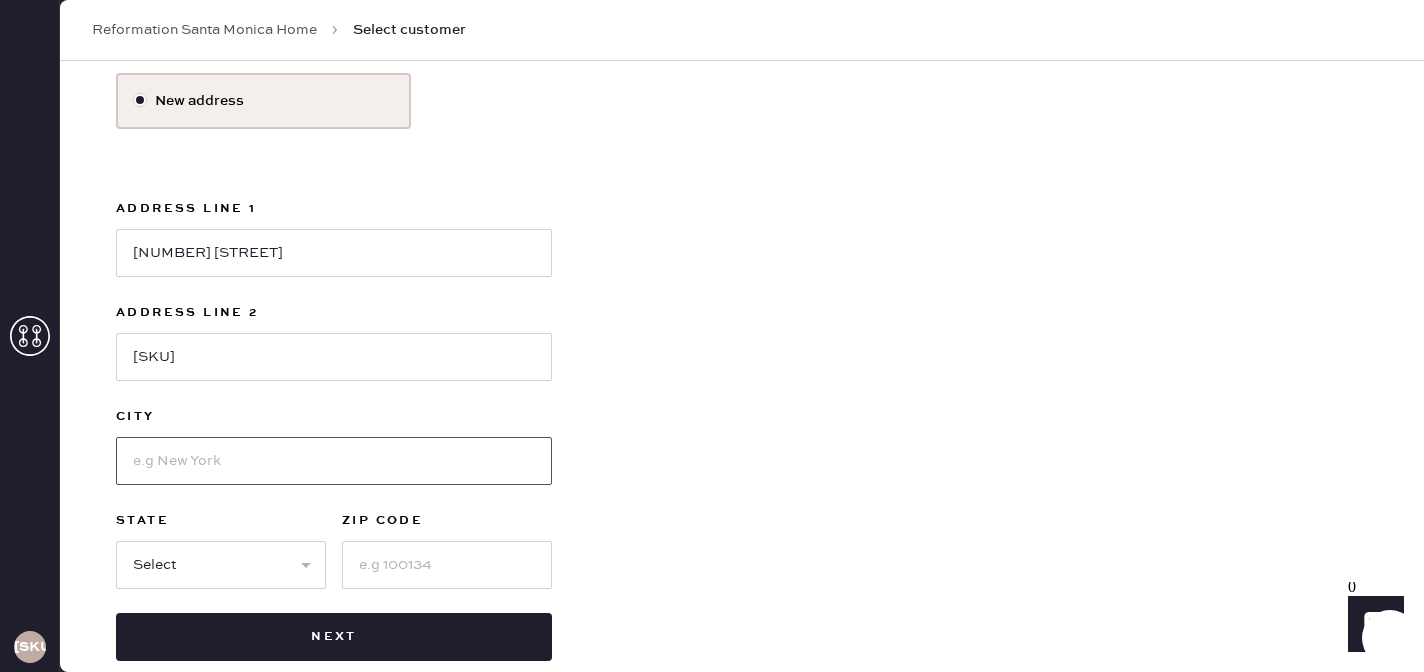 click at bounding box center [334, 461] 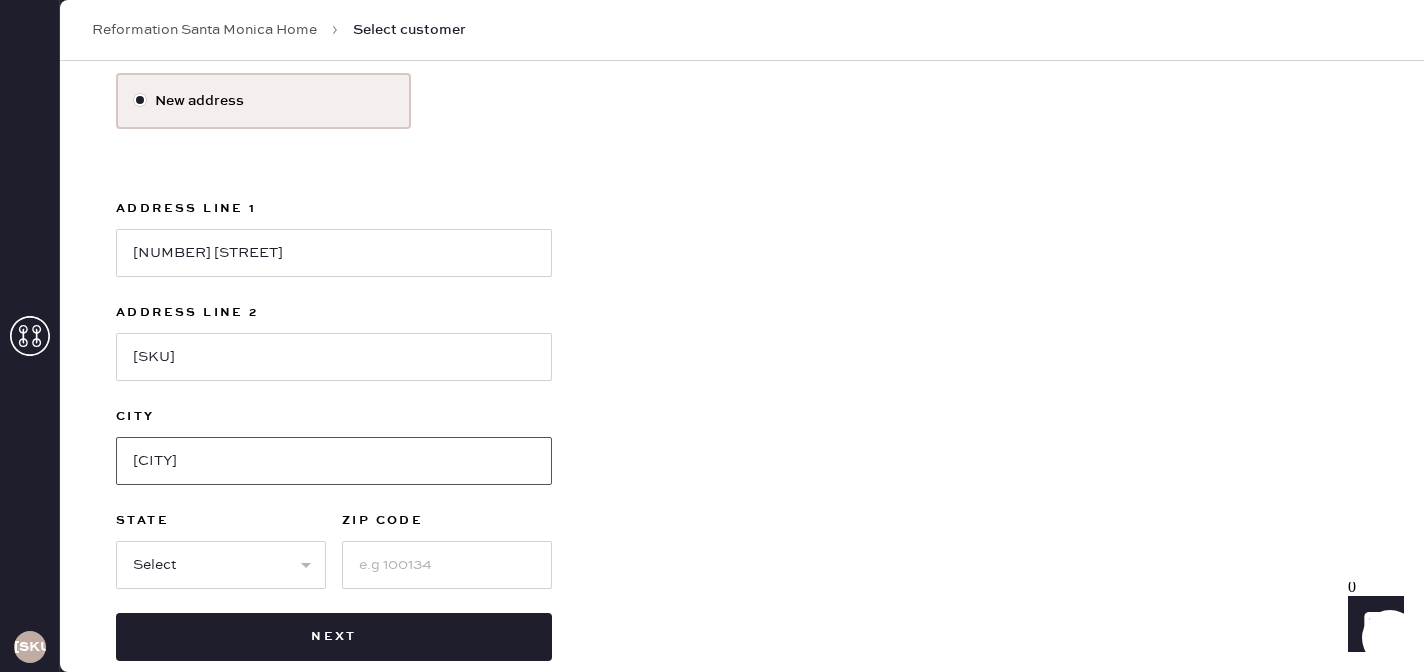 type on "[CITY]" 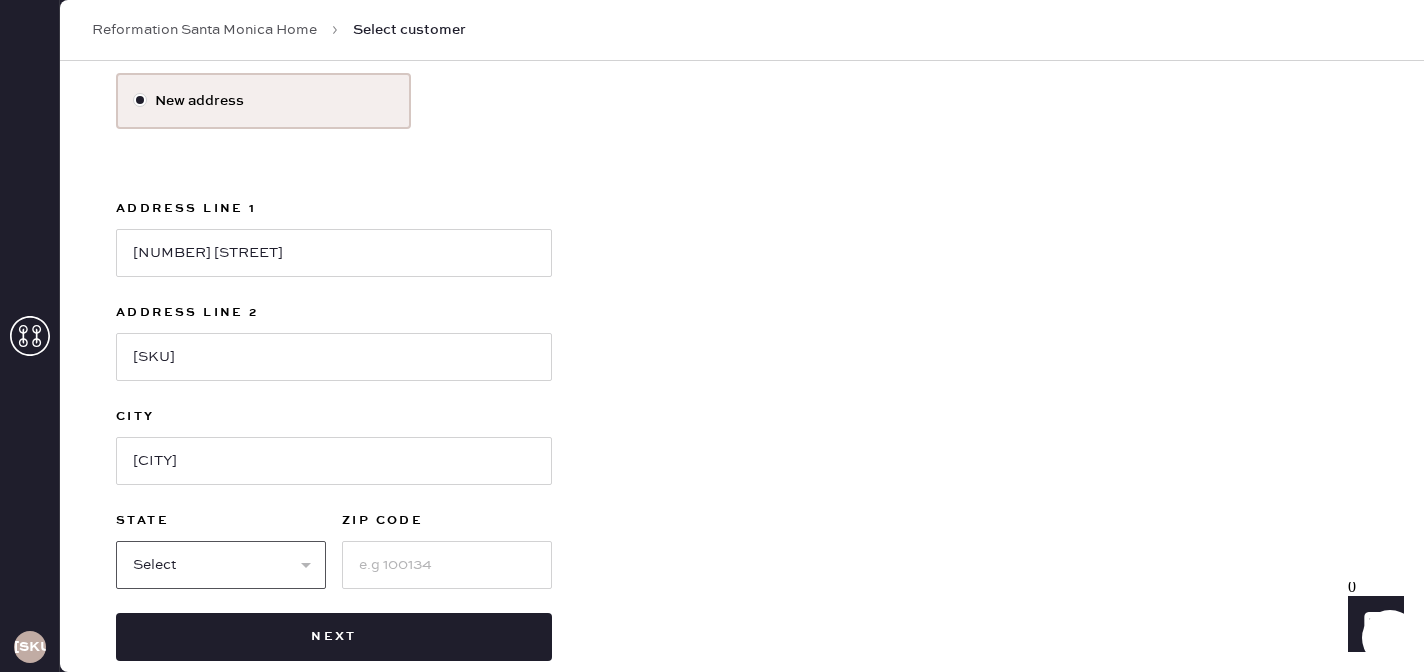 click on "Select AK AL AR AZ CA CO CT DC DE FL GA HI IA ID IL IN KS KY LA MA MD ME MI MN MO MS MT NC ND NE NH NJ NM NV NY OH OK OR PA RI SC SD TN TX UT VA VT WA WI WV WY" at bounding box center (221, 565) 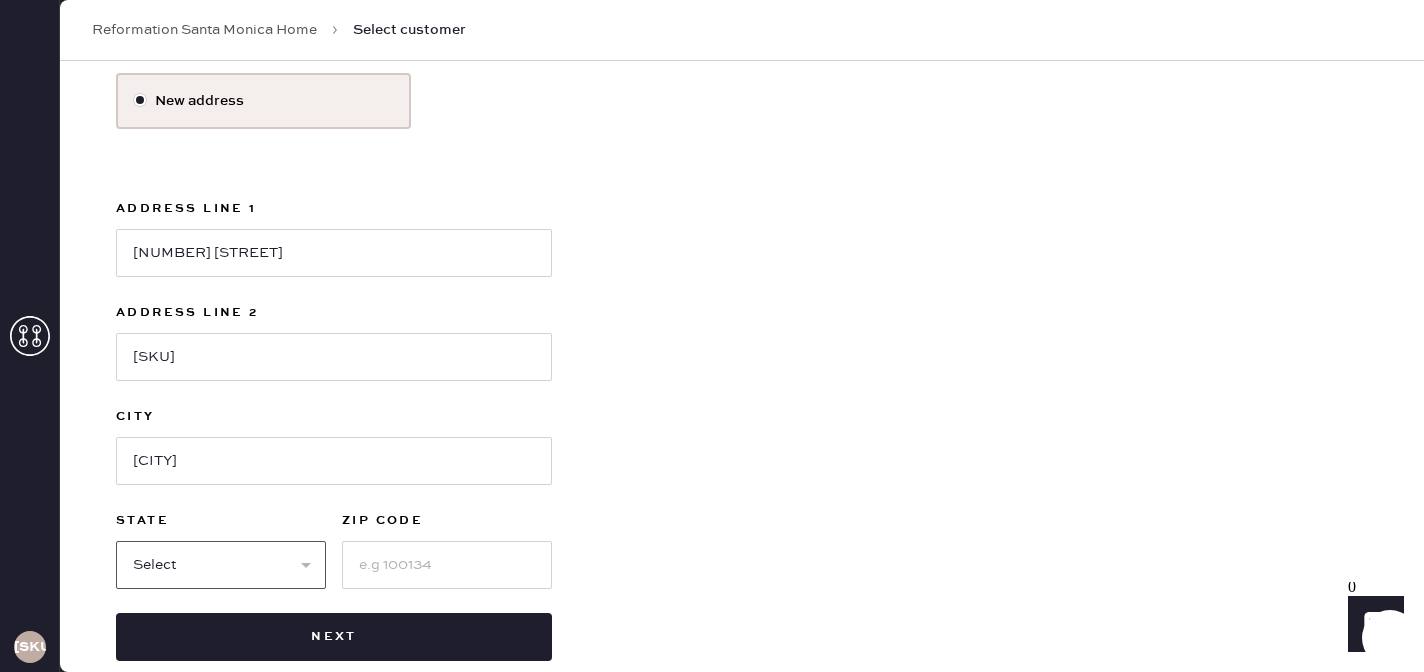 select on "CA" 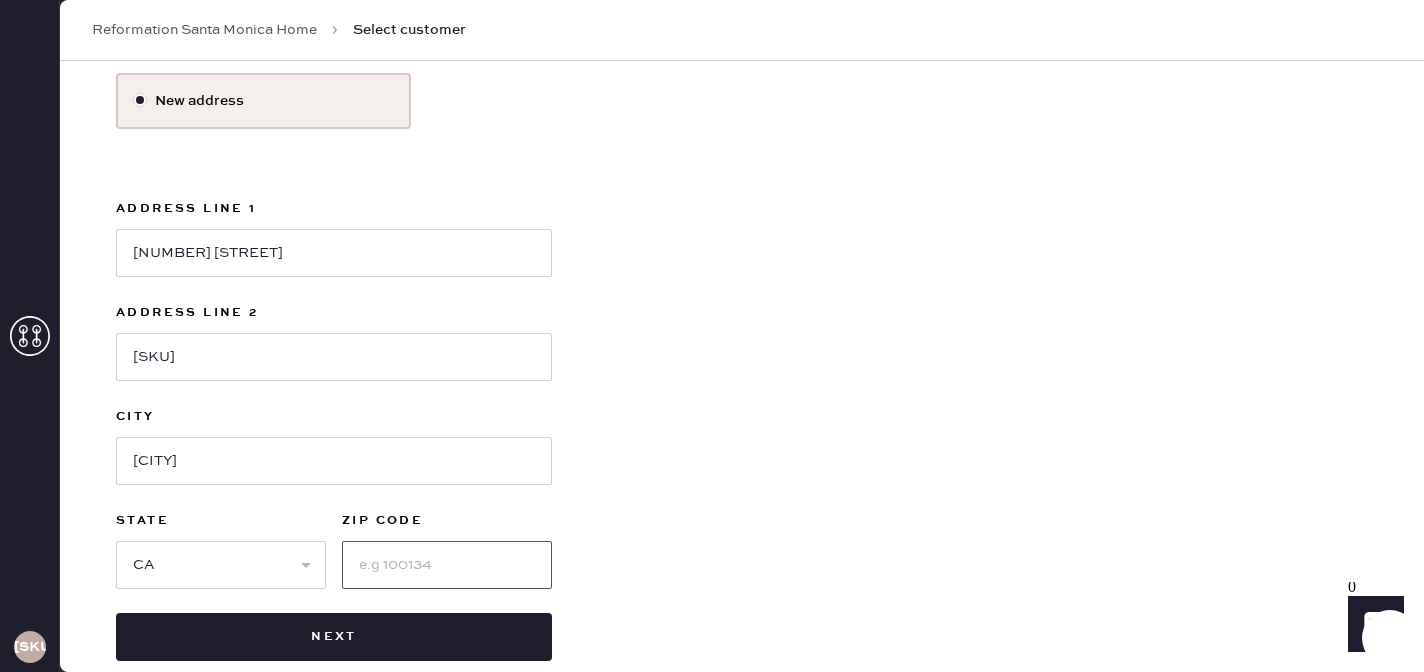 click at bounding box center (447, 565) 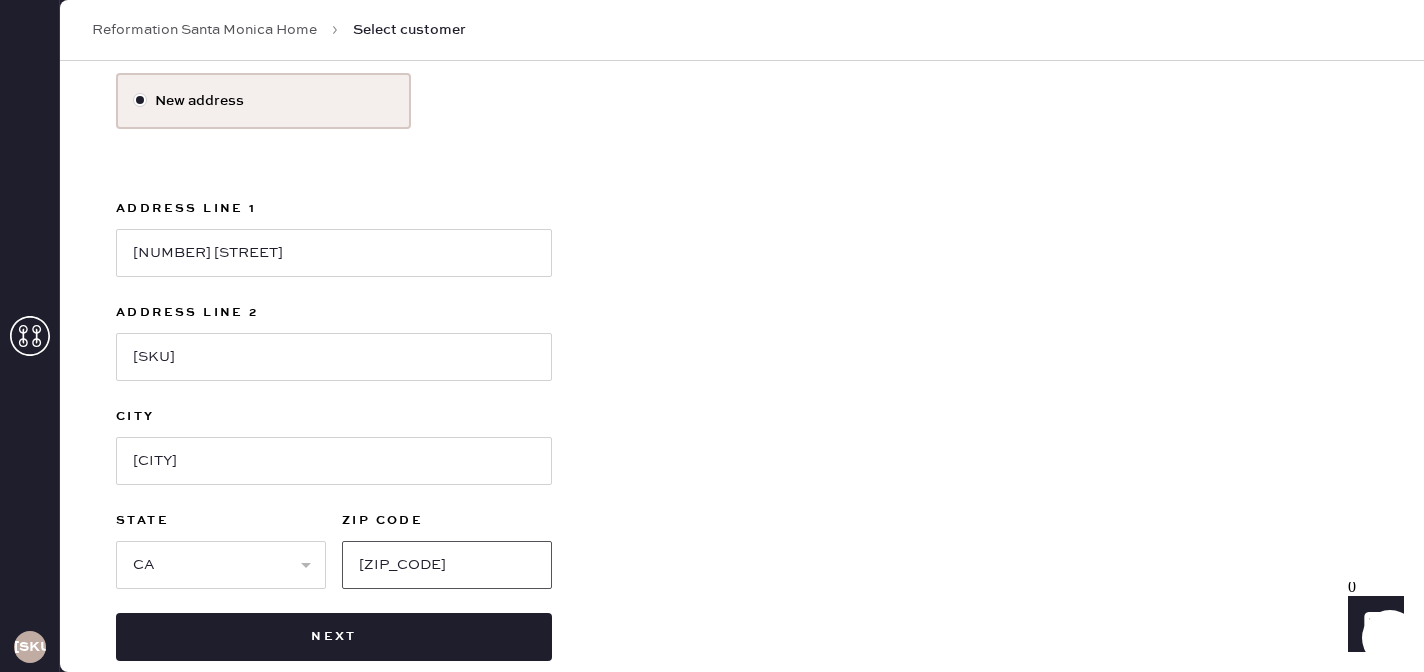 type on "[ZIP_CODE]" 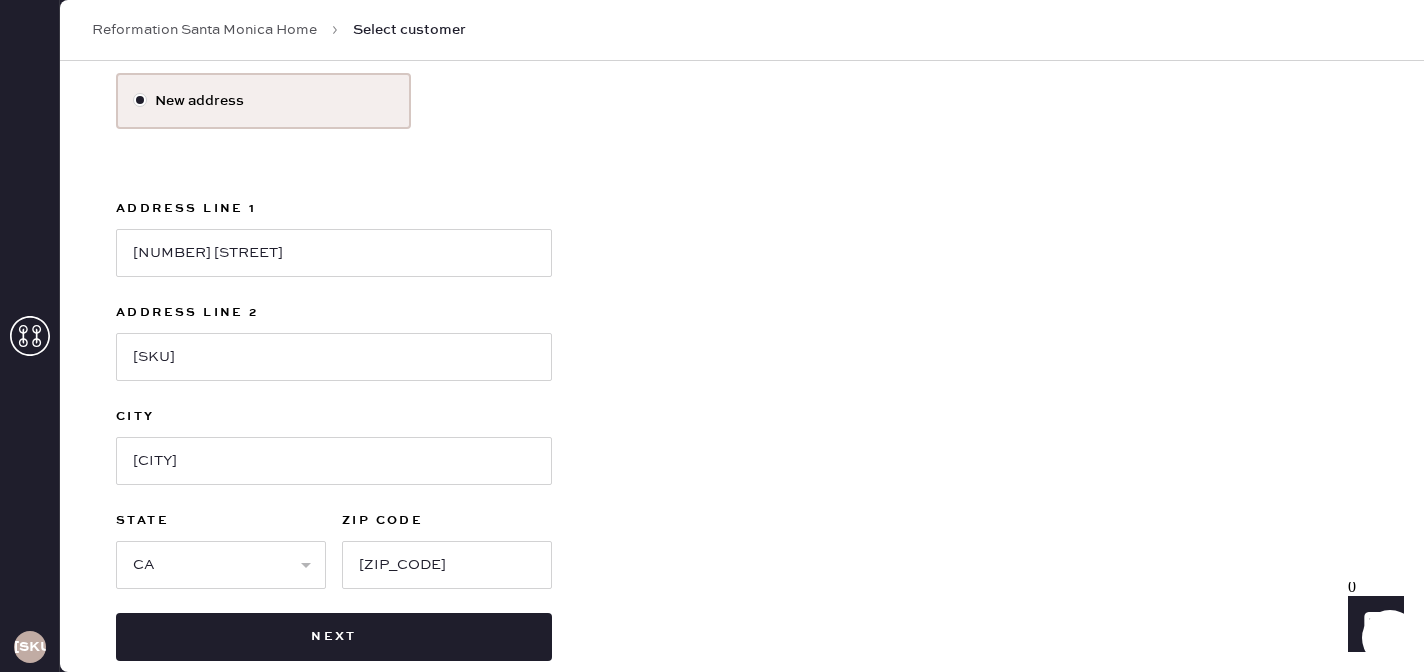 click on "Use this address [FIRST] [LAST] [NUMBER] [STREET] [CITY]  [ZIP_CODE] [STATE] New address Address Line 1 [NUMBER] [STREET] Address Line 2 [SKU] City [CITY] State Select AK AL AR AZ CA CO CT DE FL GA HI IA ID IL IN KS KY LA MA MD ME MI MN MO MS MT NC ND NE NH NJ NM NV NY OH OK OR PA RI SC SD TN TX UT VA VT WA WI WV WY ZIP Code [ZIP_CODE] Next" at bounding box center (742, 283) 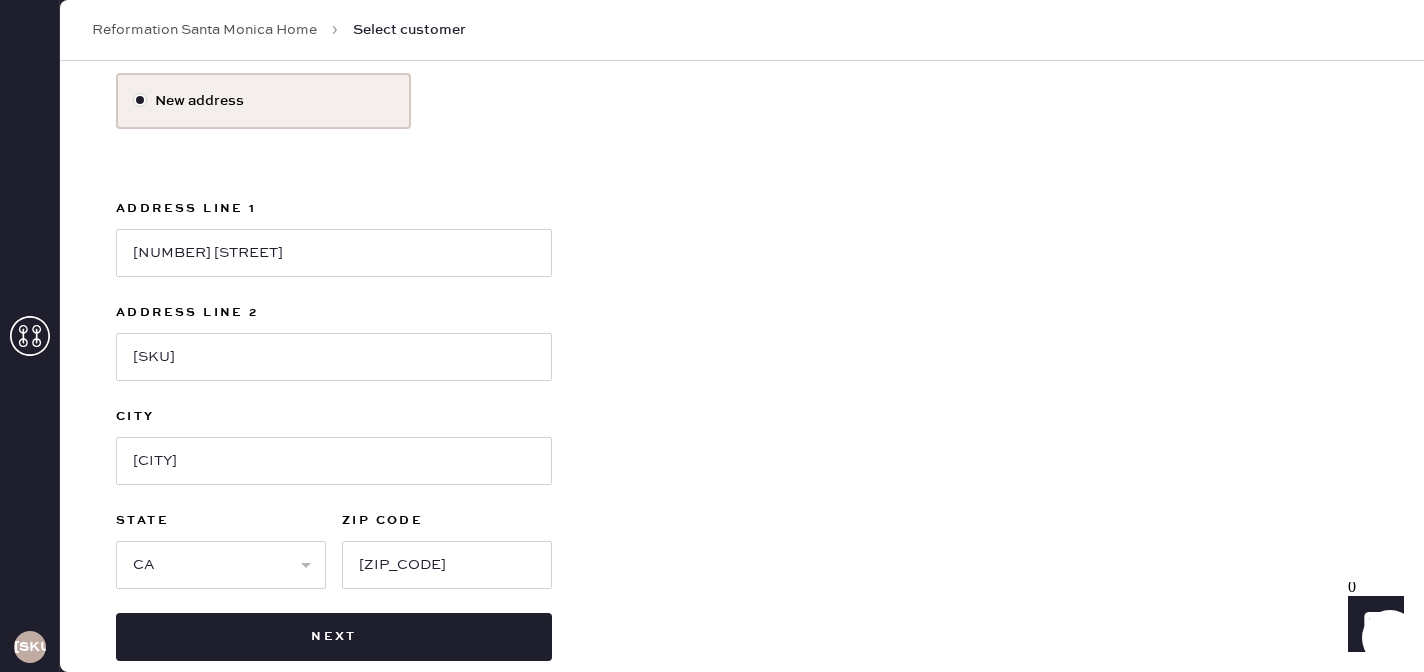 scroll, scrollTop: 502, scrollLeft: 0, axis: vertical 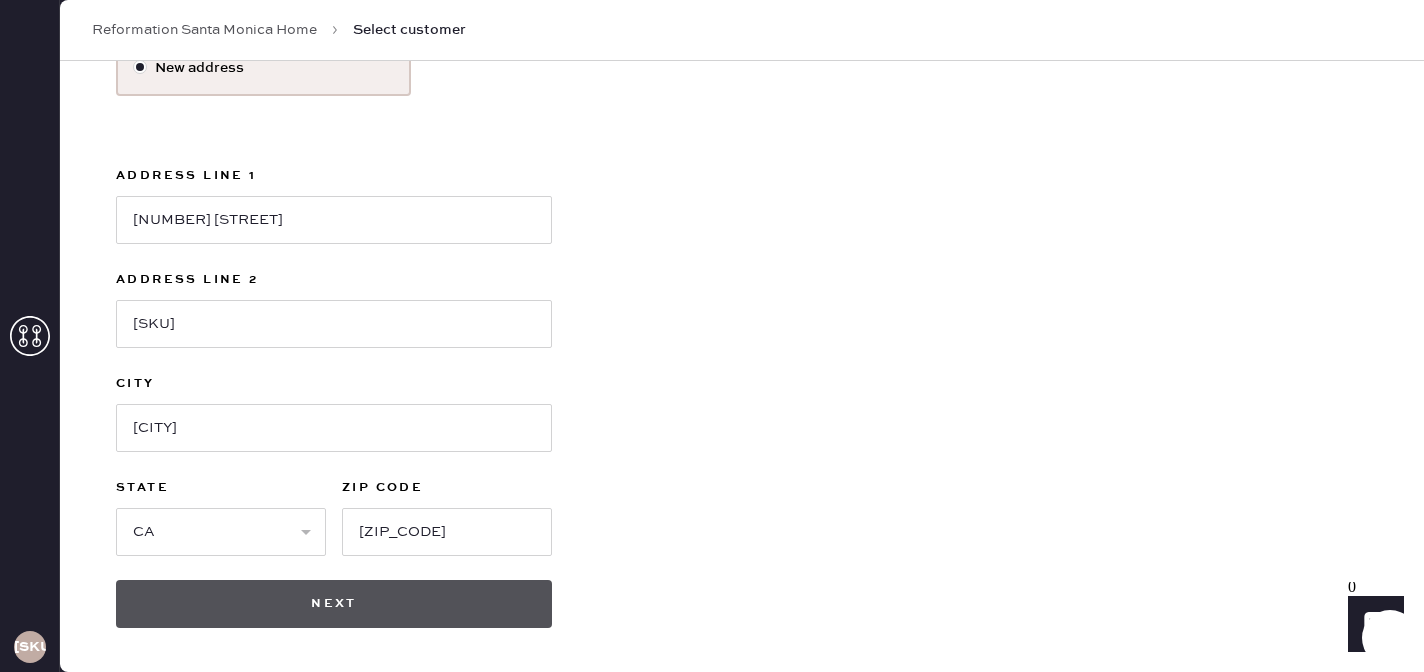click on "Next" at bounding box center [334, 604] 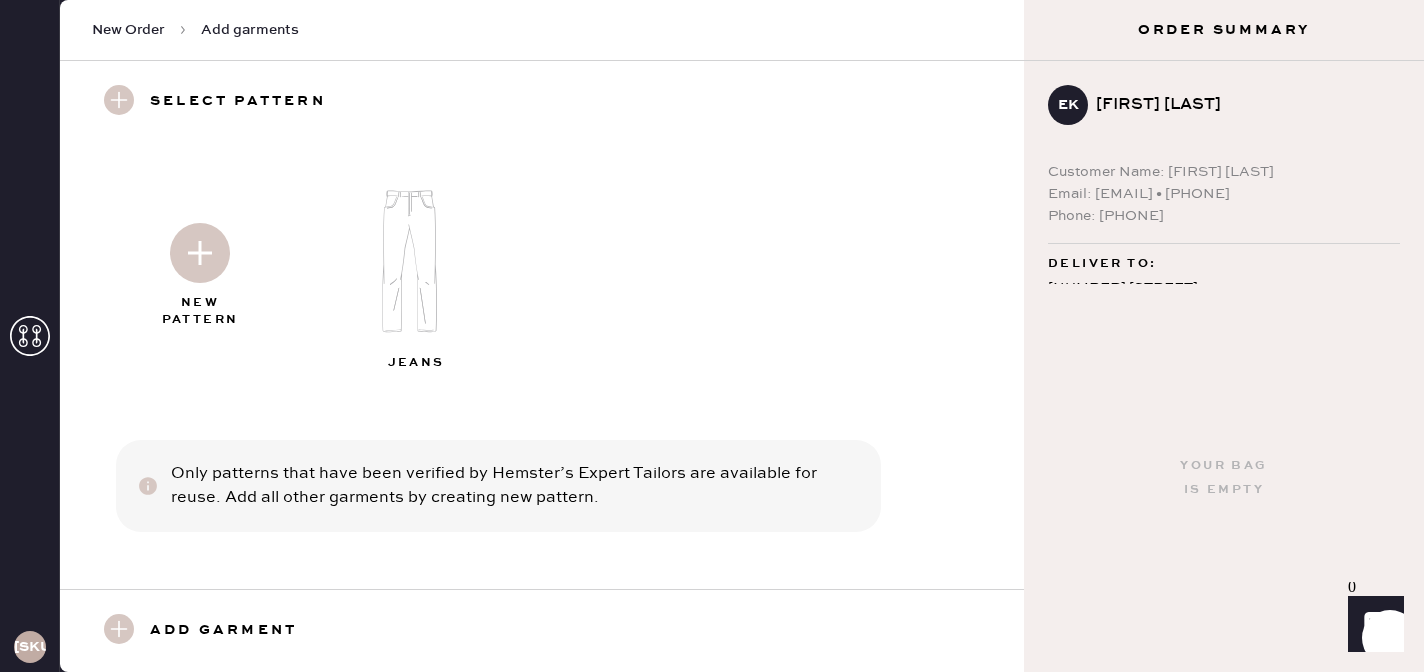 click at bounding box center (418, 261) 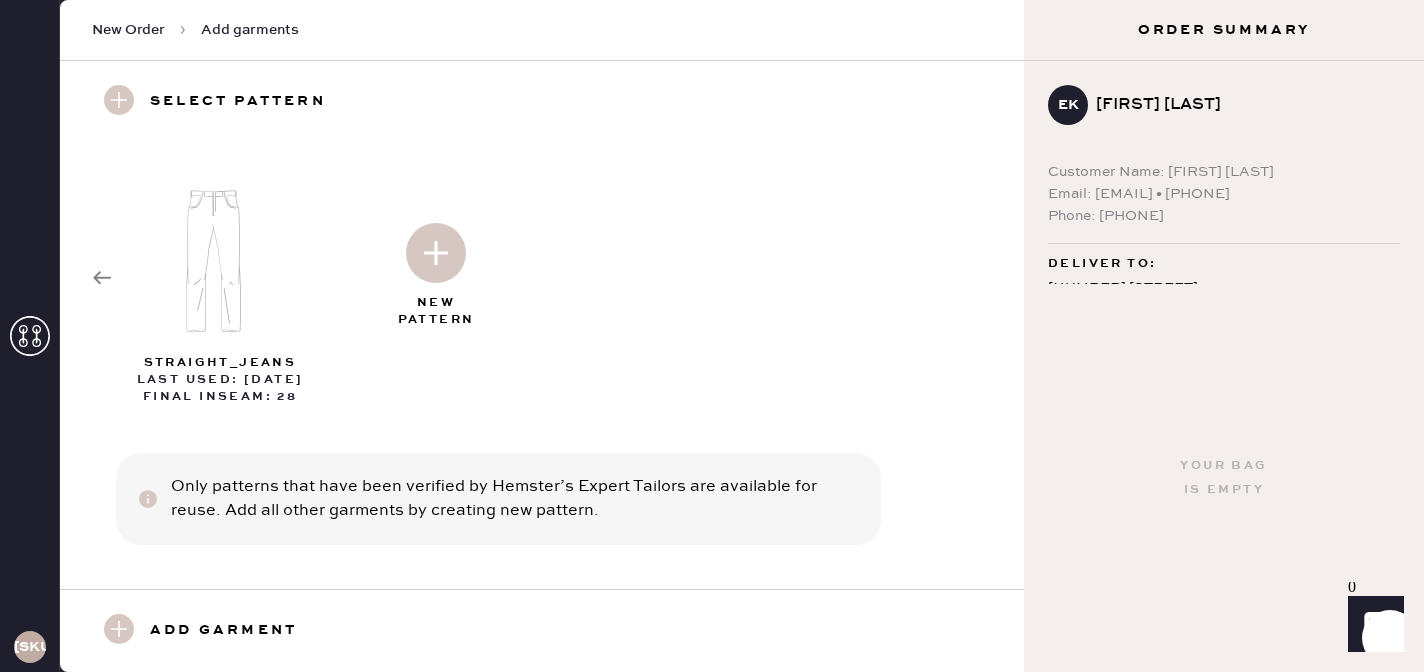 scroll, scrollTop: 3, scrollLeft: 0, axis: vertical 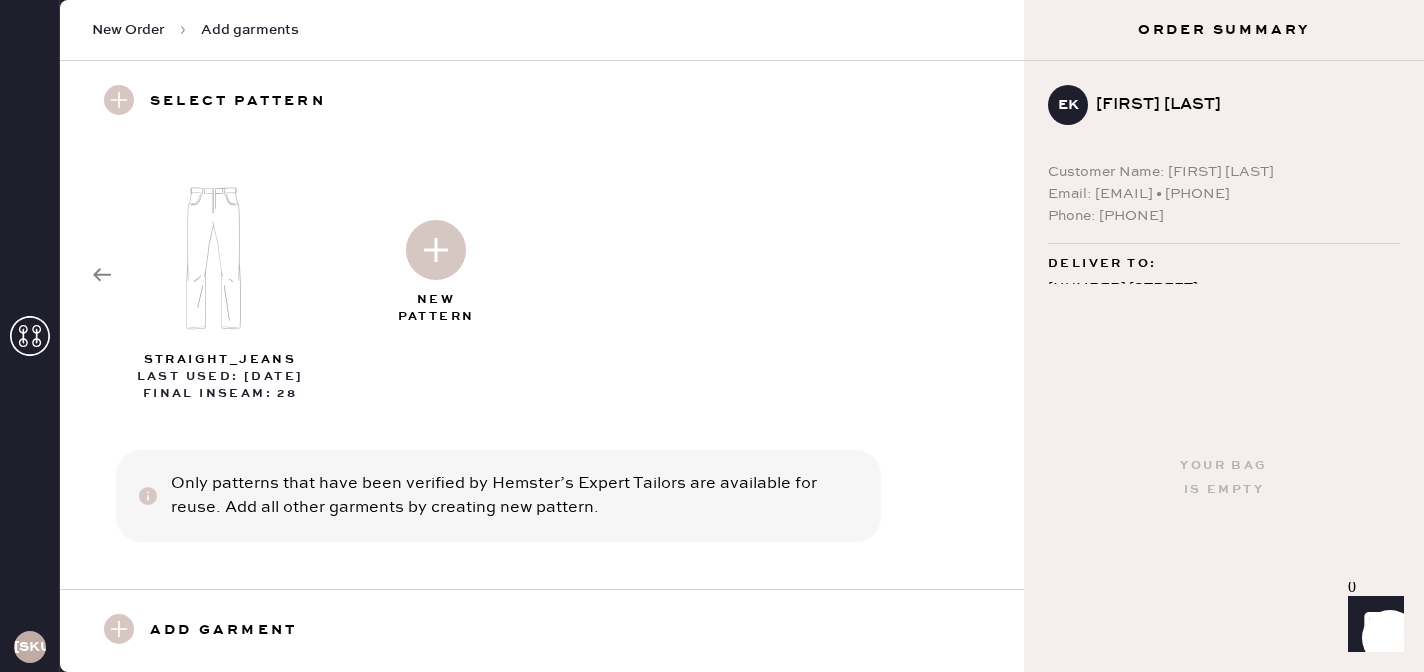 click at bounding box center (222, 258) 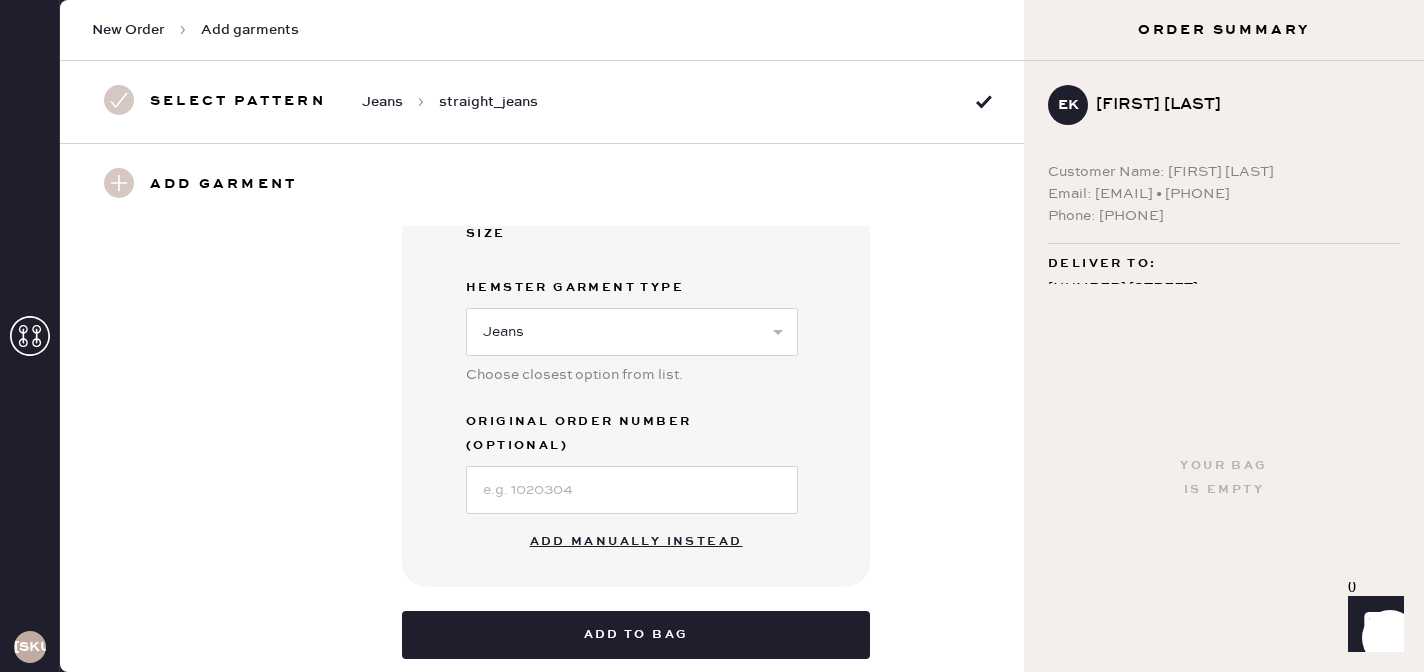 scroll, scrollTop: 0, scrollLeft: 0, axis: both 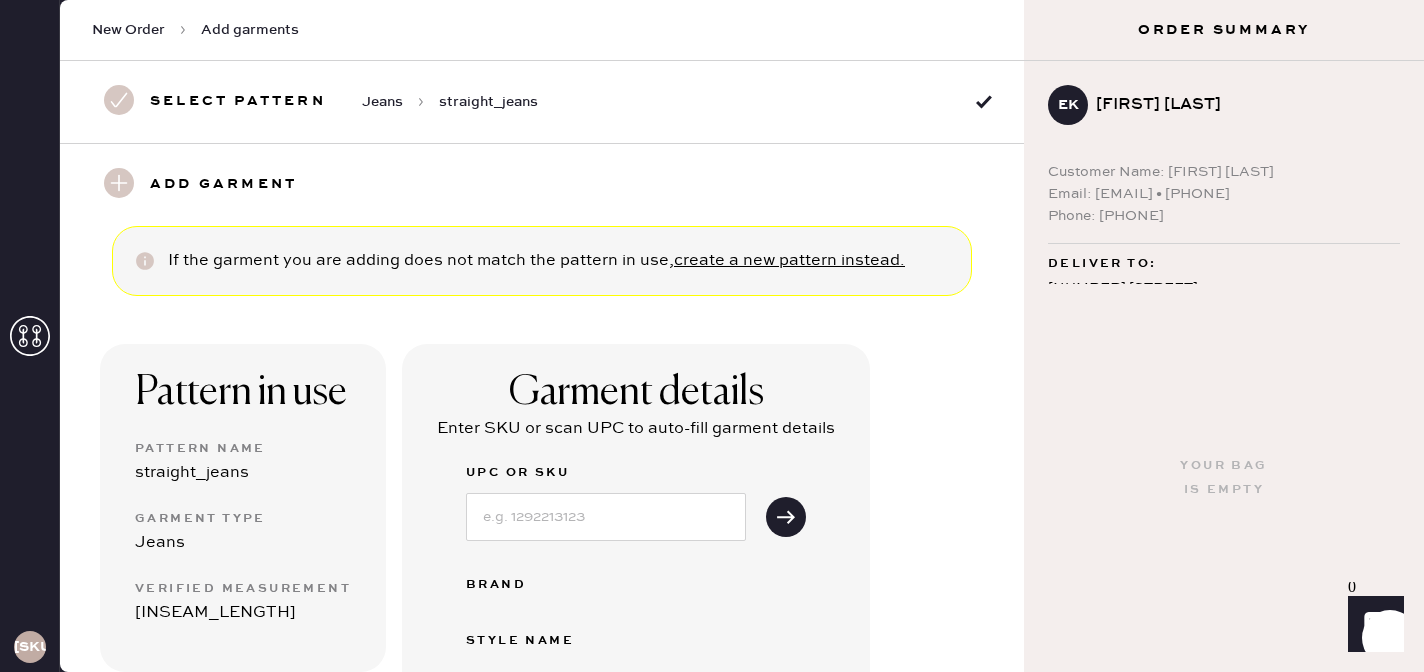click on "Select pattern" at bounding box center (238, 102) 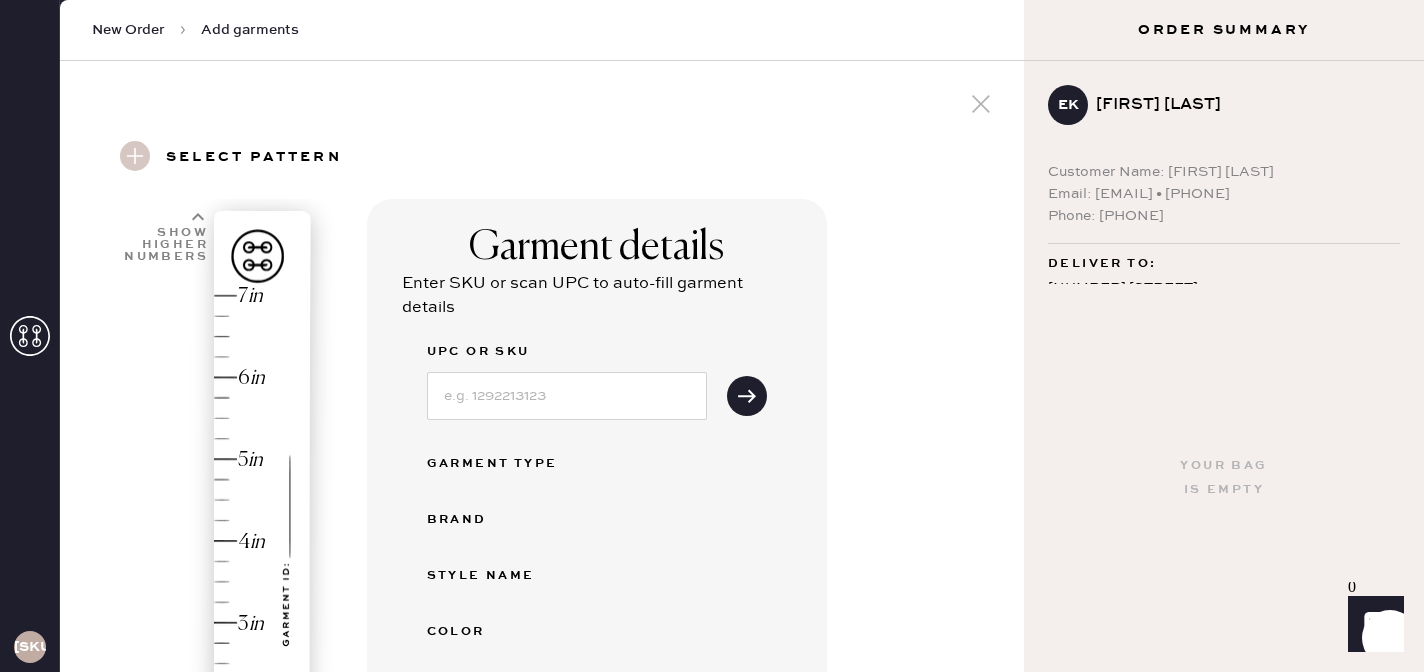 click 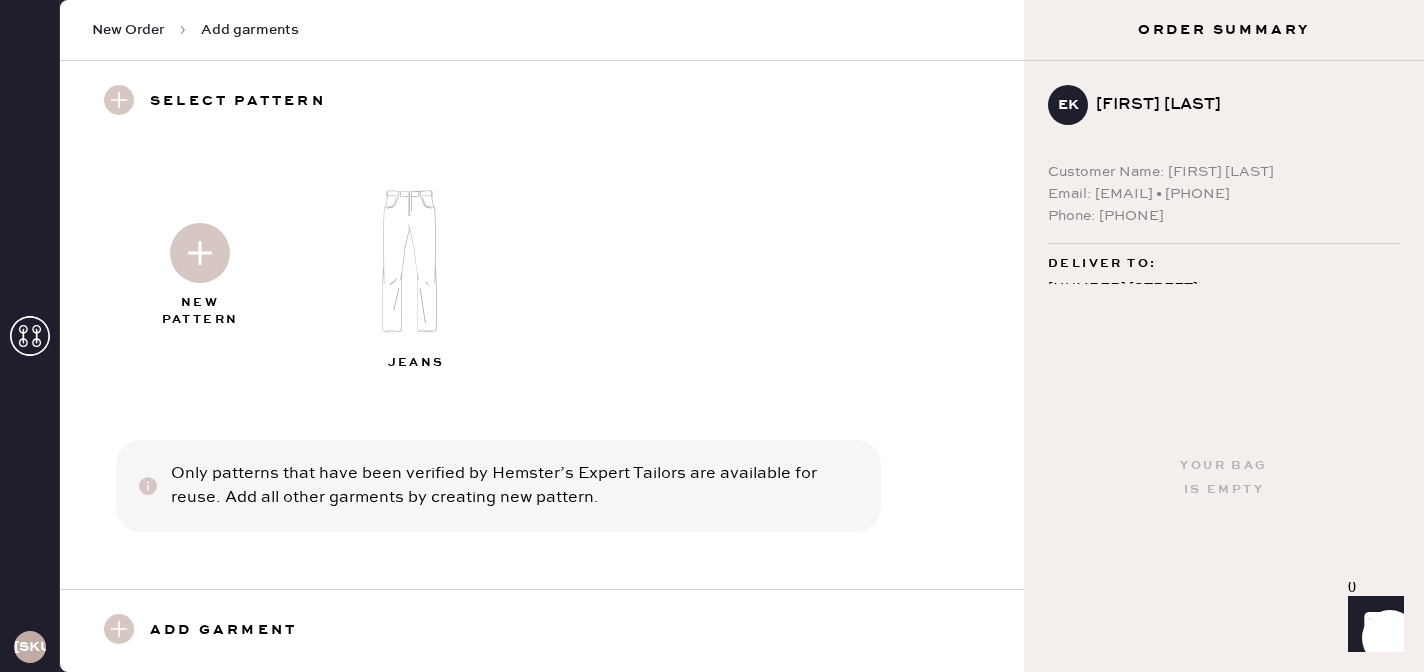 click on "Add garment" at bounding box center [223, 631] 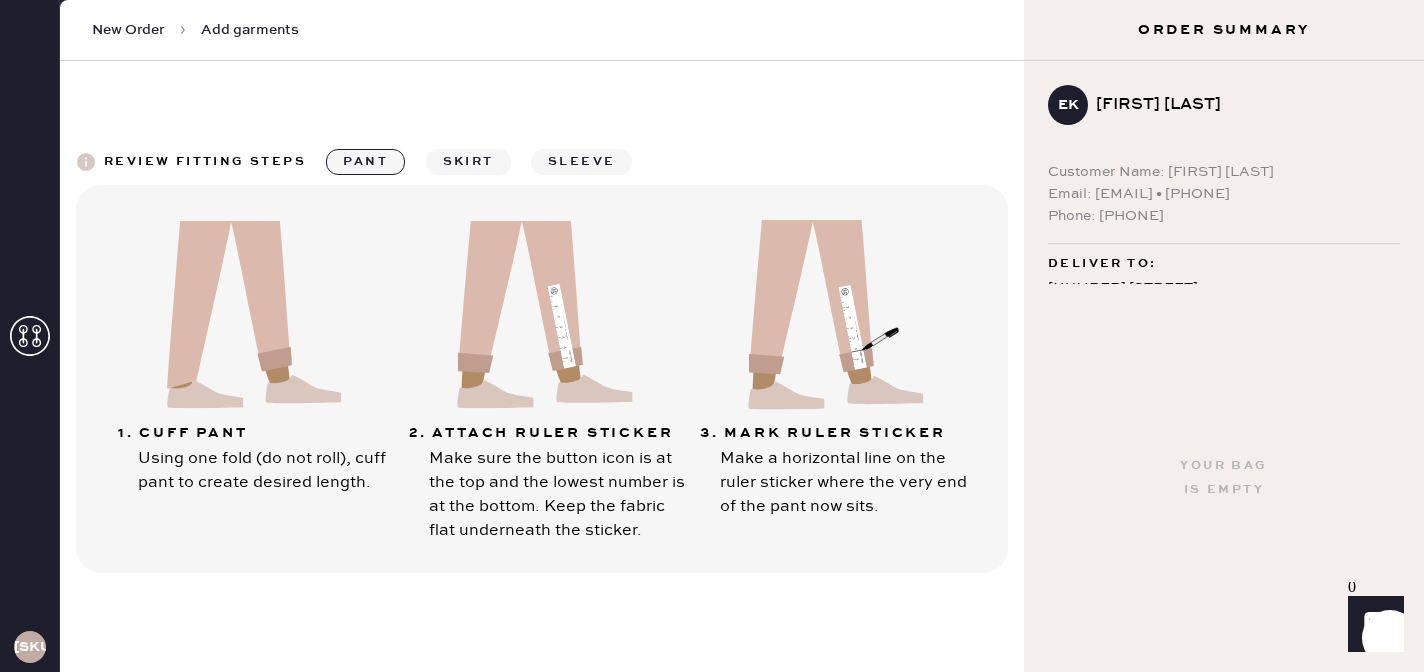 scroll, scrollTop: 1180, scrollLeft: 0, axis: vertical 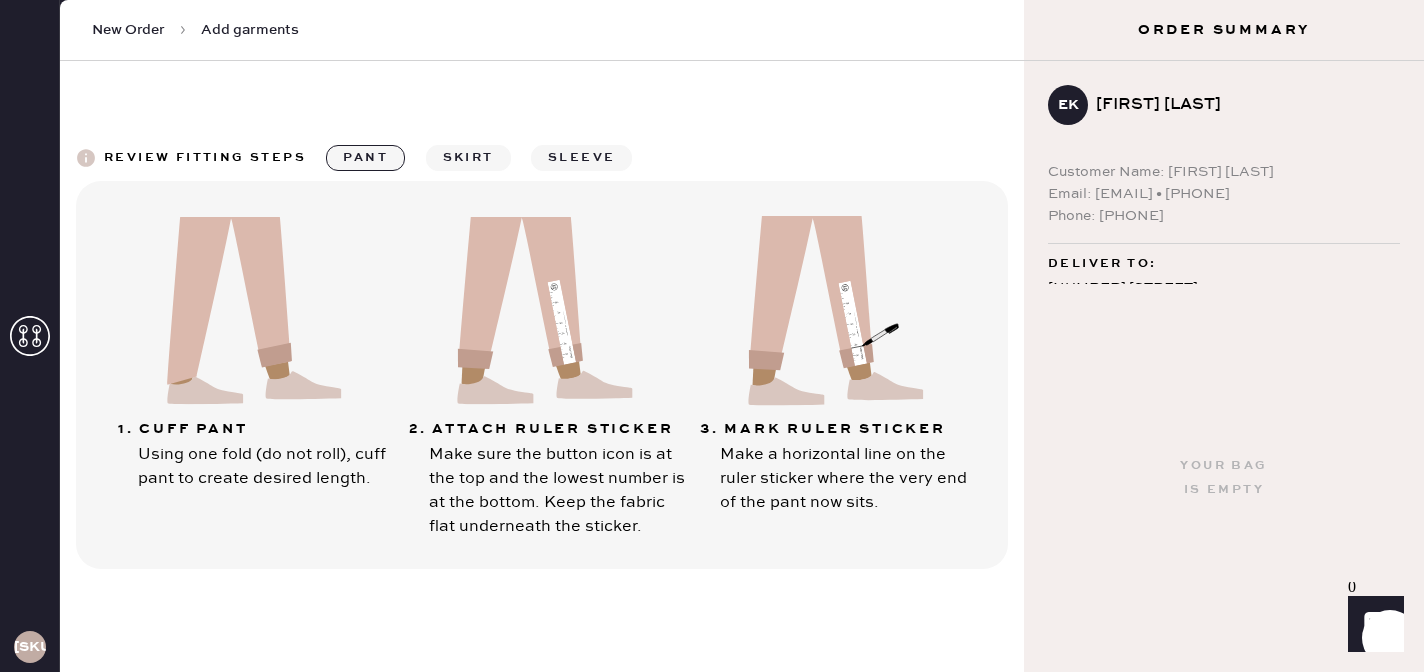 click on "Add garments" at bounding box center (250, 30) 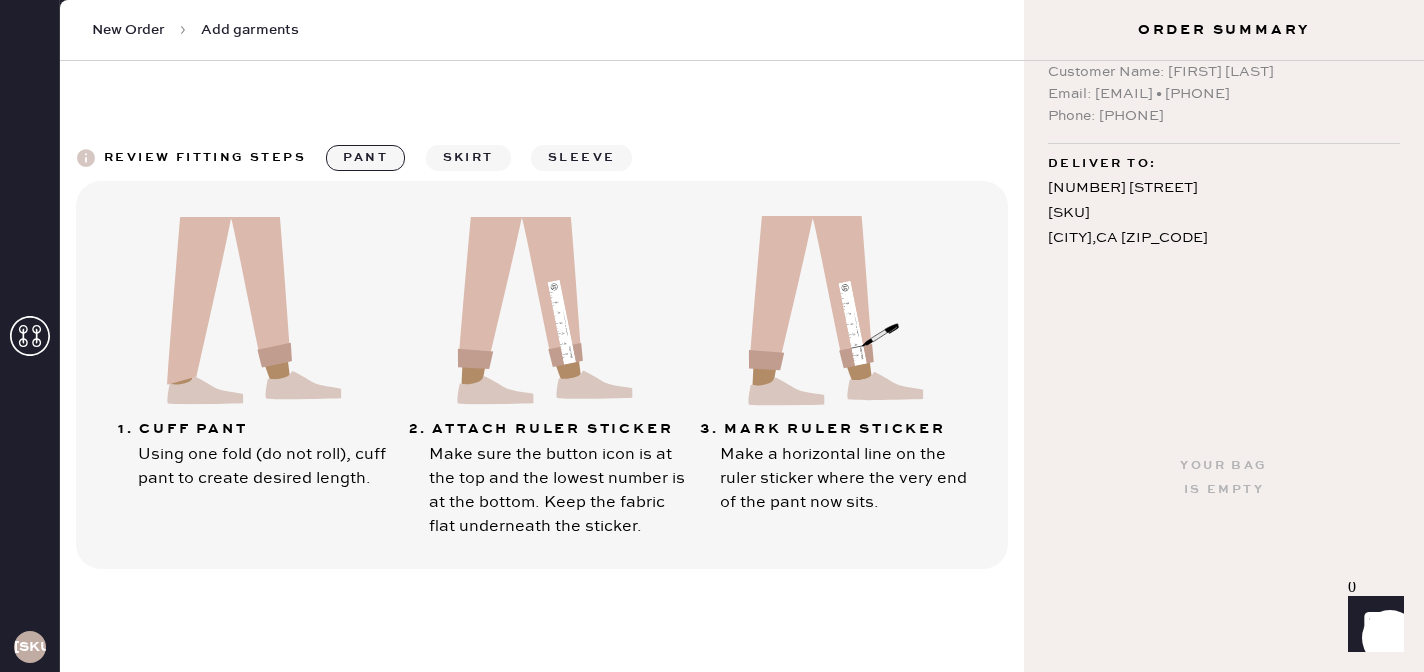 scroll, scrollTop: 0, scrollLeft: 0, axis: both 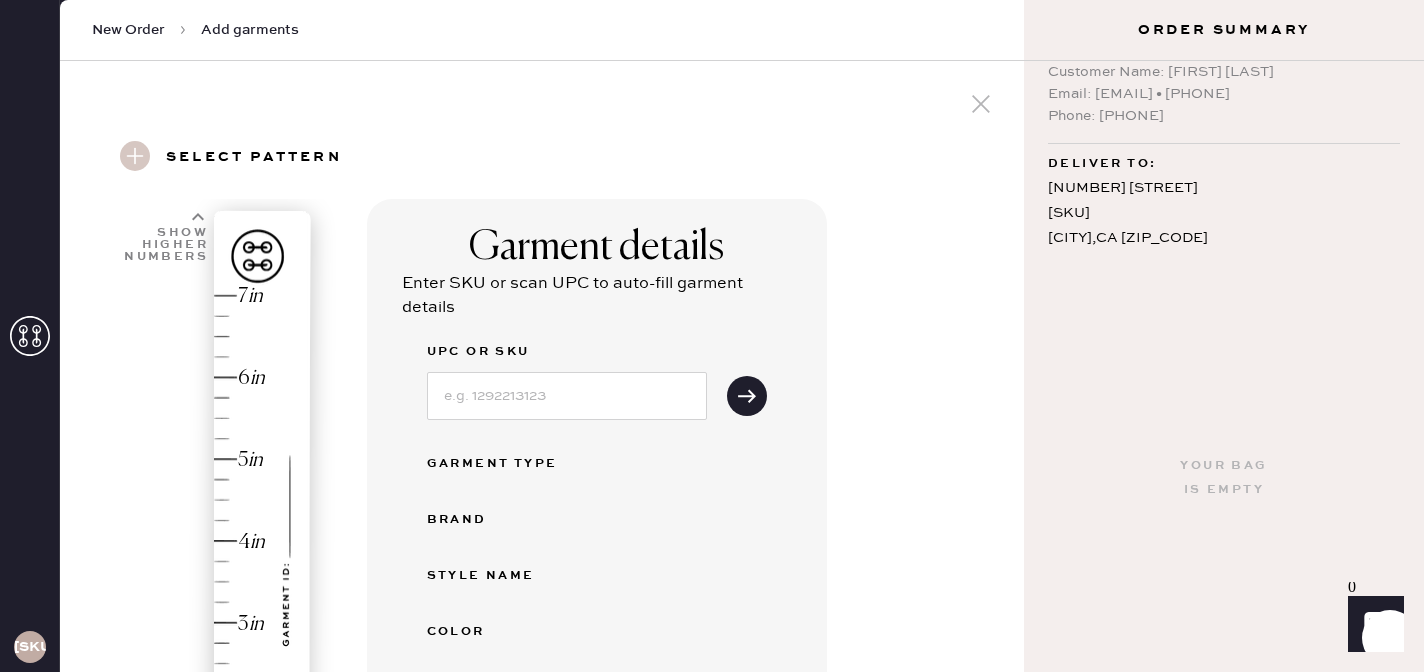 click on "Select pattern" at bounding box center (254, 158) 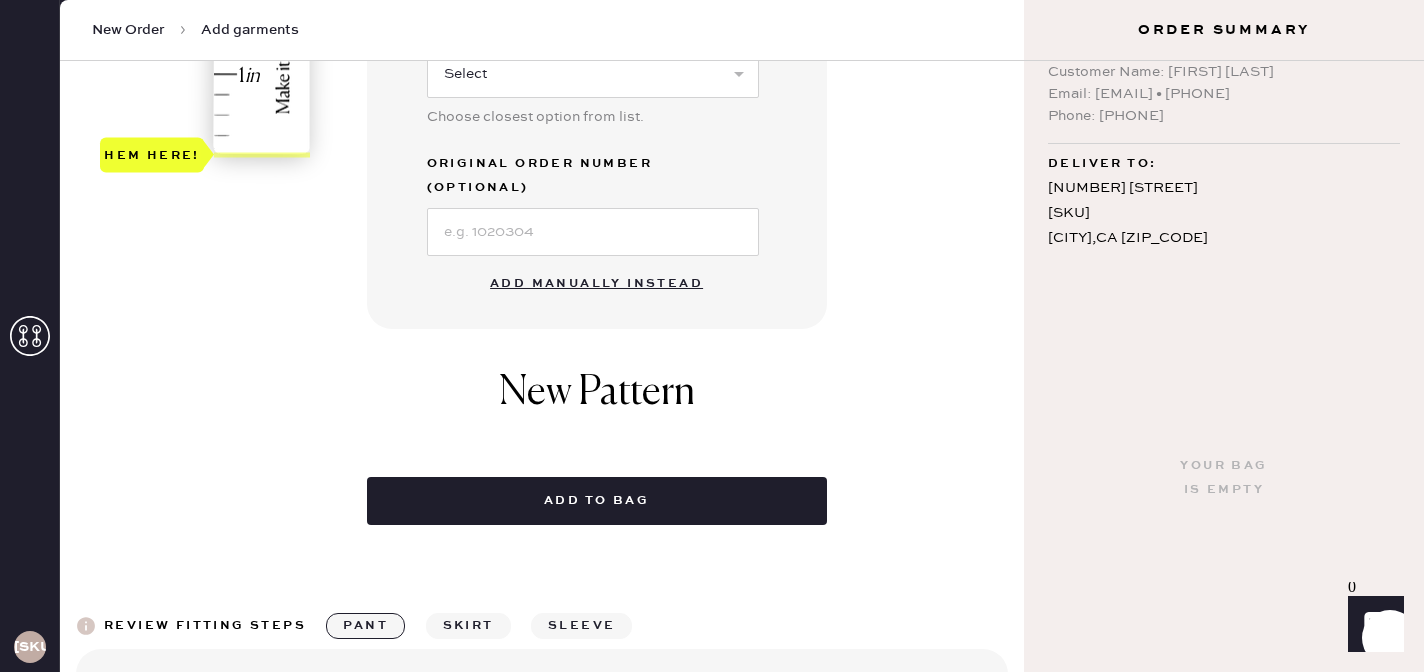 scroll, scrollTop: 0, scrollLeft: 0, axis: both 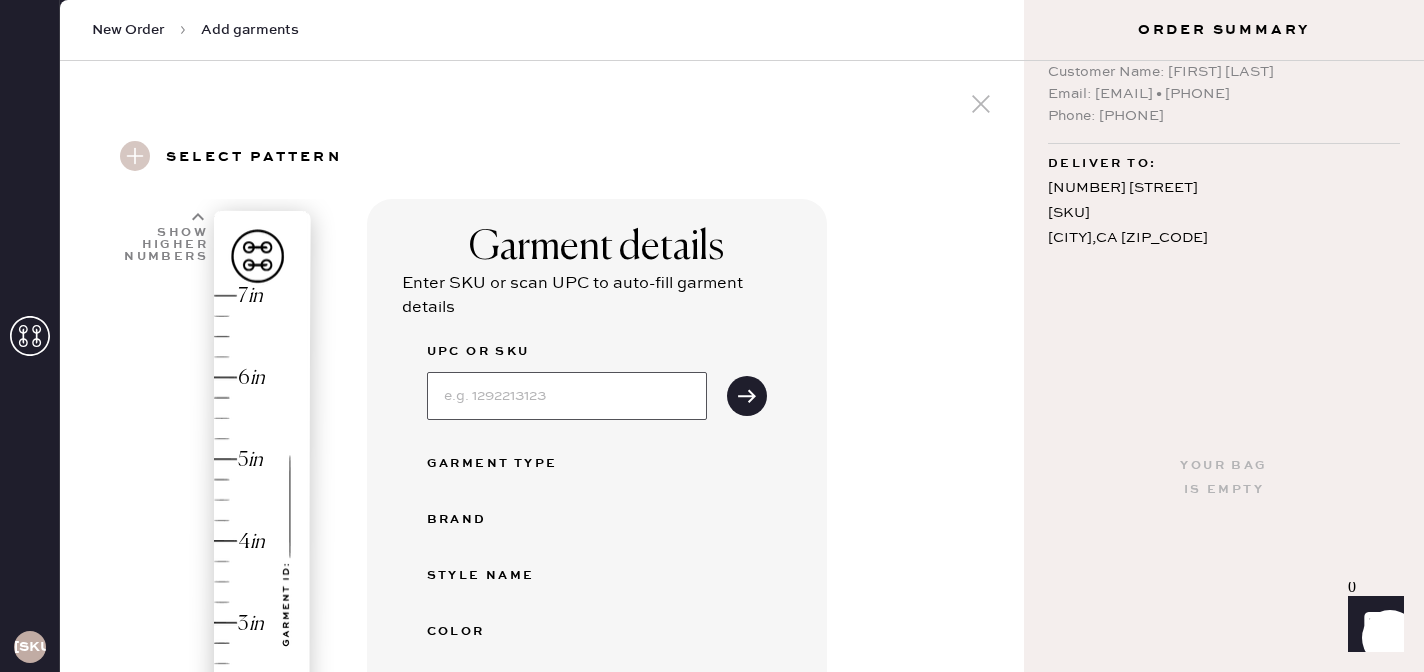 click at bounding box center (567, 396) 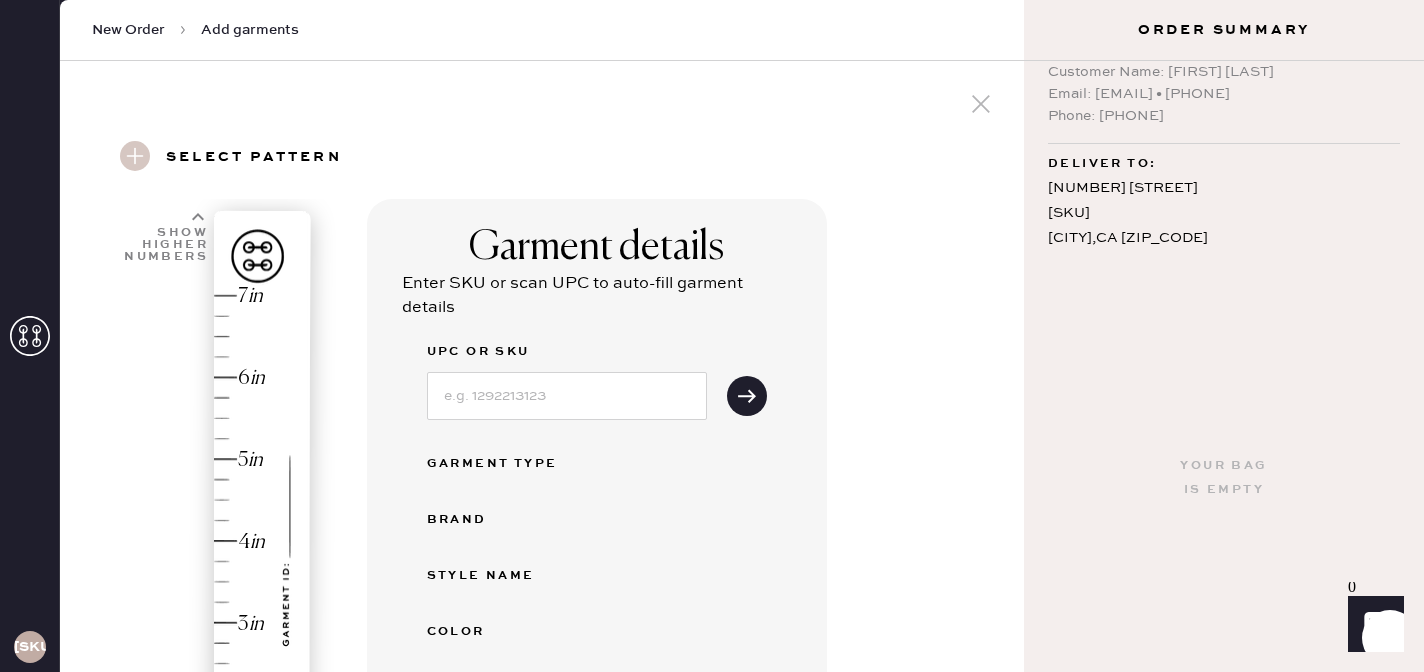 click on "Garment details Enter SKU or scan UPC to auto-fill garment details UPC or SKU Garment Type Brand Style name Color Size Hemster Garment Type Select Basic Skirt Jeans Leggings Pants Shorts Basic Sleeved Dress Basic Sleeveless Dress Basic Strap Dress Strap Jumpsuit Outerwear Button Down Top Sleeved Top Sleeveless Top Choose closest option from list. Original Order Number (Optional) Add manually instead" at bounding box center [597, 620] 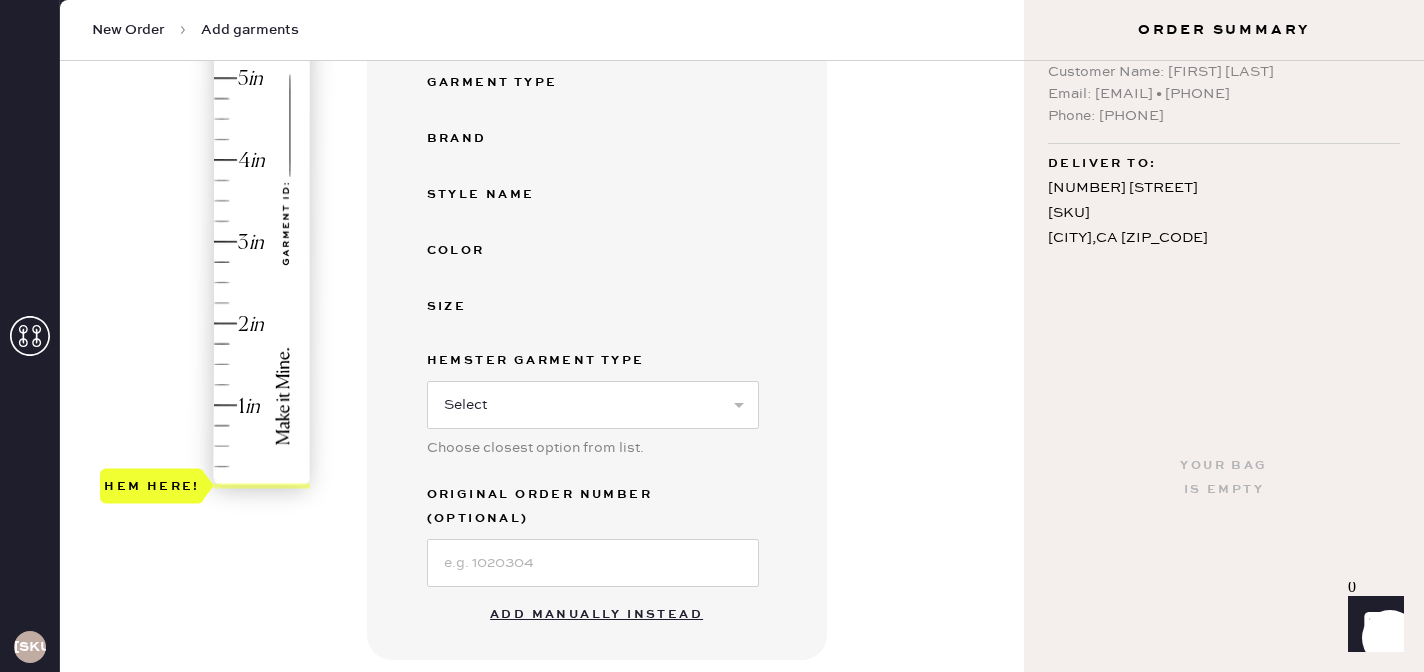 scroll, scrollTop: 374, scrollLeft: 0, axis: vertical 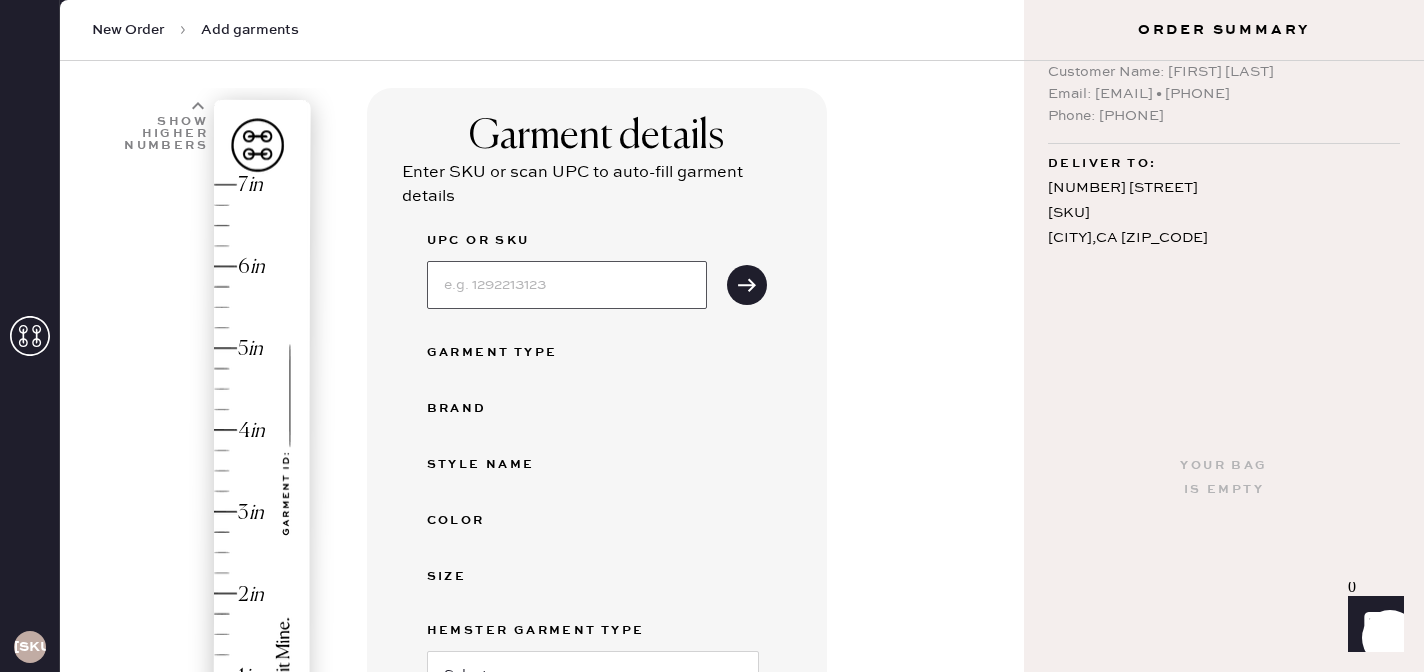 click at bounding box center (567, 285) 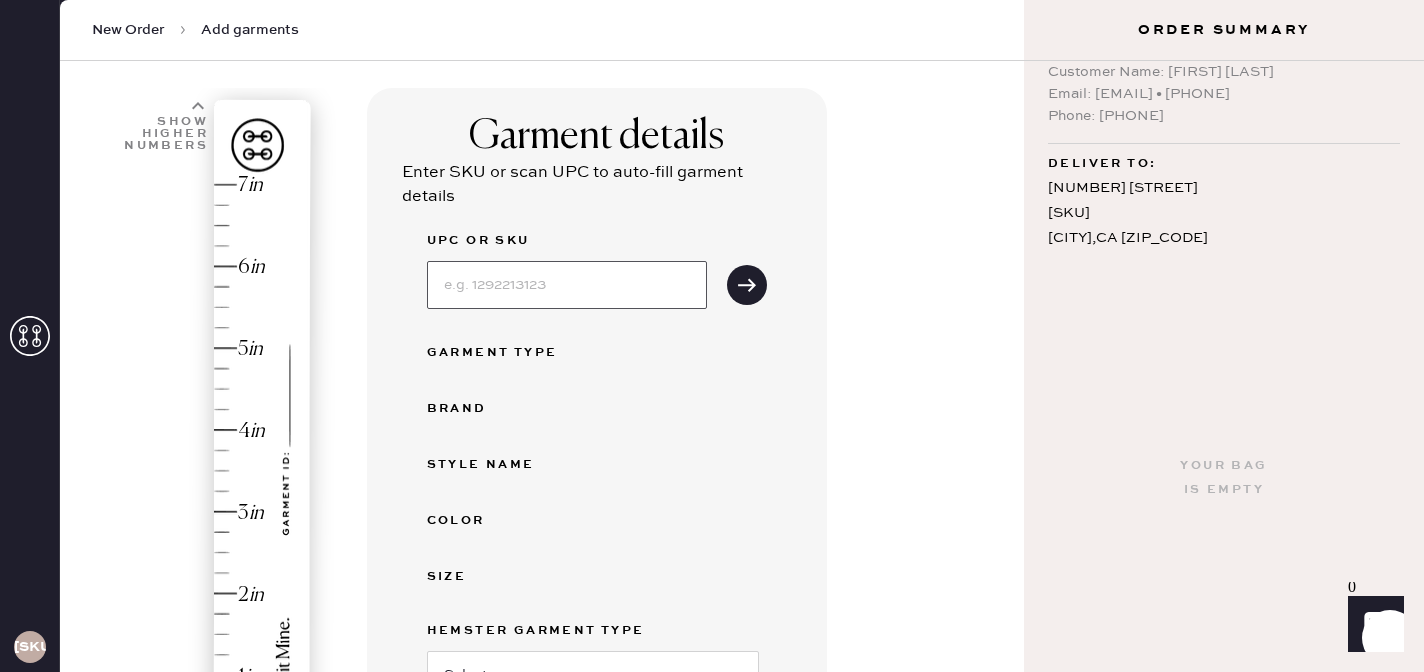 click at bounding box center [567, 285] 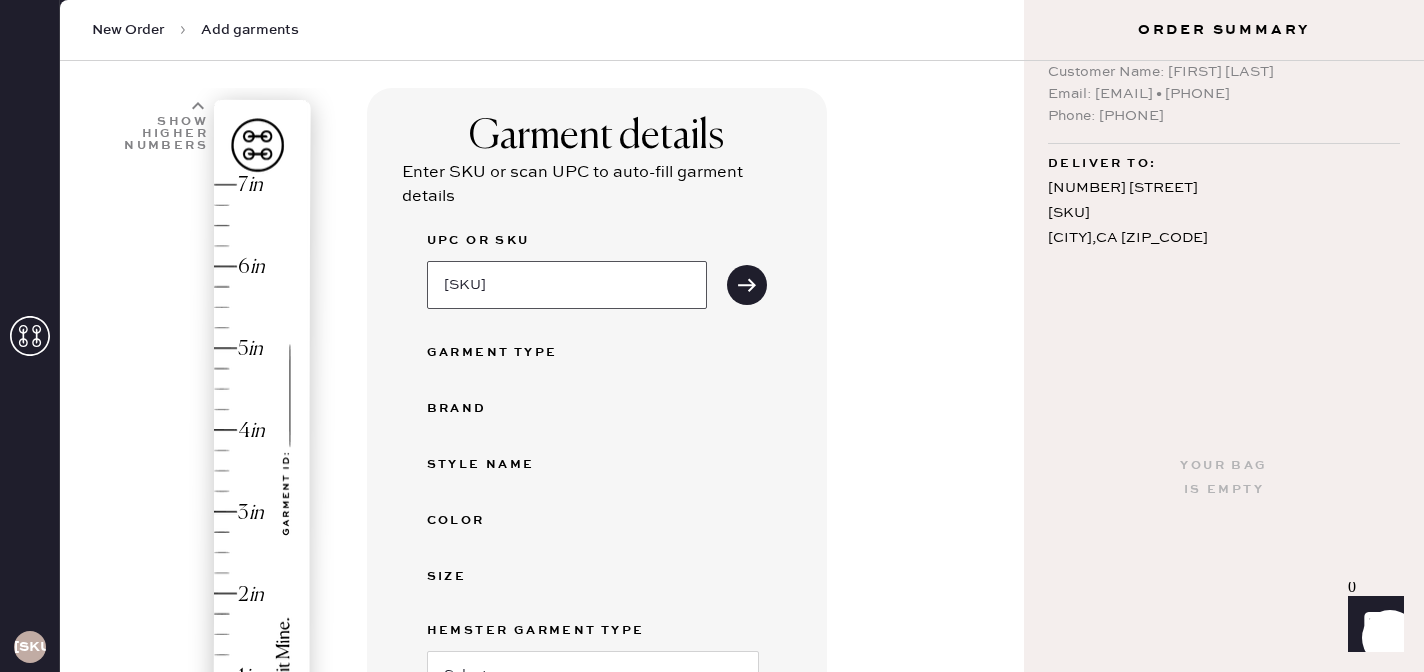 scroll, scrollTop: 400, scrollLeft: 0, axis: vertical 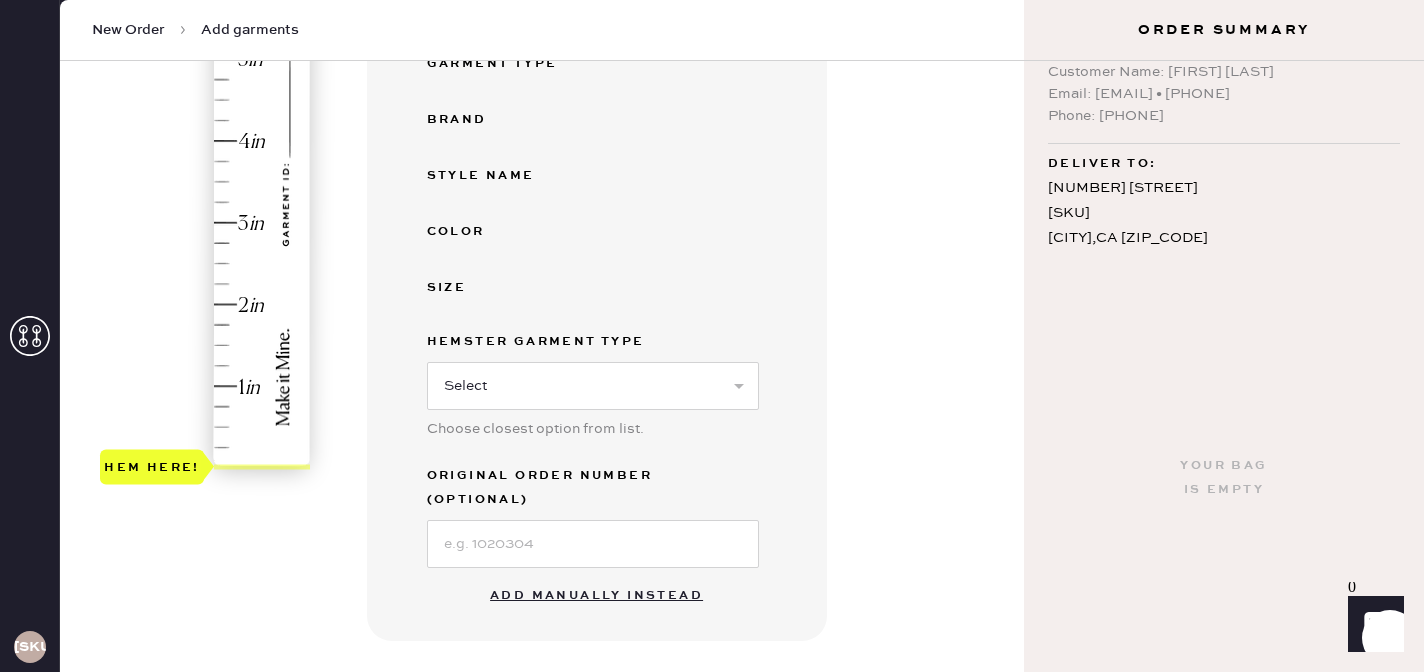 type on "[SKU]" 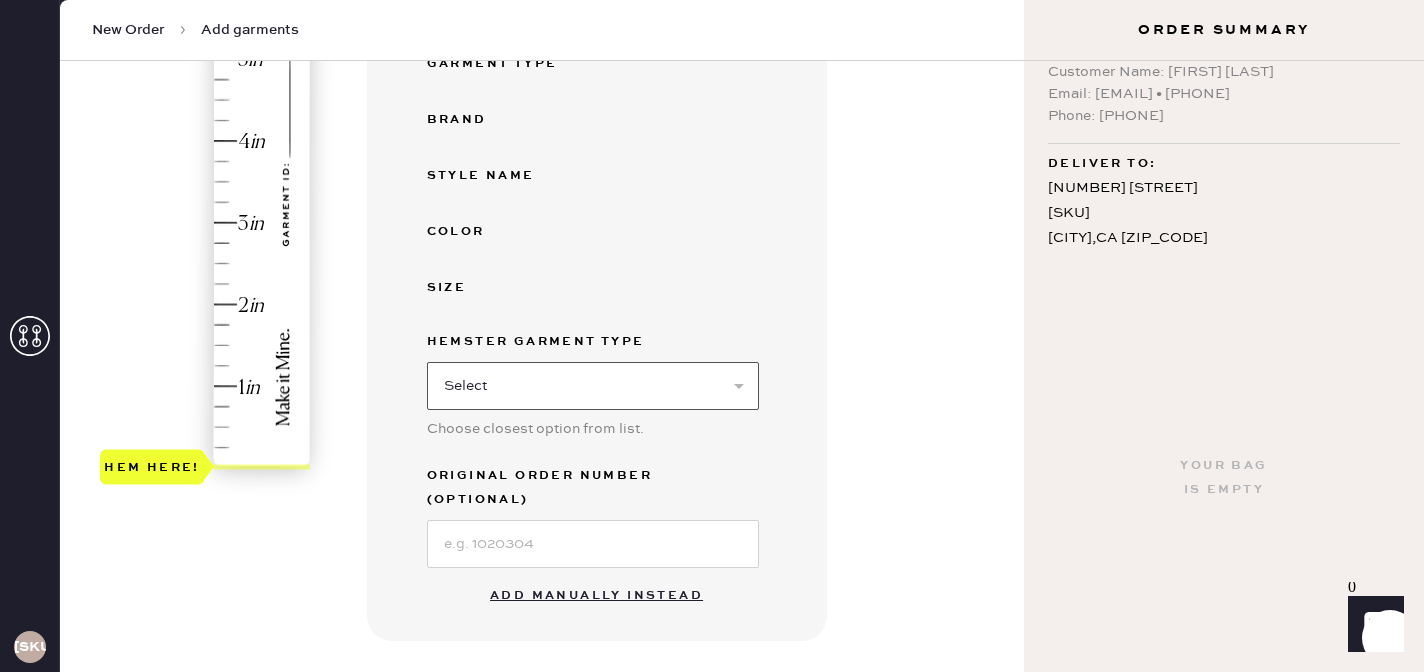 click on "Select Basic Skirt Jeans Leggings Pants Shorts Basic Sleeved Dress Basic Sleeveless Dress Basic Strap Dress Strap Jumpsuit Outerwear Button Down Top Sleeved Top Sleeveless Top" at bounding box center [593, 386] 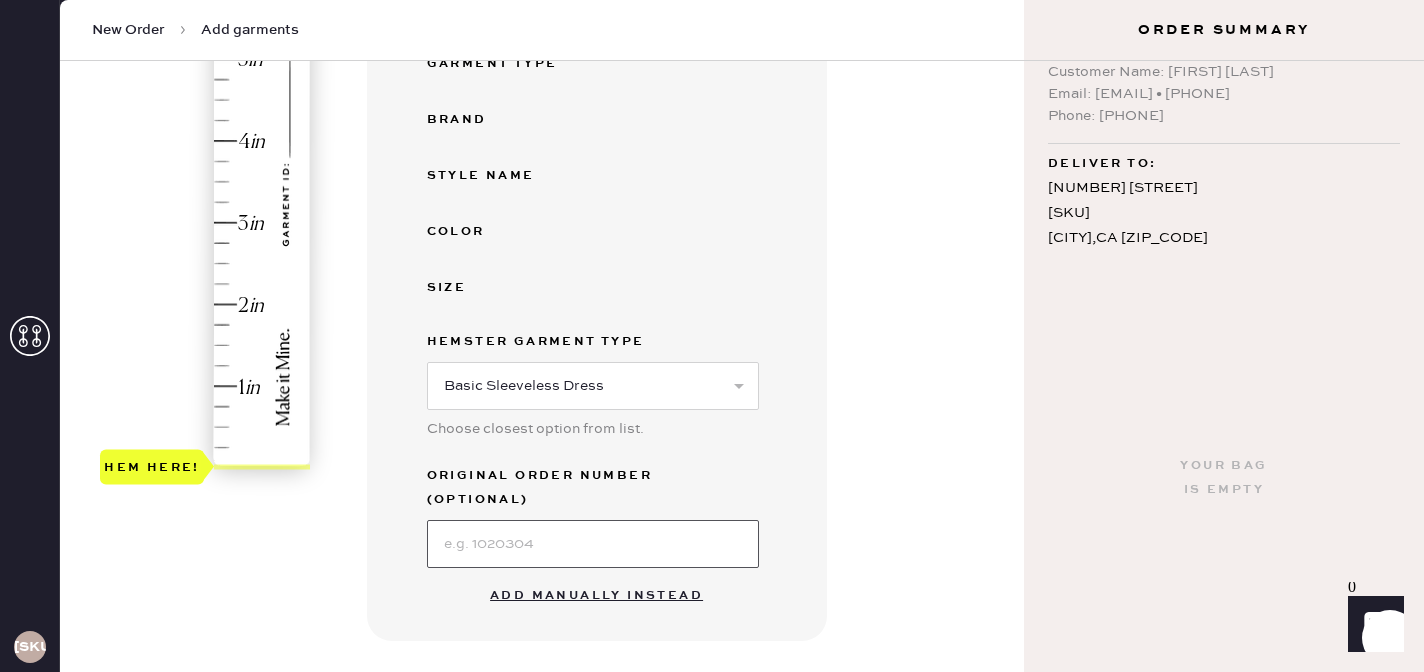 click at bounding box center (593, 544) 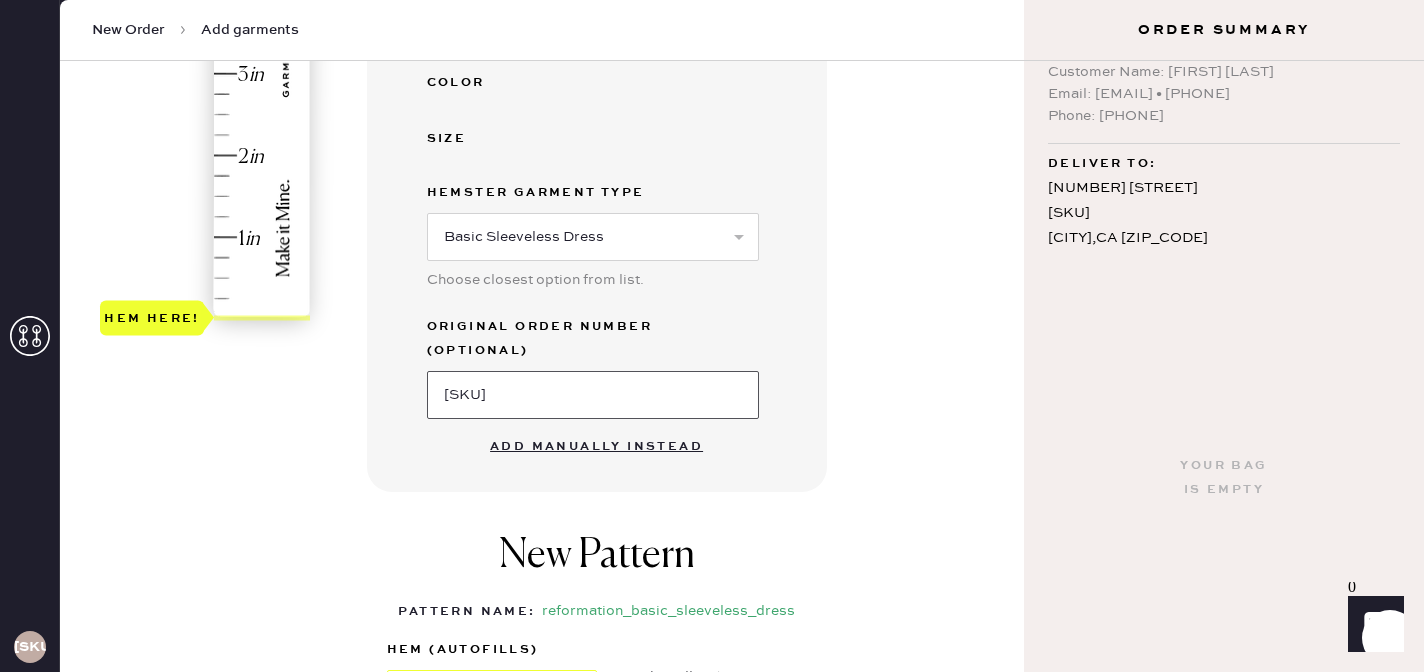 scroll, scrollTop: 538, scrollLeft: 0, axis: vertical 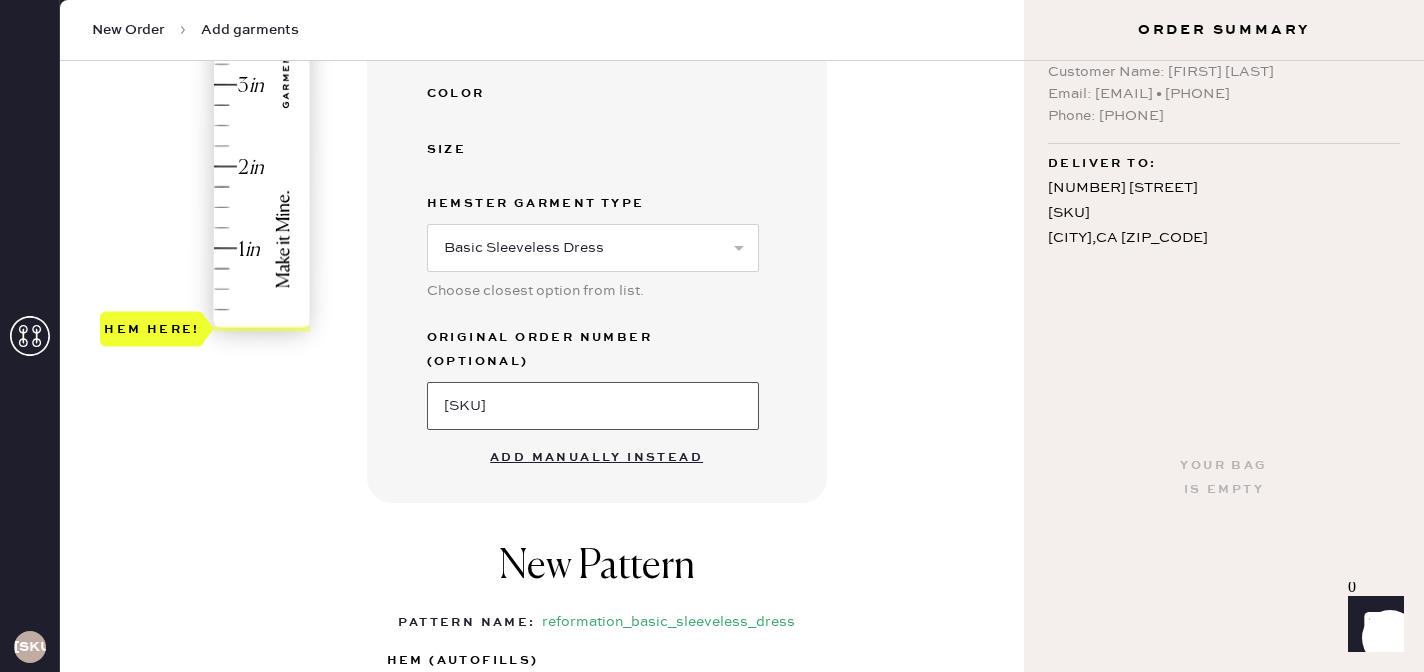 type on "[SKU]" 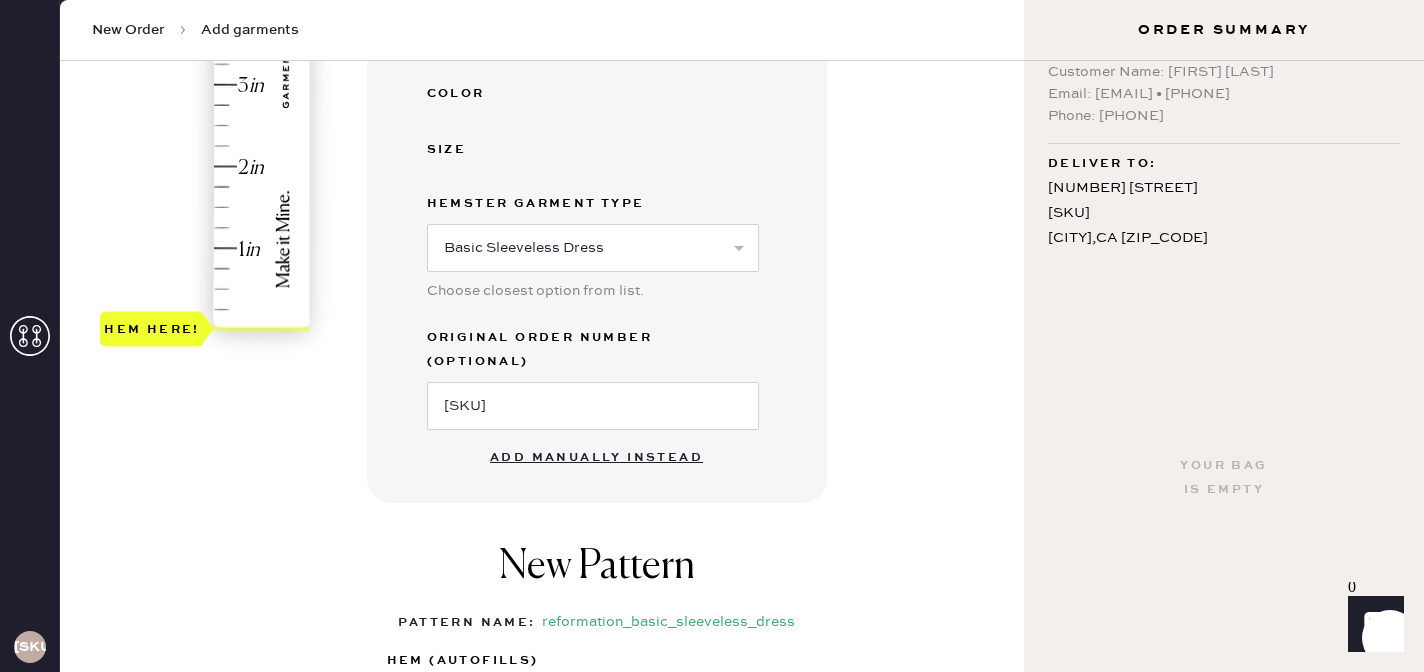 type on "1" 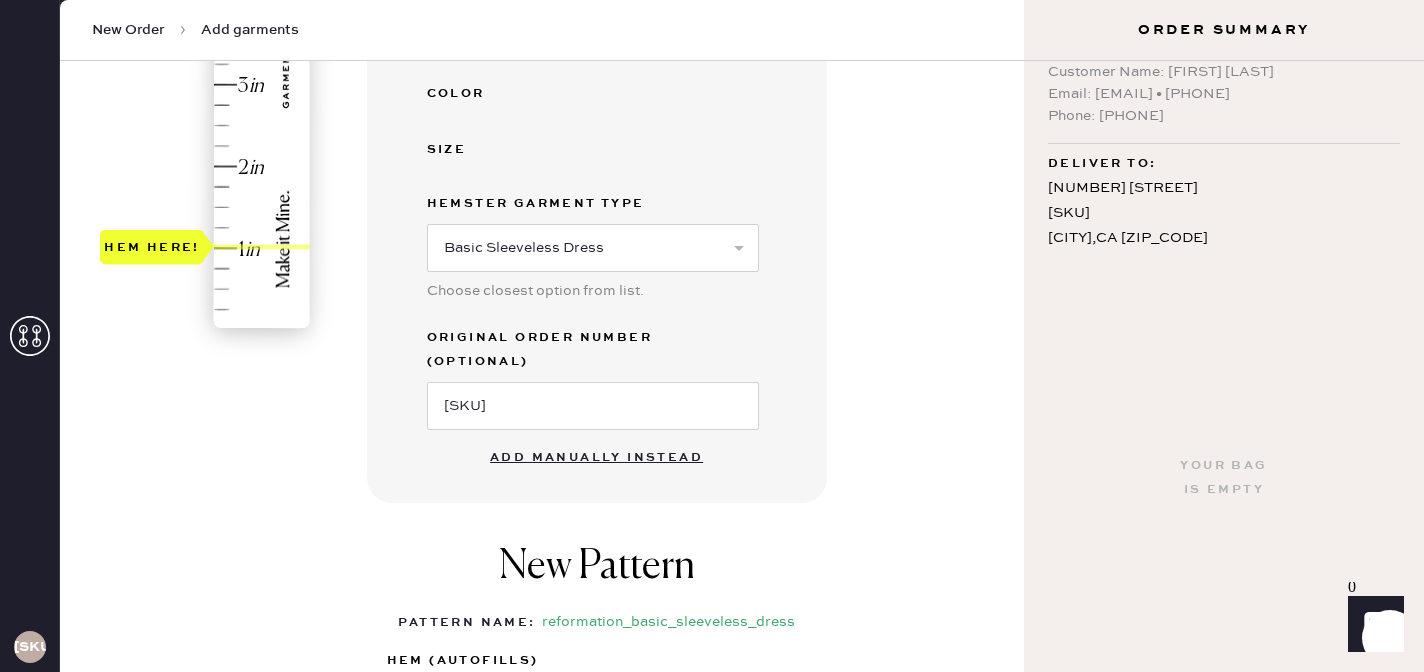 click on "Hem here!" at bounding box center [206, 44] 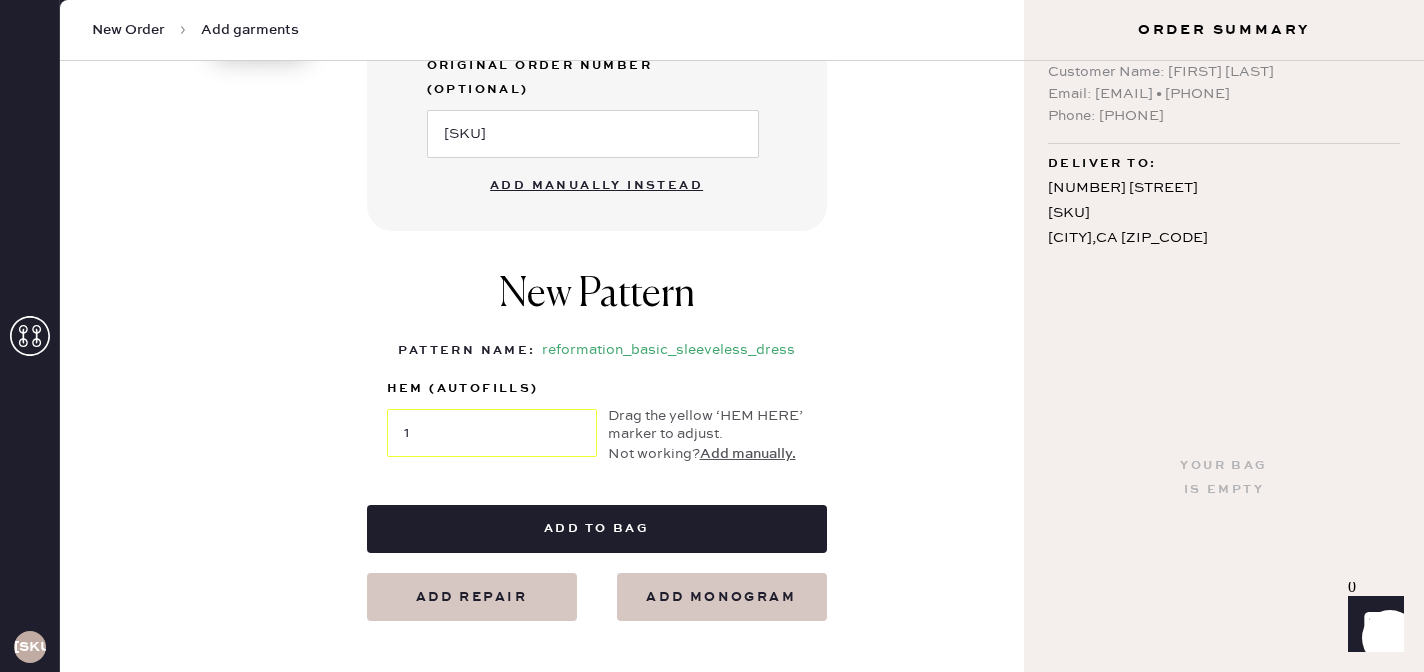 scroll, scrollTop: 815, scrollLeft: 0, axis: vertical 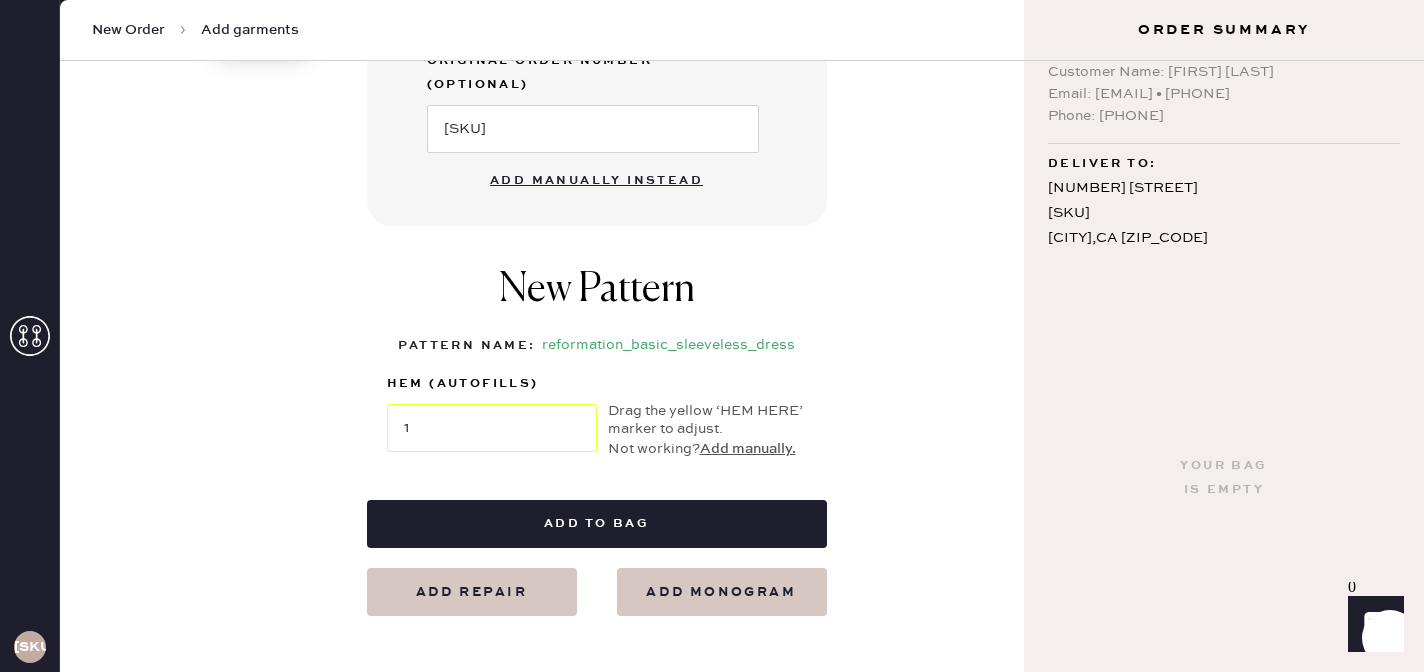 click on "Add to bag" at bounding box center (597, 524) 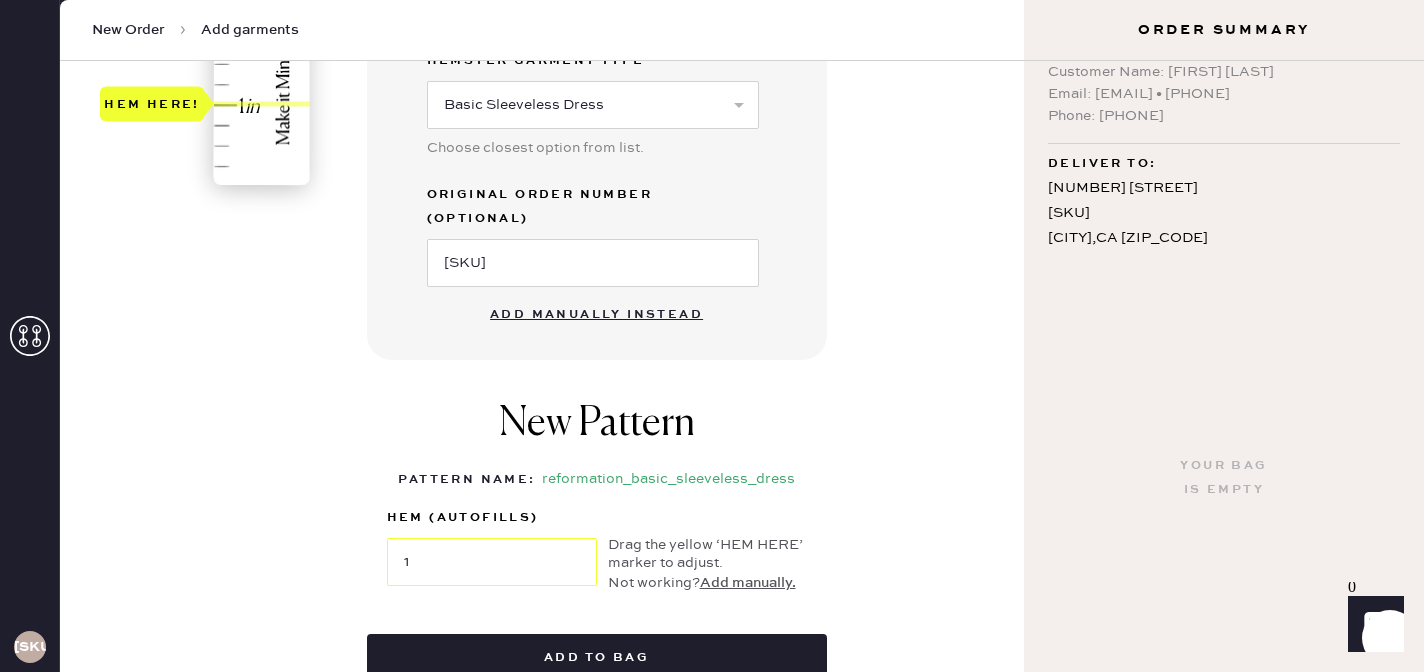scroll, scrollTop: 832, scrollLeft: 0, axis: vertical 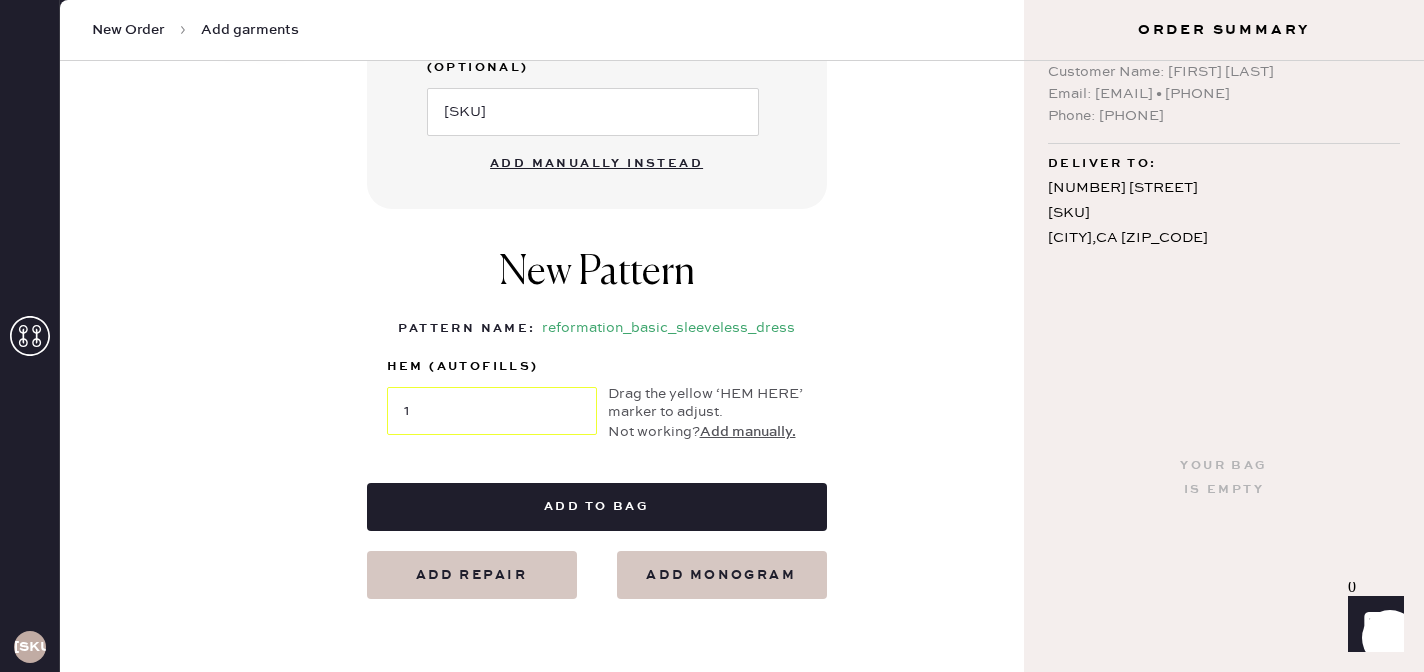 click on "Add to bag" at bounding box center (597, 507) 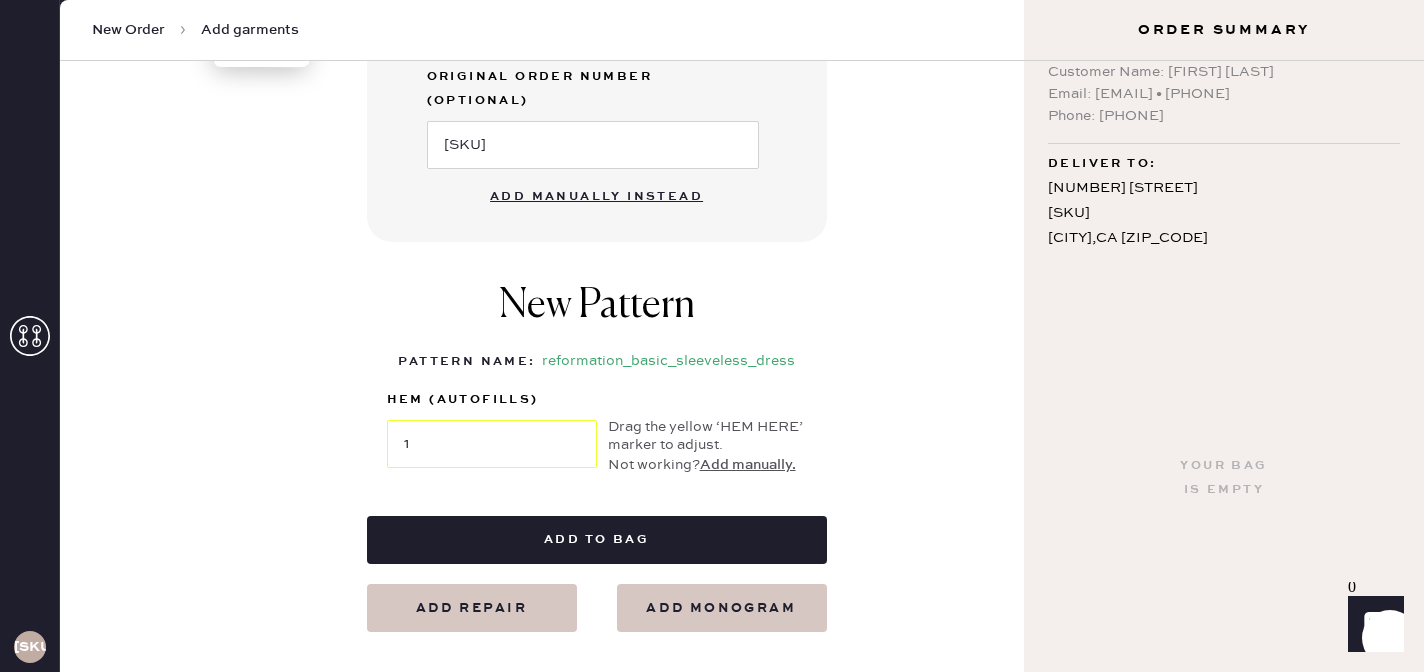 scroll, scrollTop: 827, scrollLeft: 0, axis: vertical 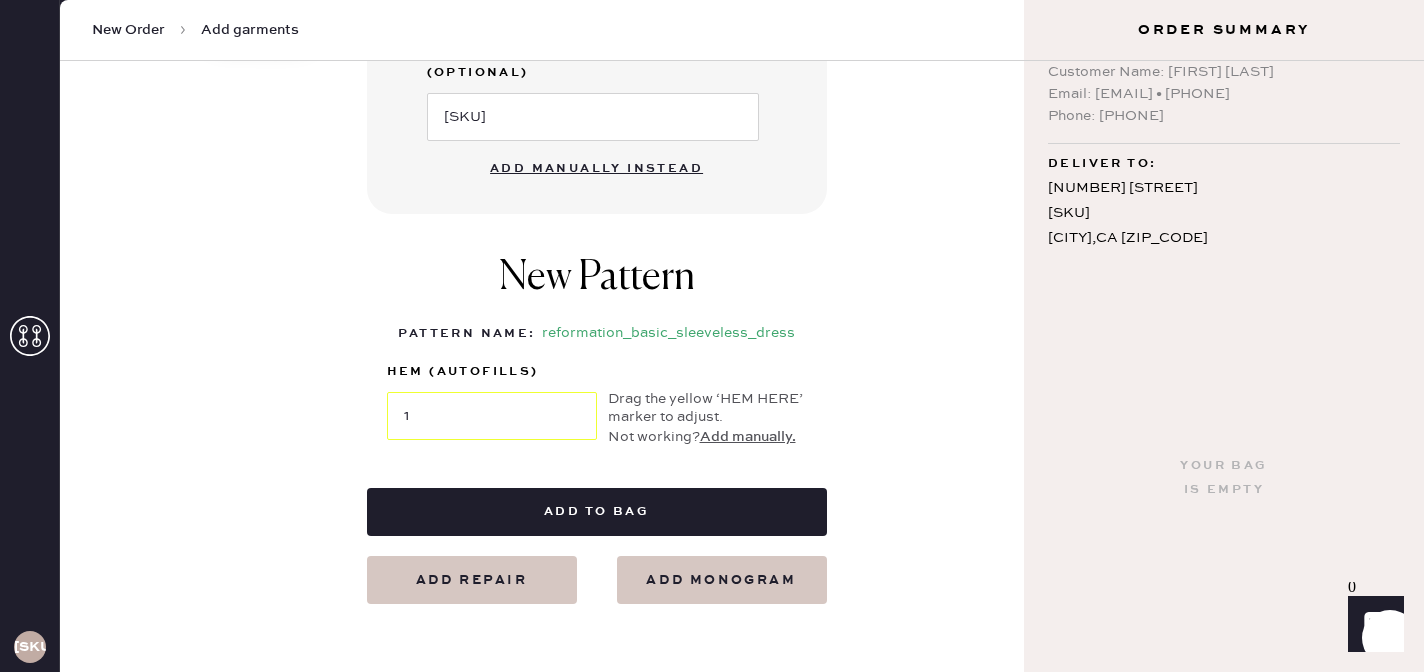 click on "Add to bag" at bounding box center (597, 512) 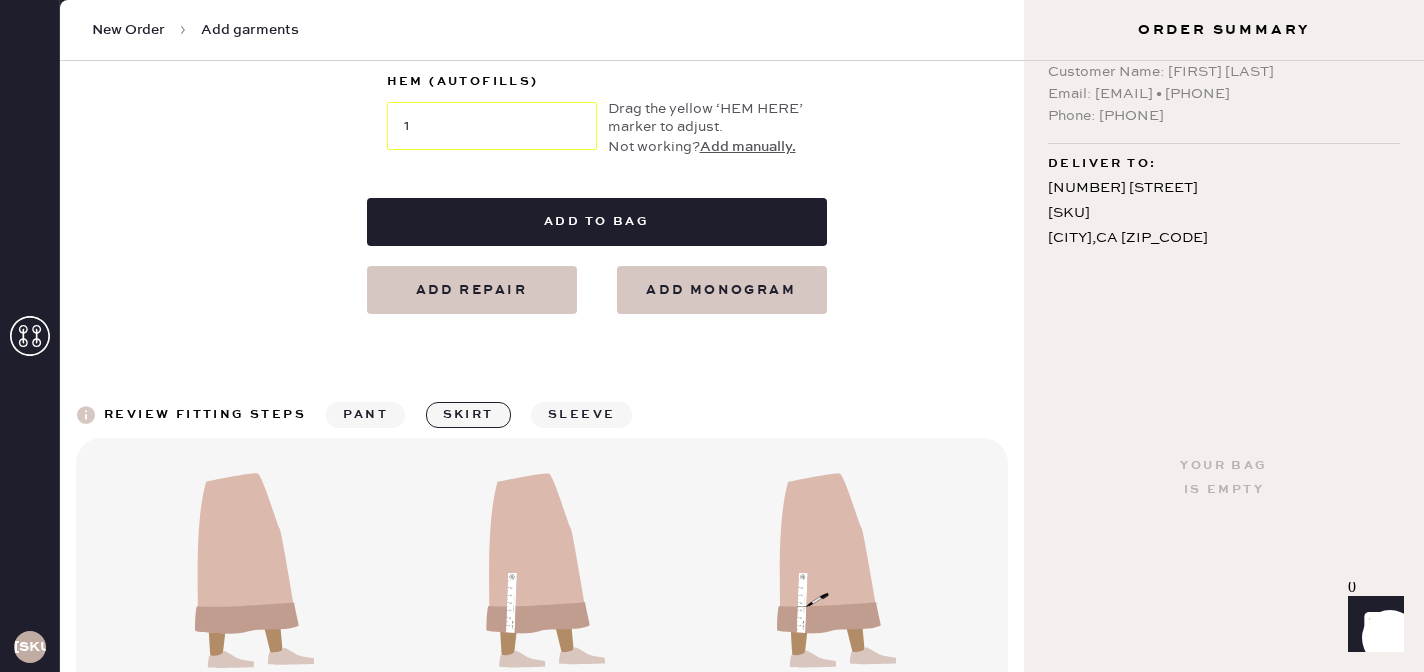 scroll, scrollTop: 1099, scrollLeft: 0, axis: vertical 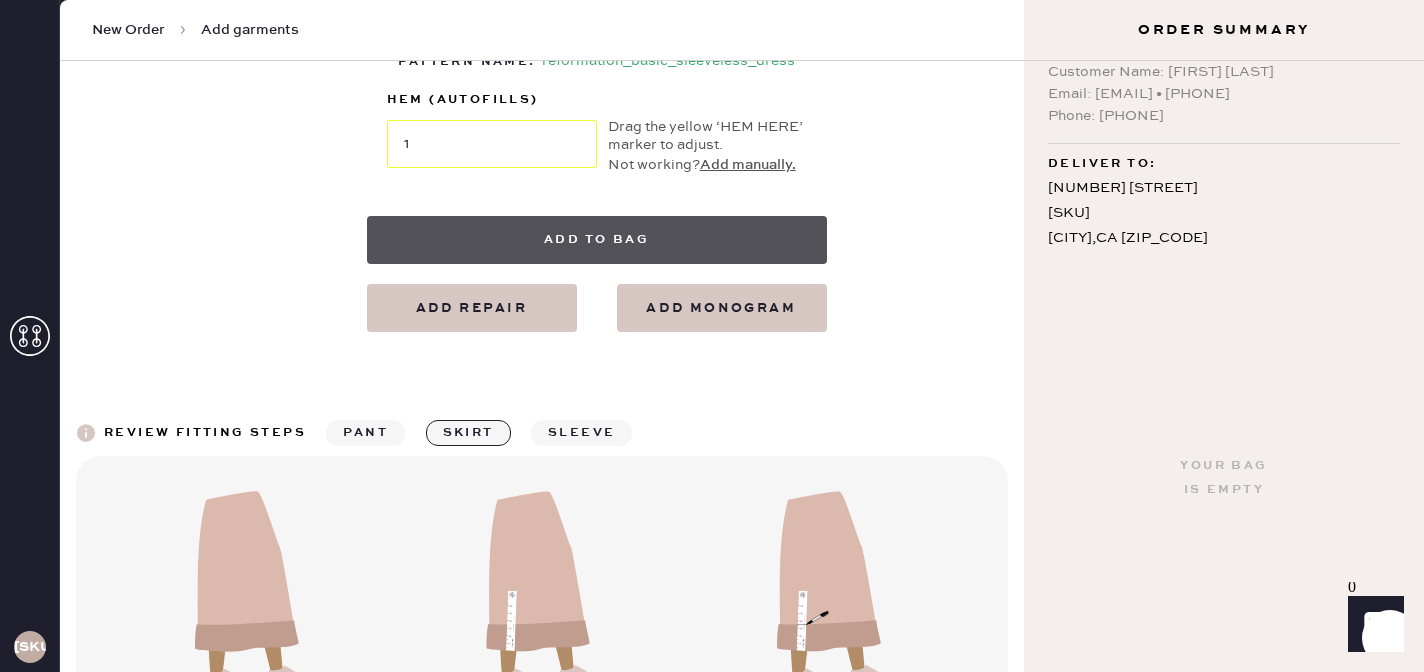 drag, startPoint x: 222, startPoint y: 246, endPoint x: 589, endPoint y: 223, distance: 367.72 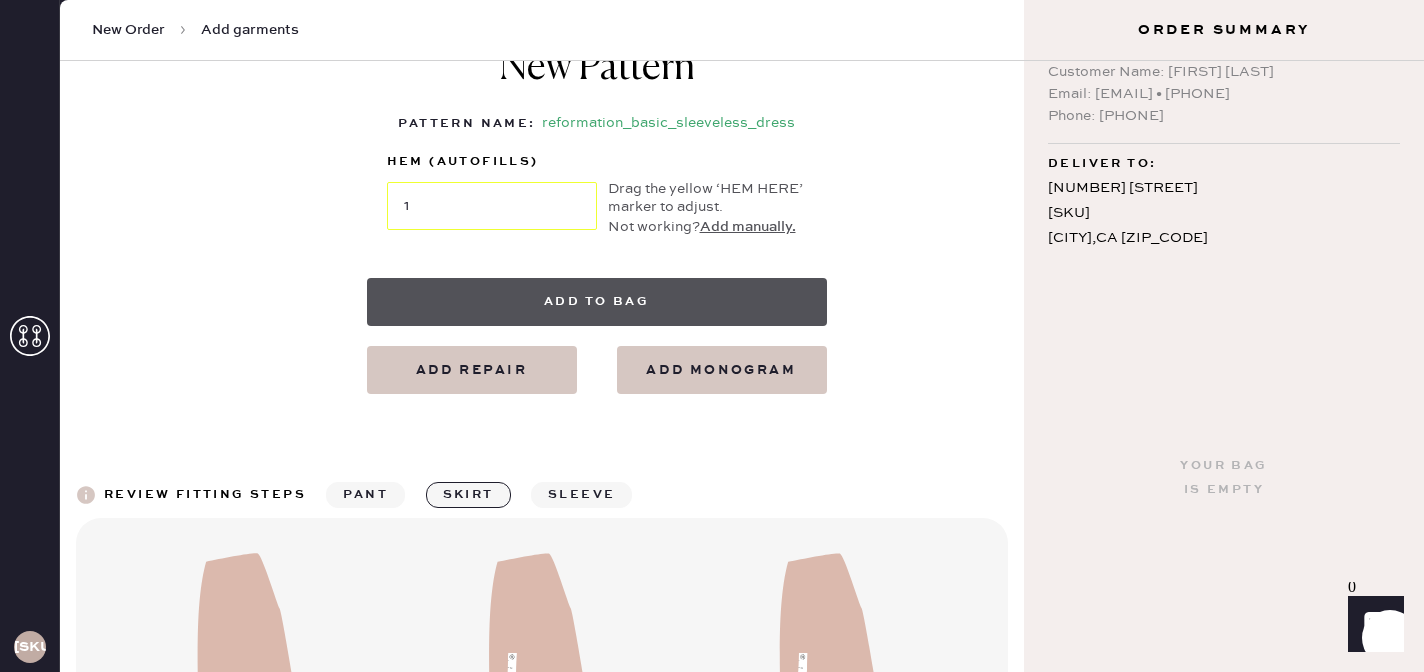scroll, scrollTop: 0, scrollLeft: 0, axis: both 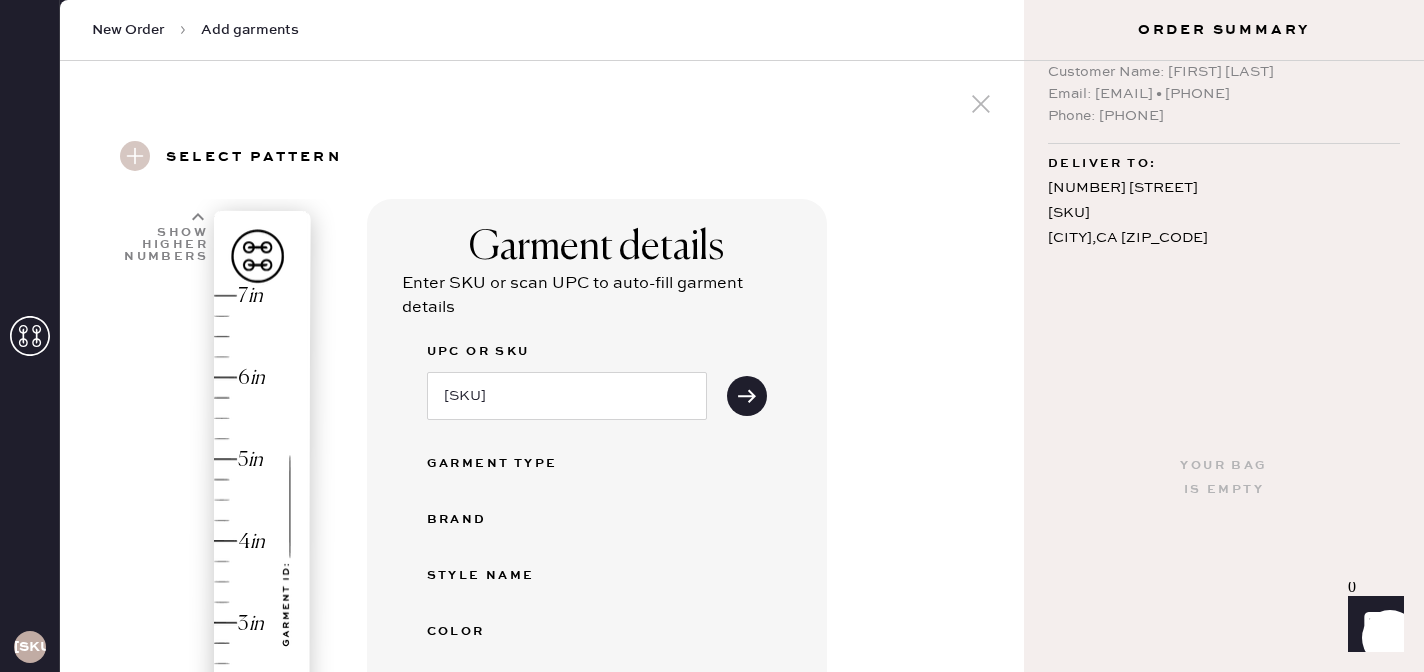 click 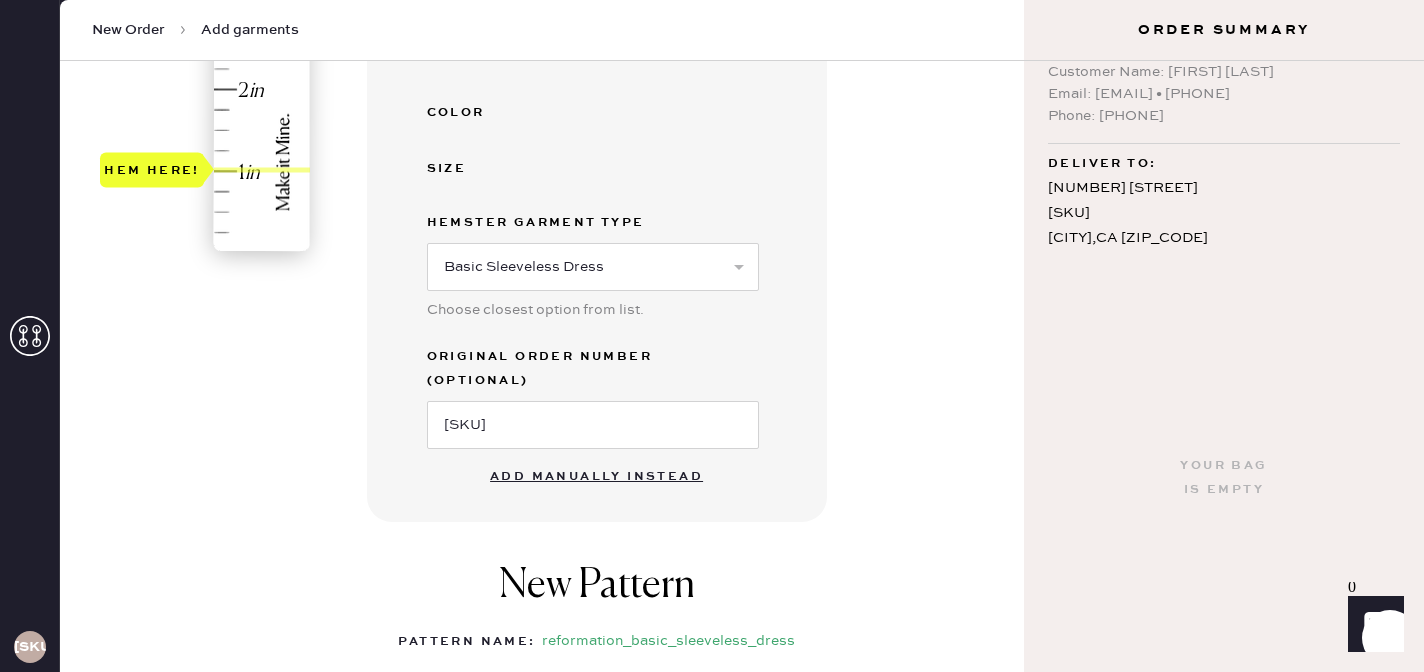 scroll, scrollTop: 624, scrollLeft: 0, axis: vertical 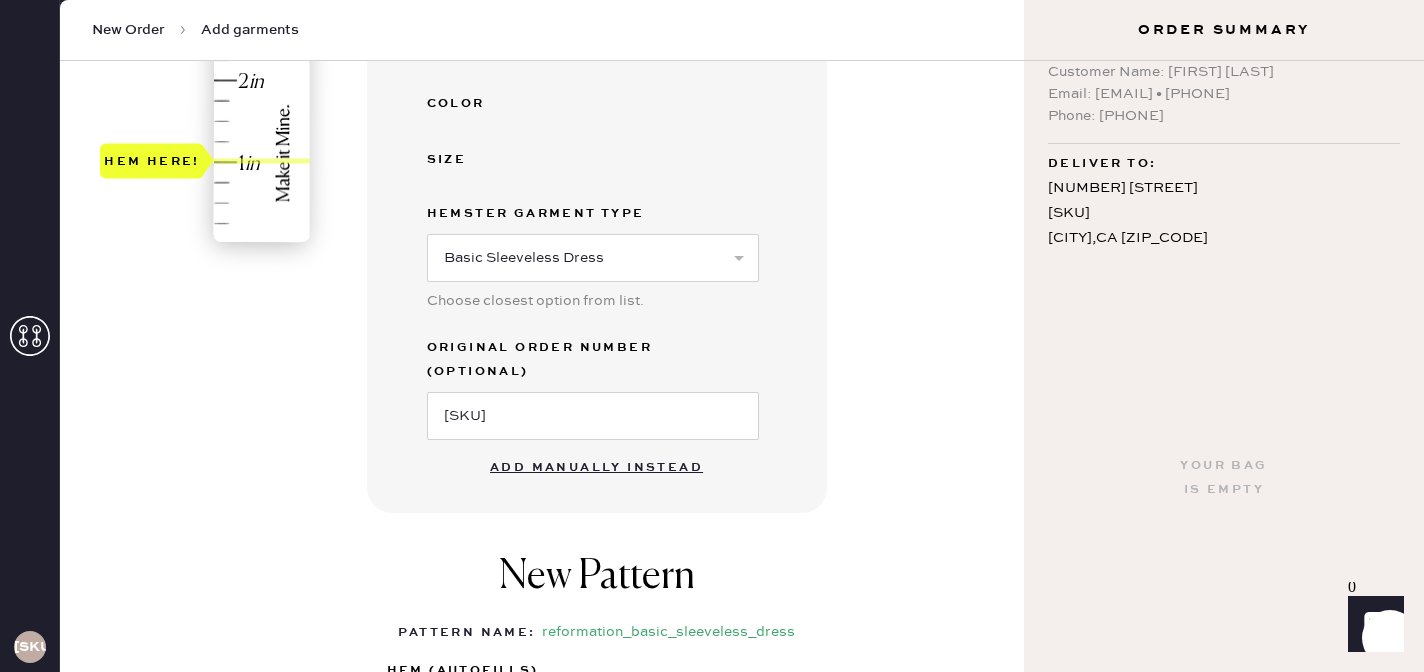 drag, startPoint x: 589, startPoint y: 223, endPoint x: 545, endPoint y: 446, distance: 227.29936 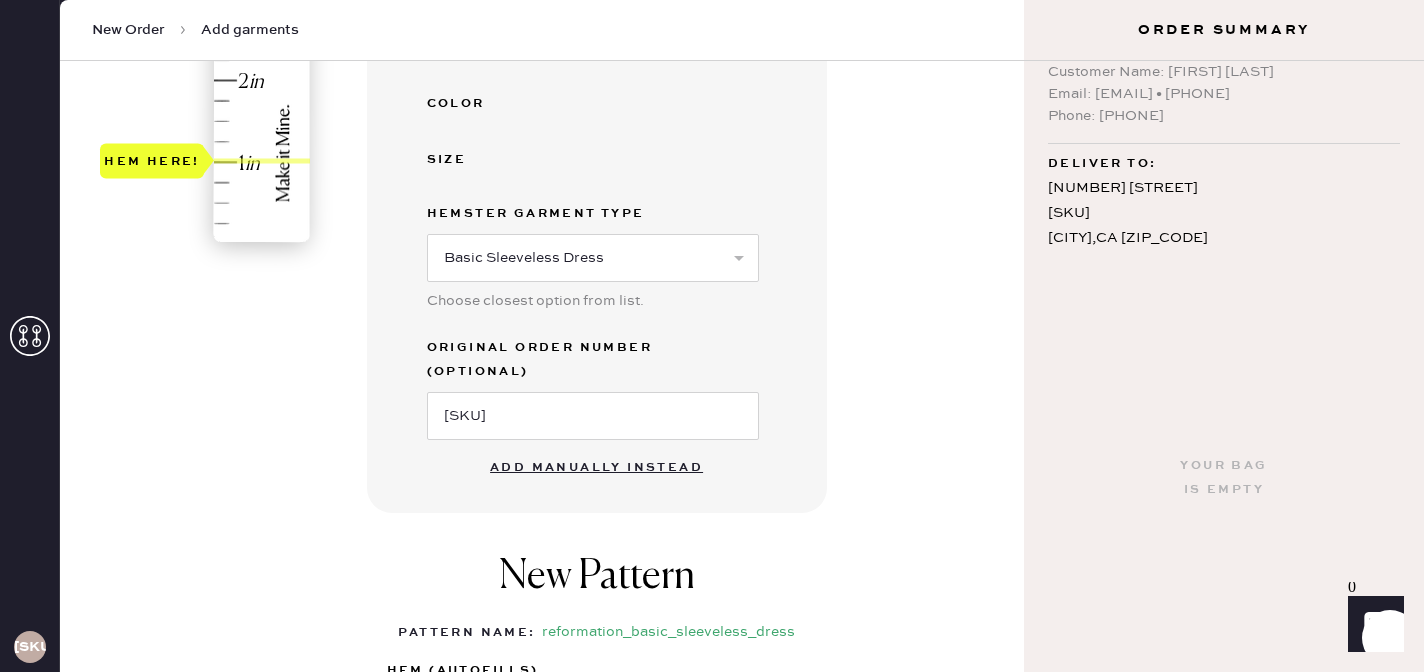 type 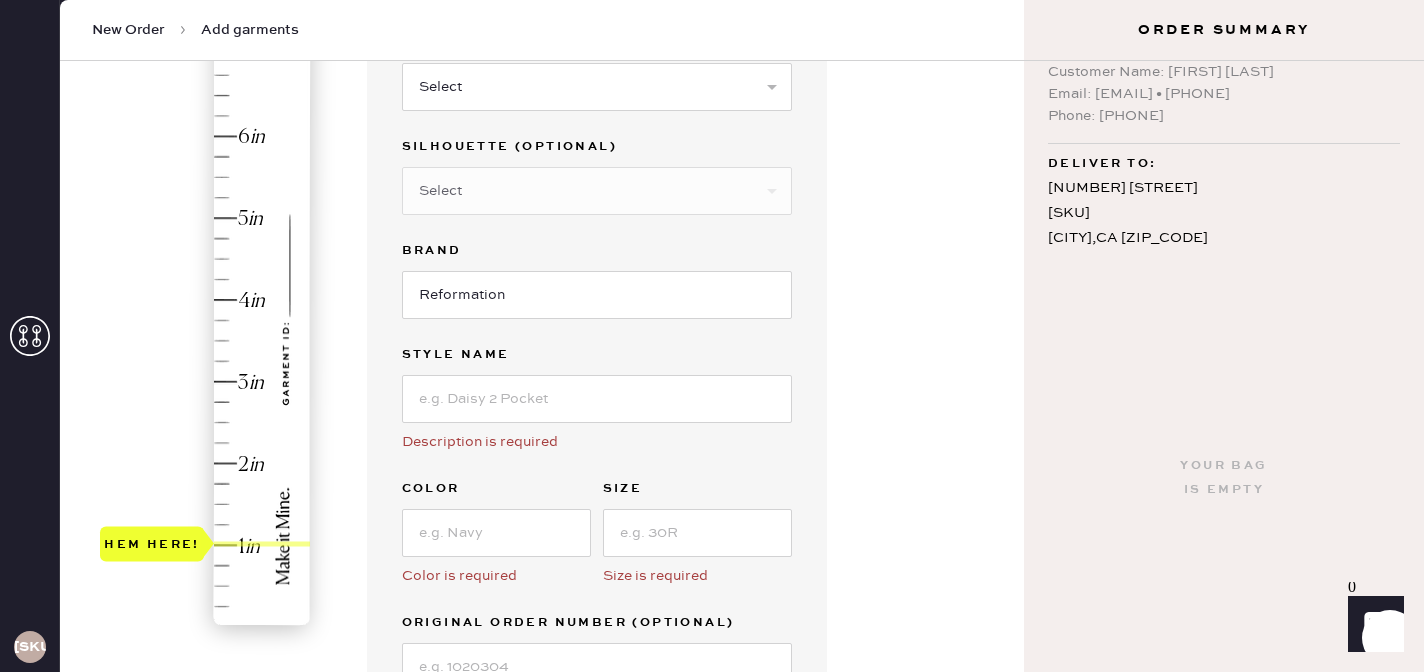 scroll, scrollTop: 0, scrollLeft: 0, axis: both 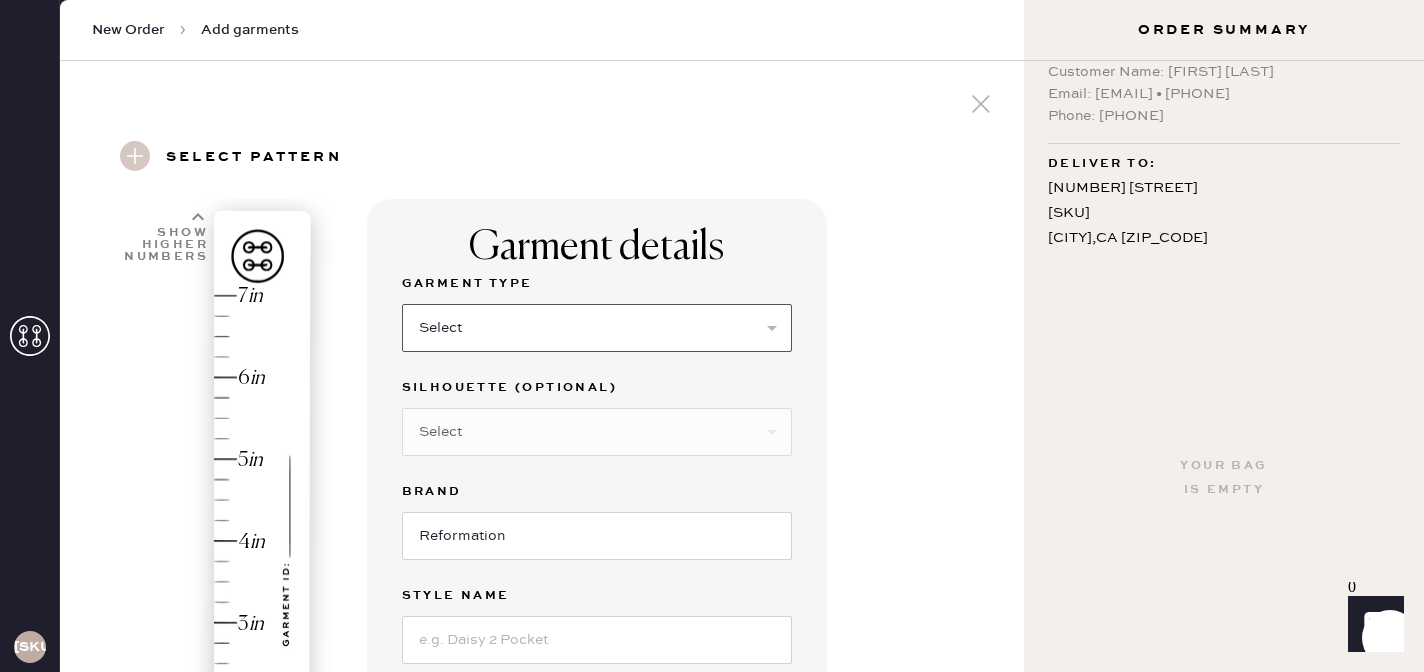 drag, startPoint x: 545, startPoint y: 446, endPoint x: 502, endPoint y: 326, distance: 127.471565 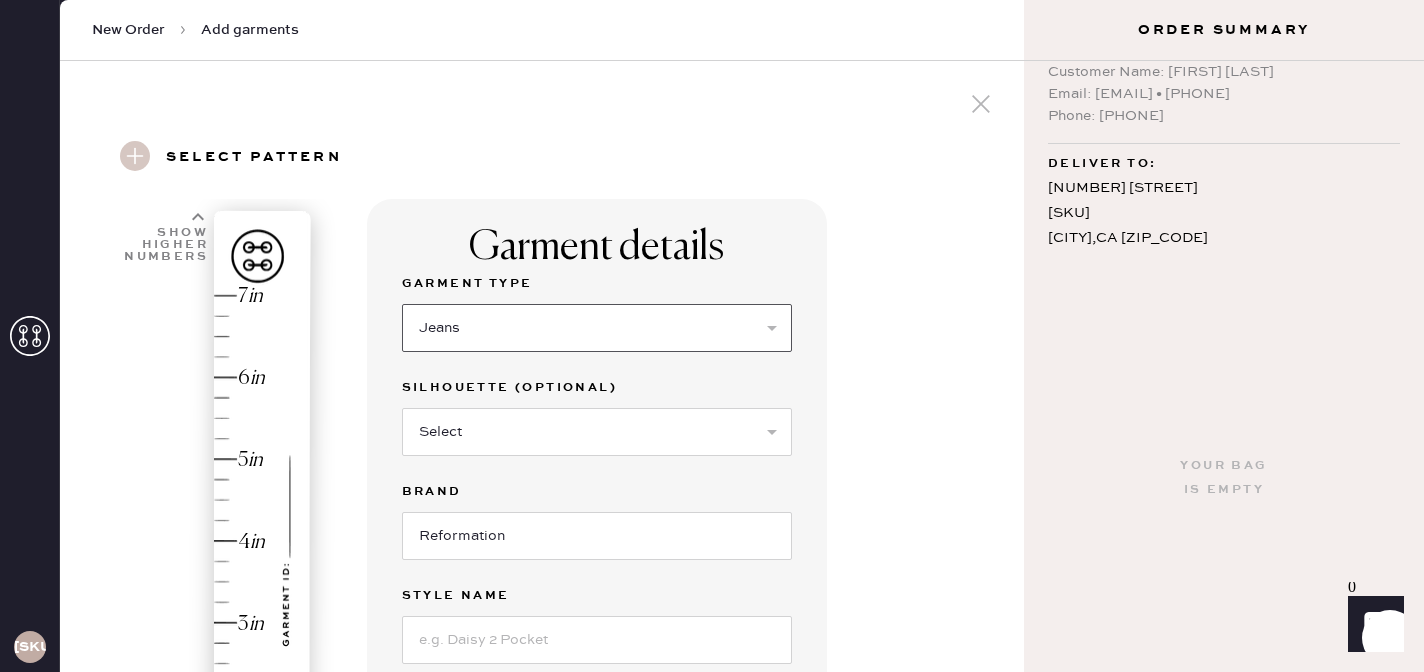 click on "Select Basic Skirt Jeans Leggings Pants Shorts Basic Sleeved Dress Basic Sleeveless Dress Basic Strap Dress Strap Jumpsuit Outerwear Button Down Top Sleeved Top Sleeveless Top" at bounding box center (597, 328) 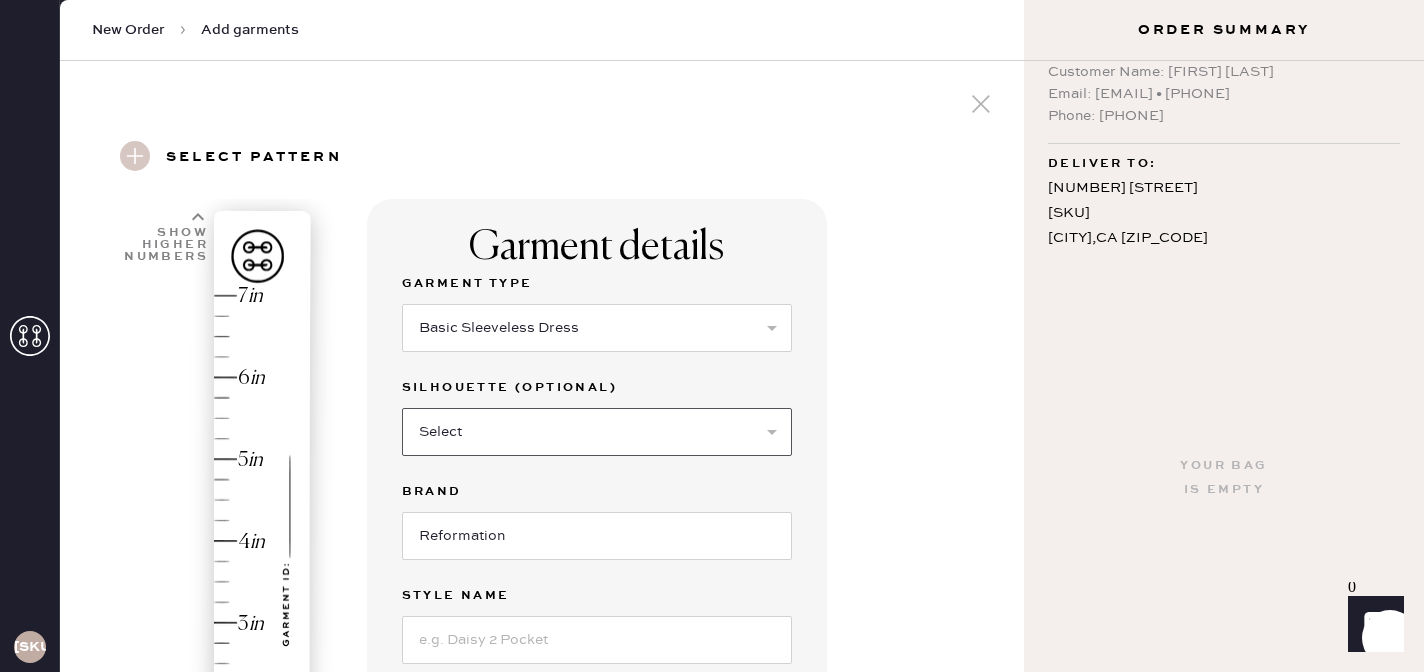 click on "Select Maxi Dress Midi Dress Mini Dress Other" at bounding box center [597, 432] 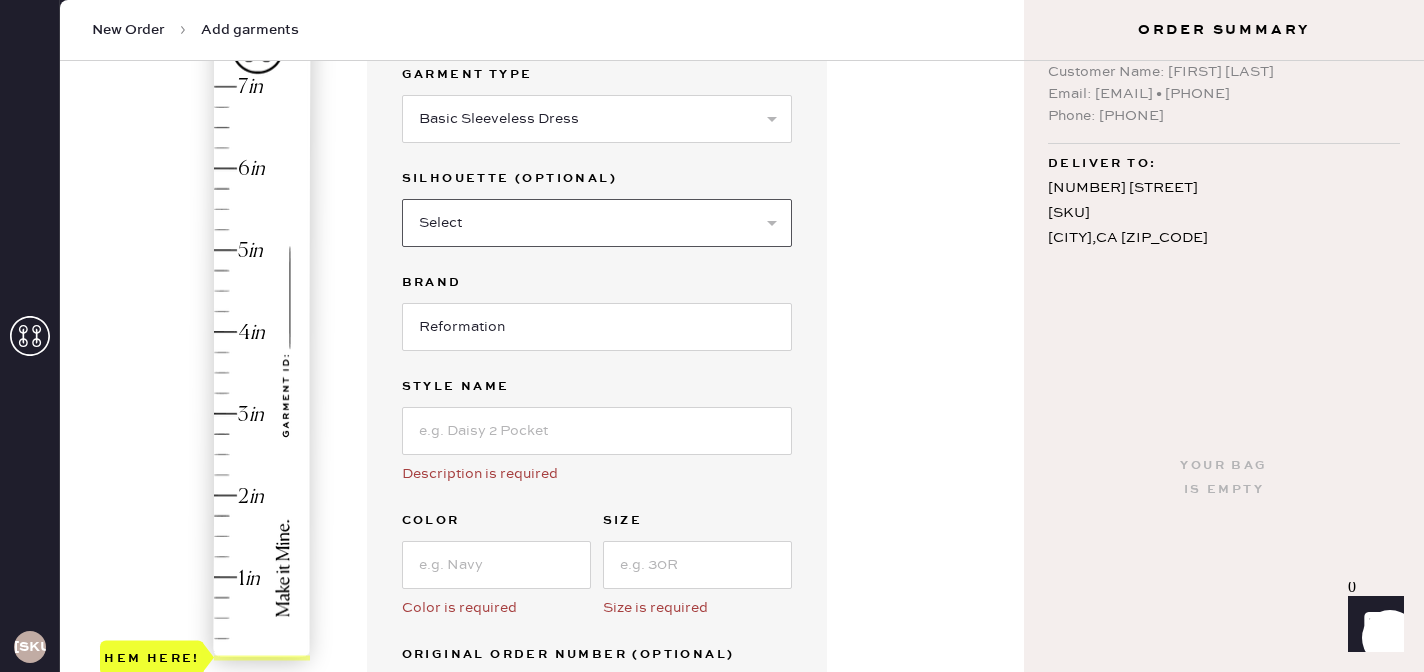 scroll, scrollTop: 249, scrollLeft: 0, axis: vertical 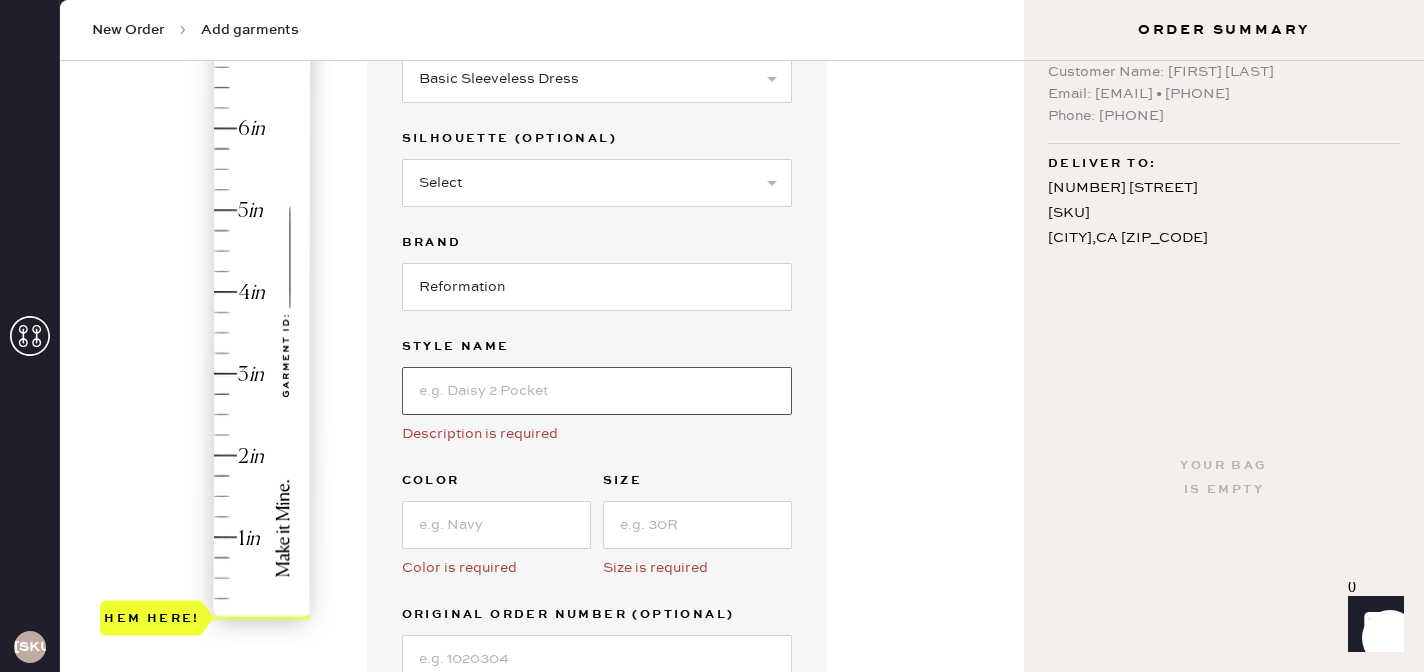 click at bounding box center (597, 391) 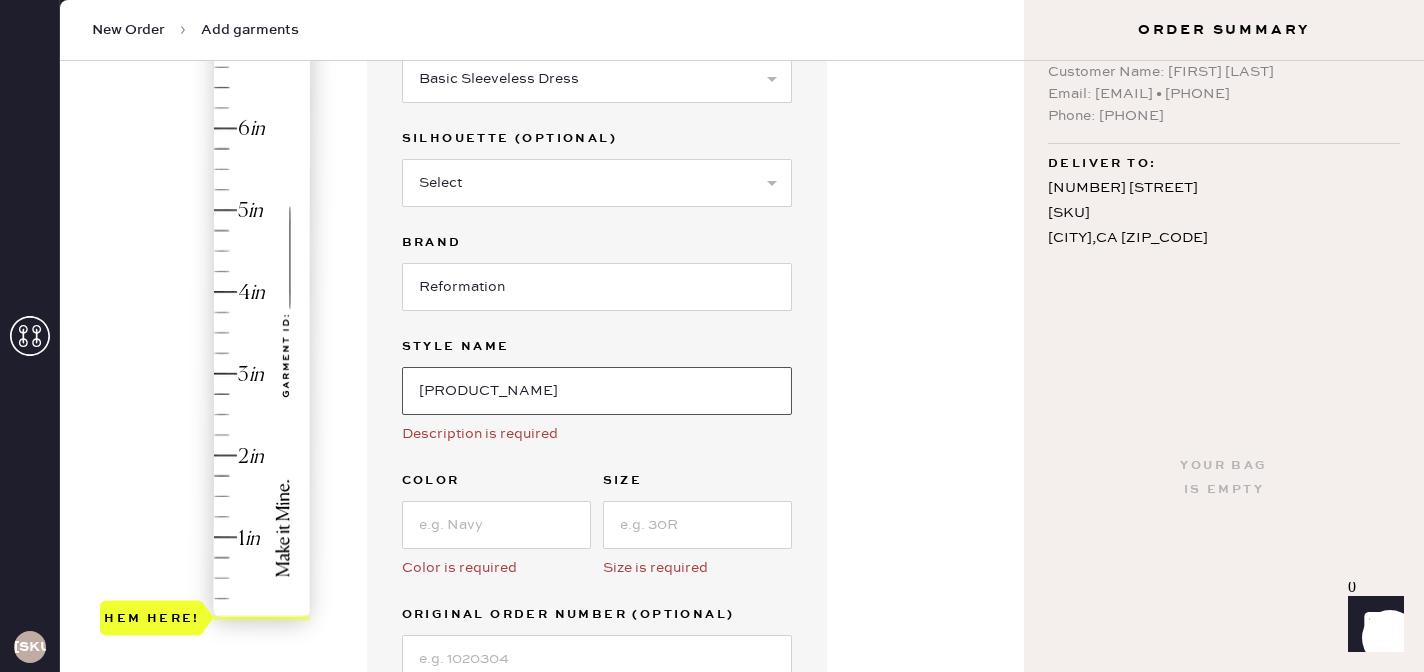 type on "[PRODUCT_NAME]" 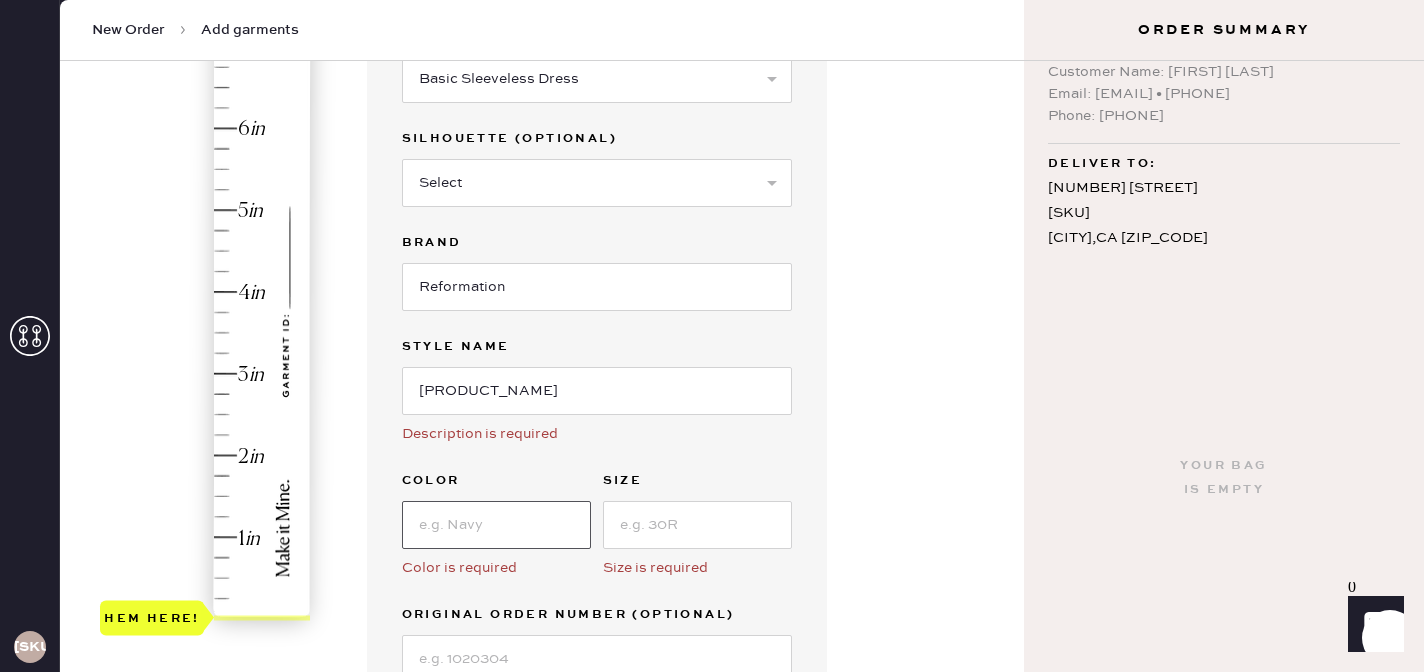 click at bounding box center (496, 525) 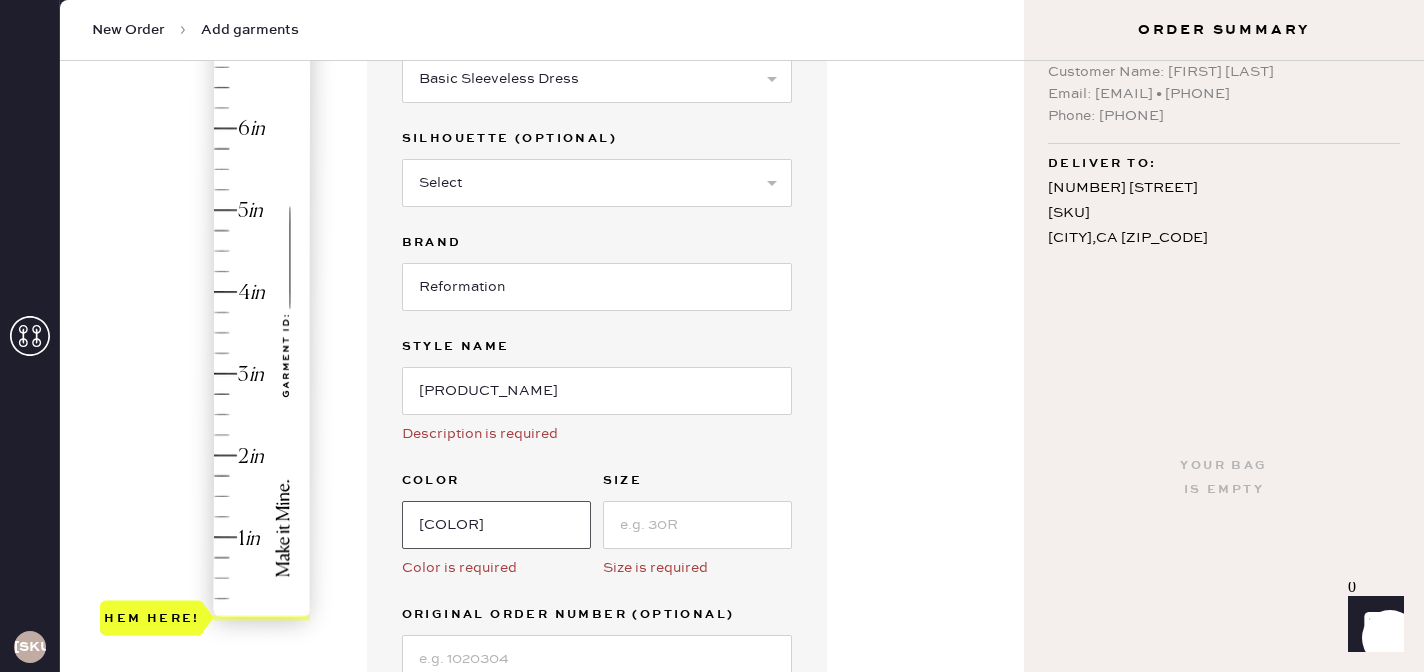 type on "[COLOR]" 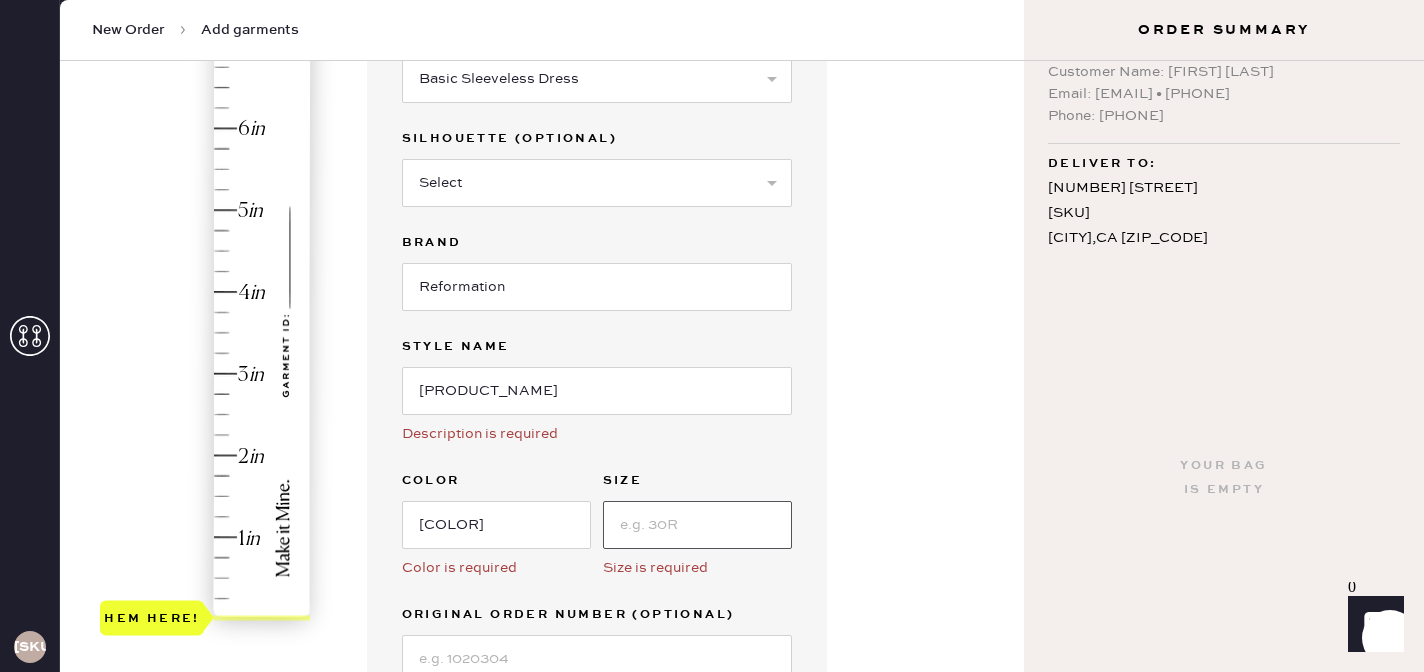 click at bounding box center (697, 525) 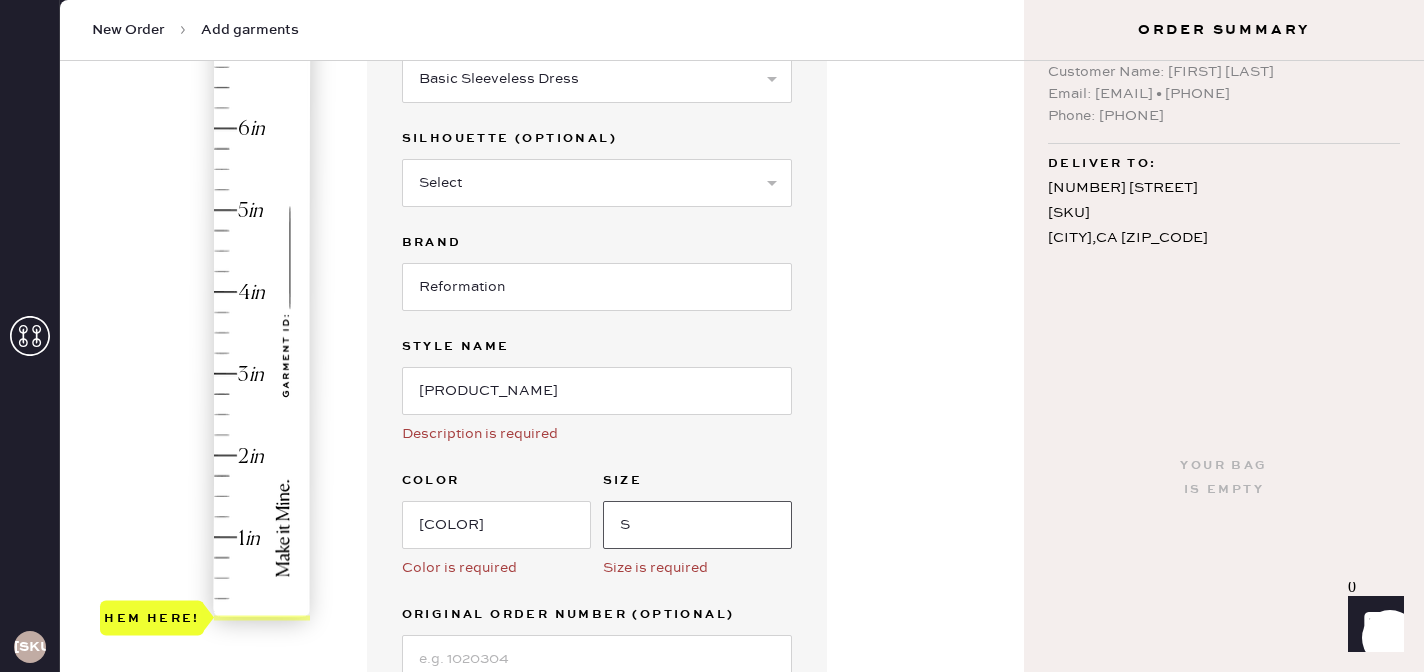 scroll, scrollTop: 539, scrollLeft: 0, axis: vertical 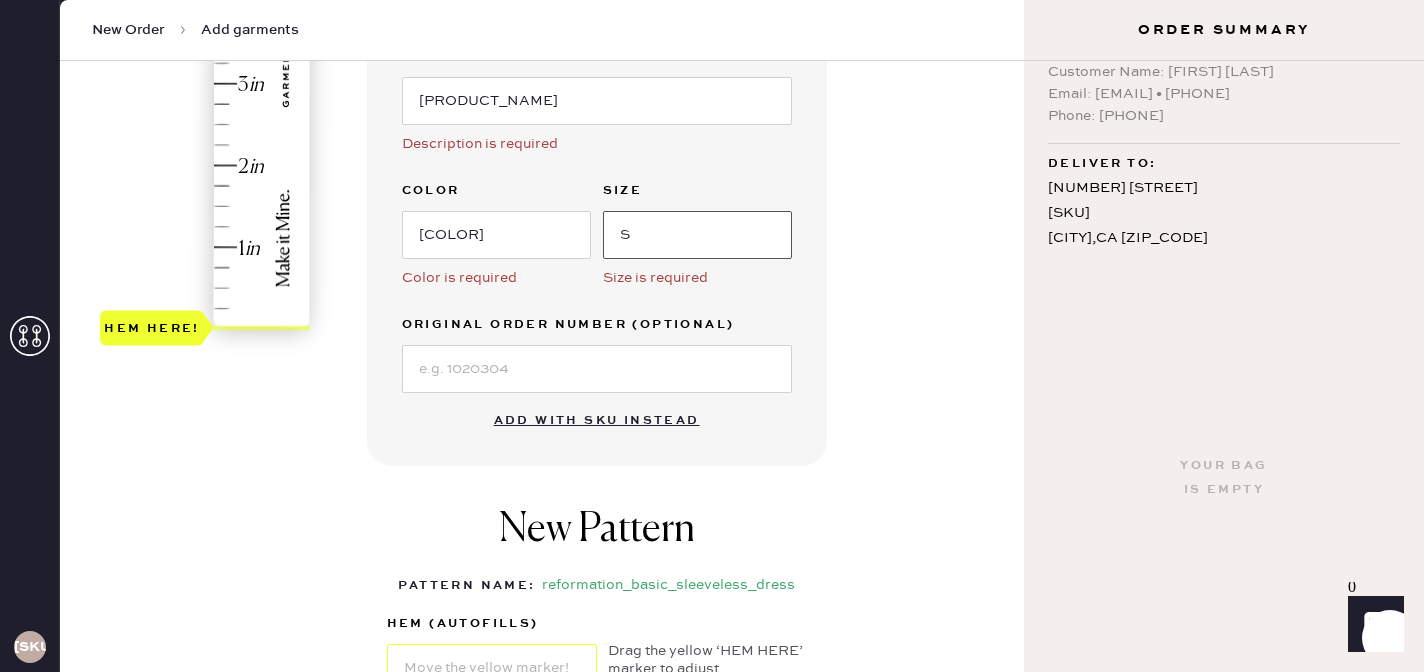 type on "S" 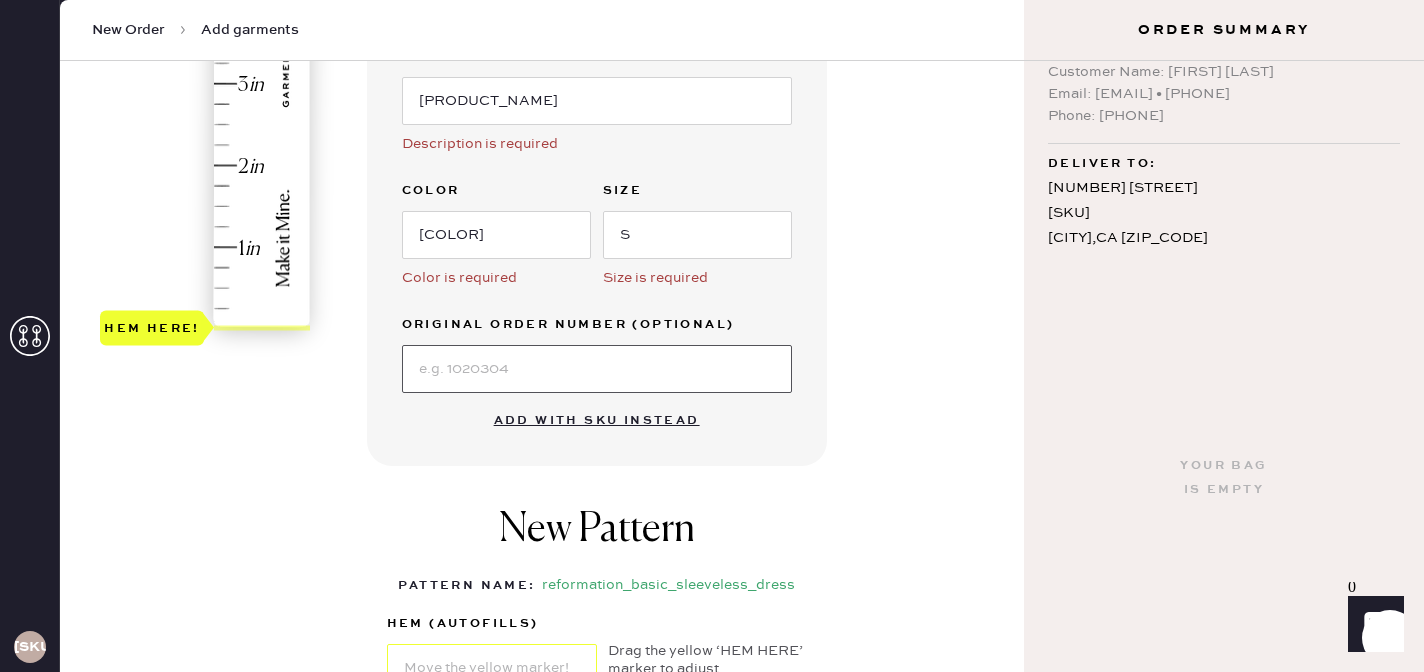 click at bounding box center (597, 369) 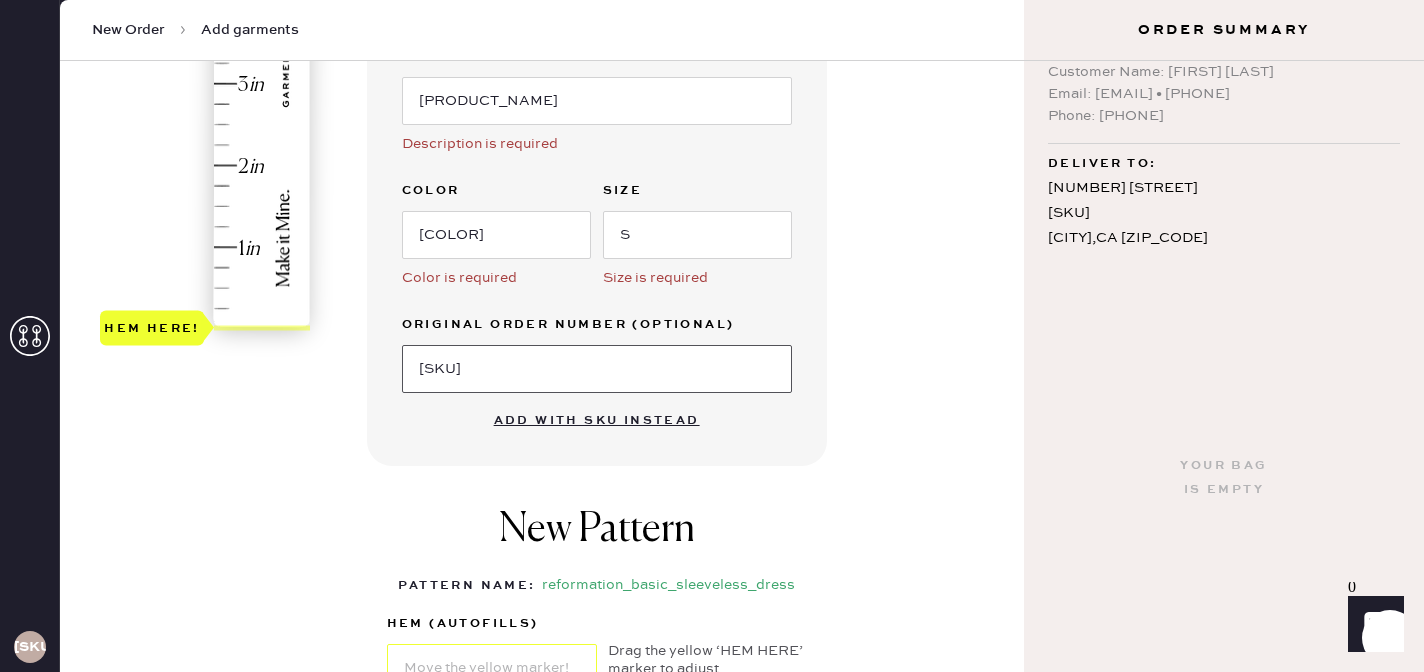 type on "[SKU]" 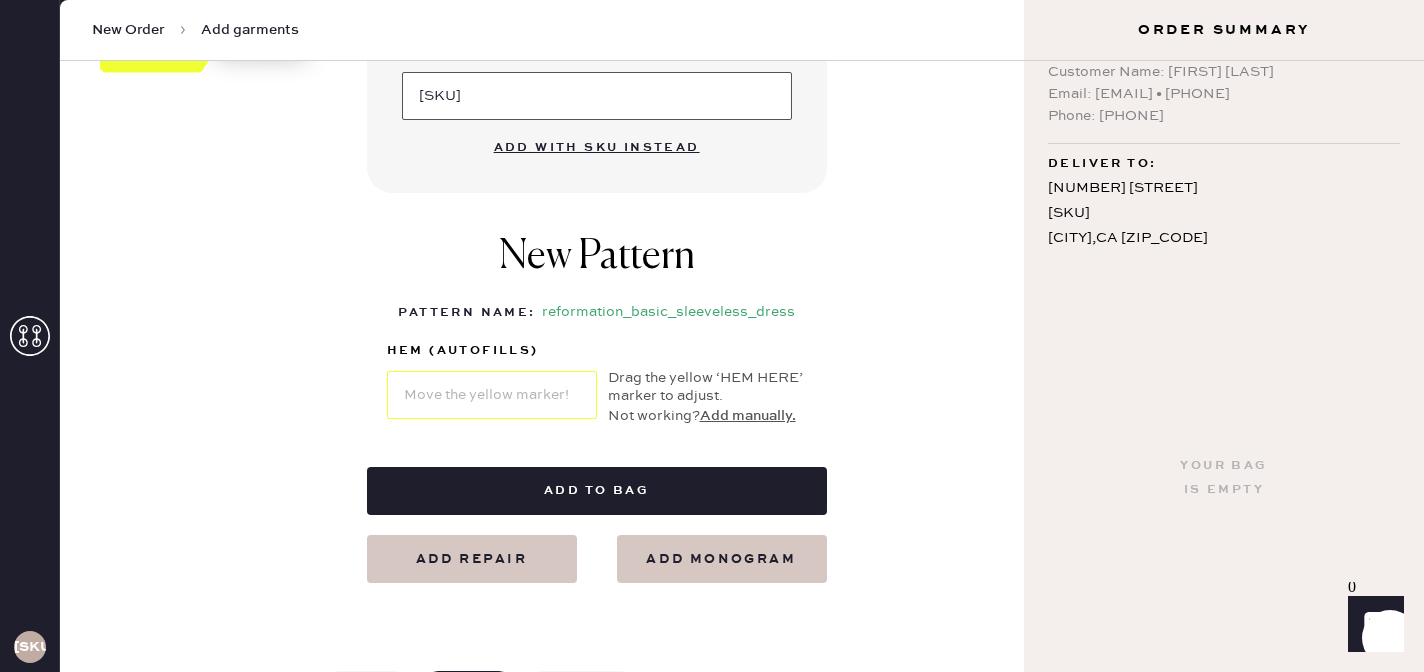 scroll, scrollTop: 586, scrollLeft: 0, axis: vertical 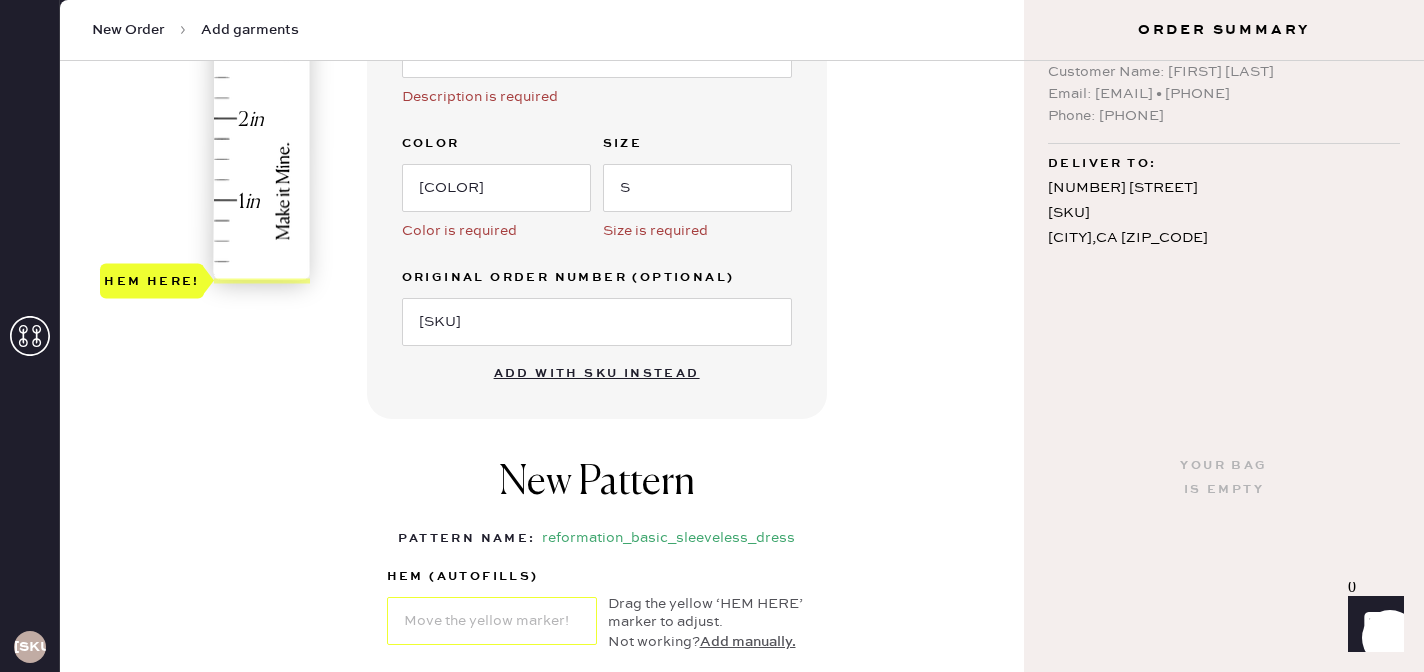 type on "1" 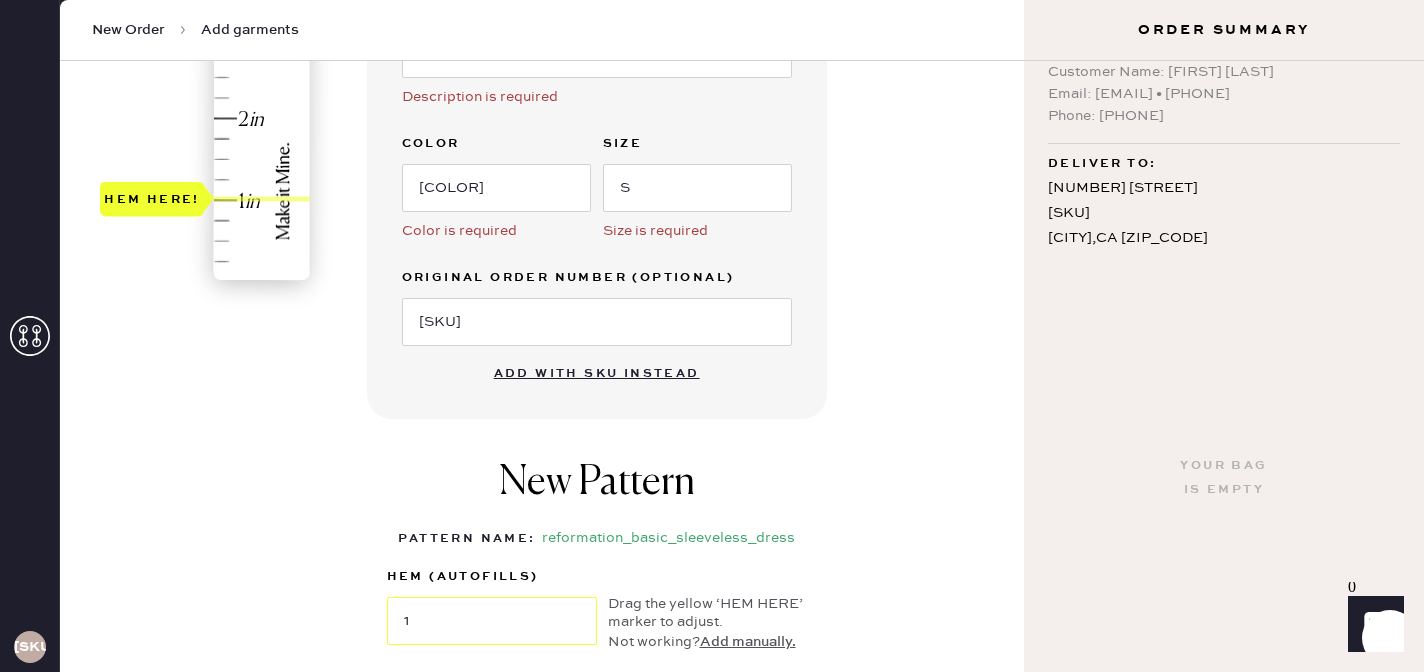 click on "Hem here!" at bounding box center [206, -4] 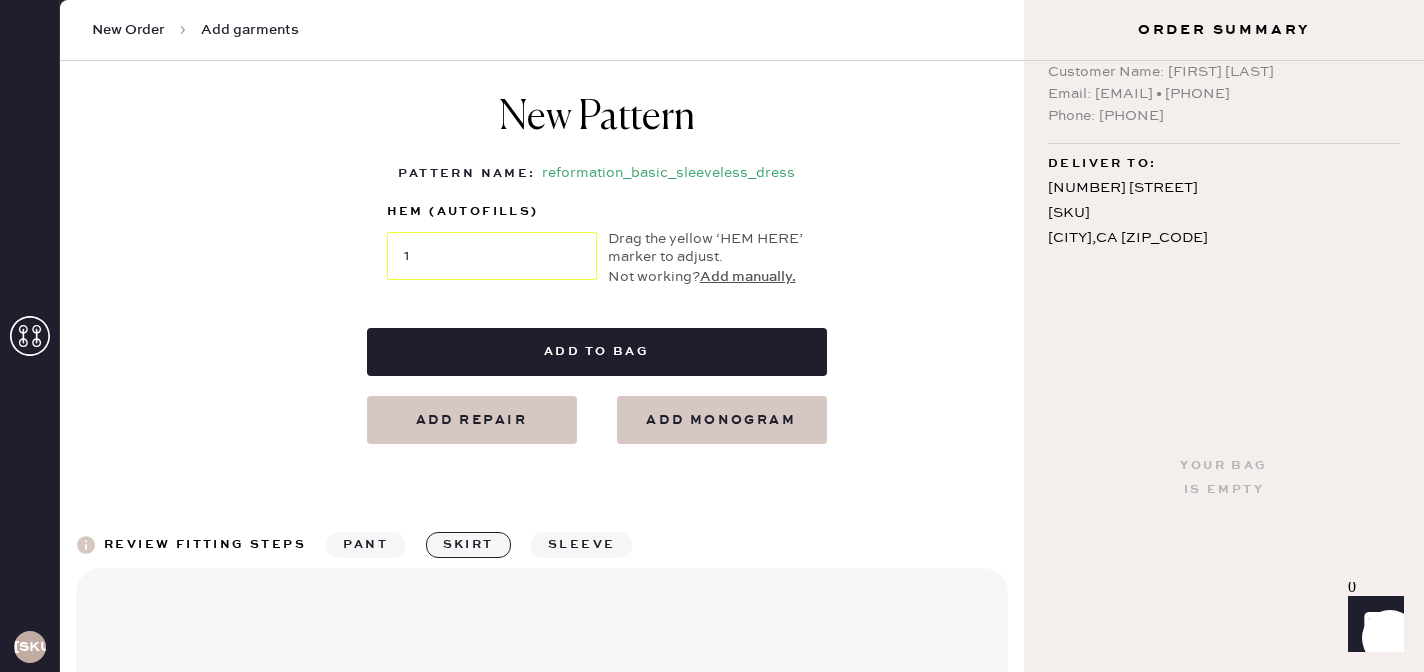 scroll, scrollTop: 955, scrollLeft: 0, axis: vertical 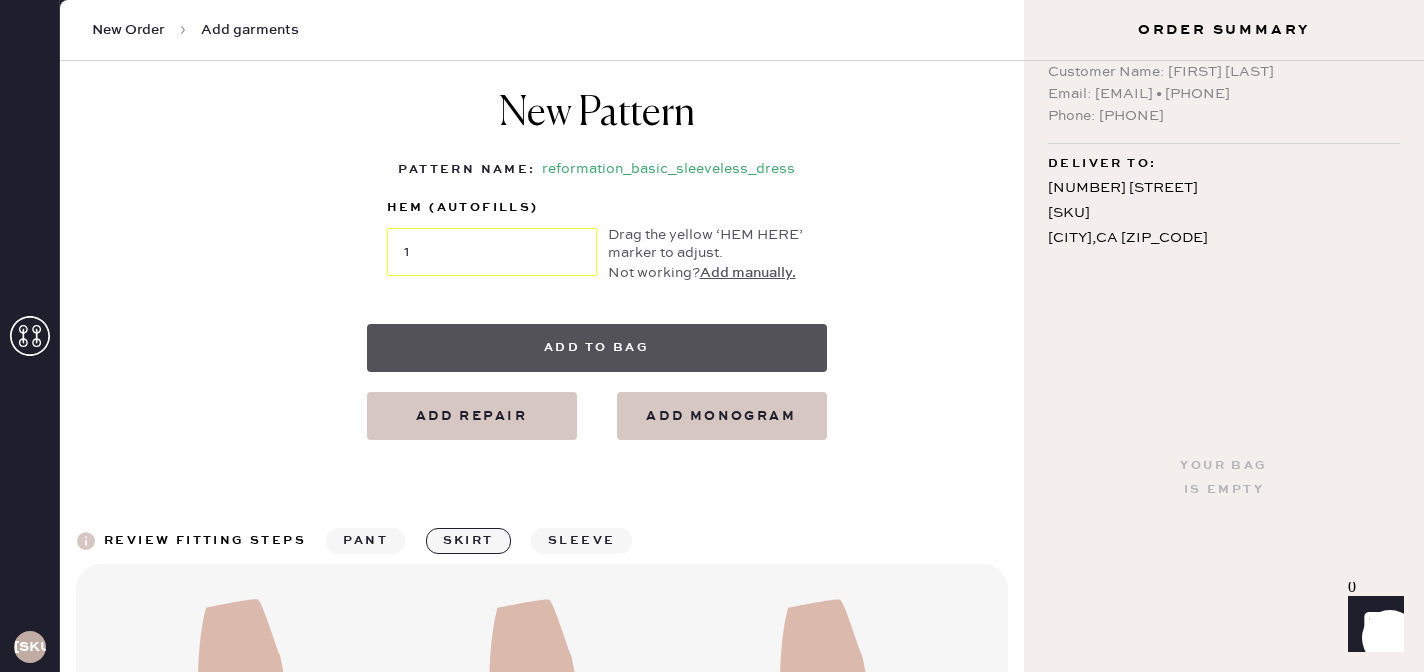 click on "Add to bag" at bounding box center (597, 348) 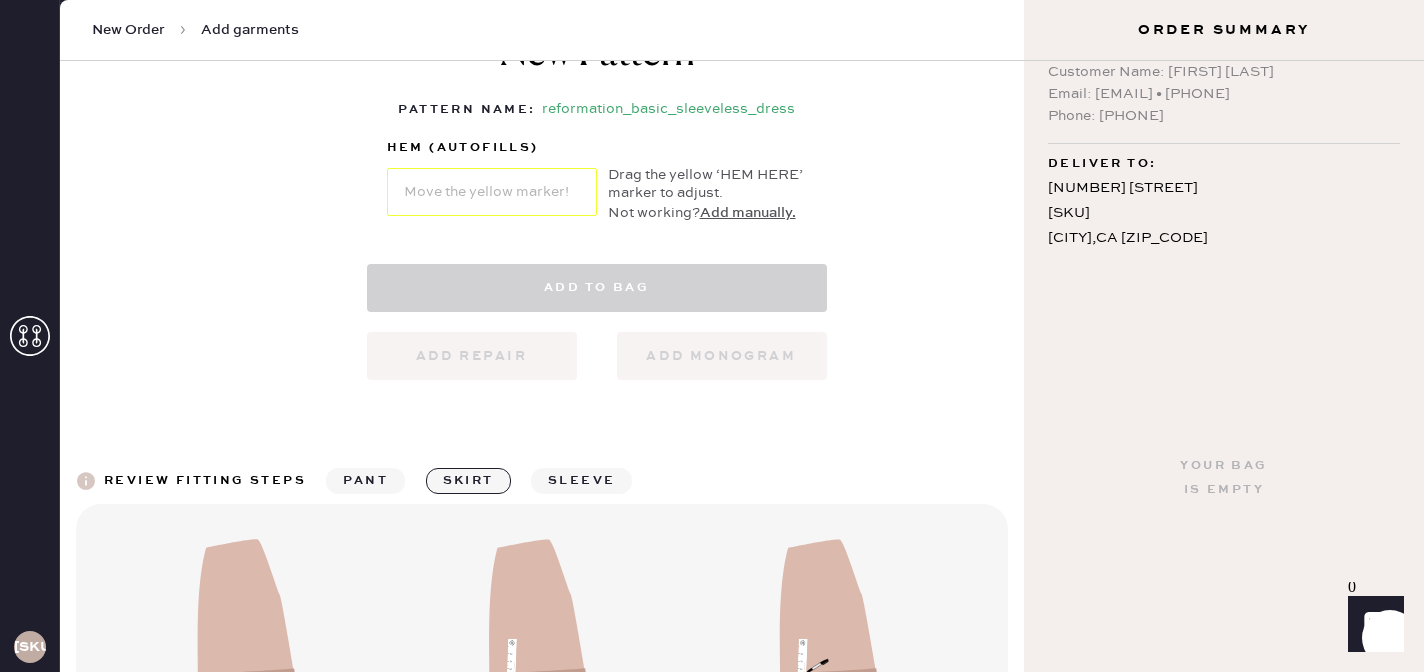 select on "7" 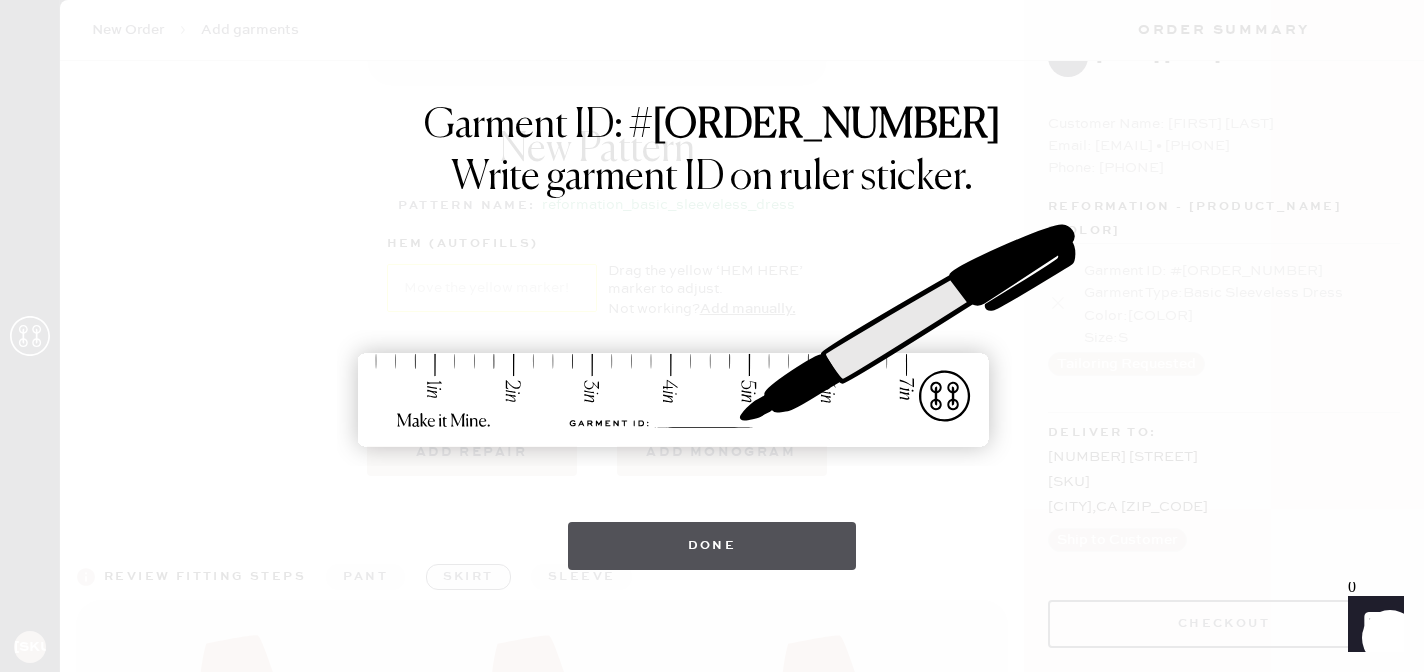 scroll, scrollTop: 0, scrollLeft: 0, axis: both 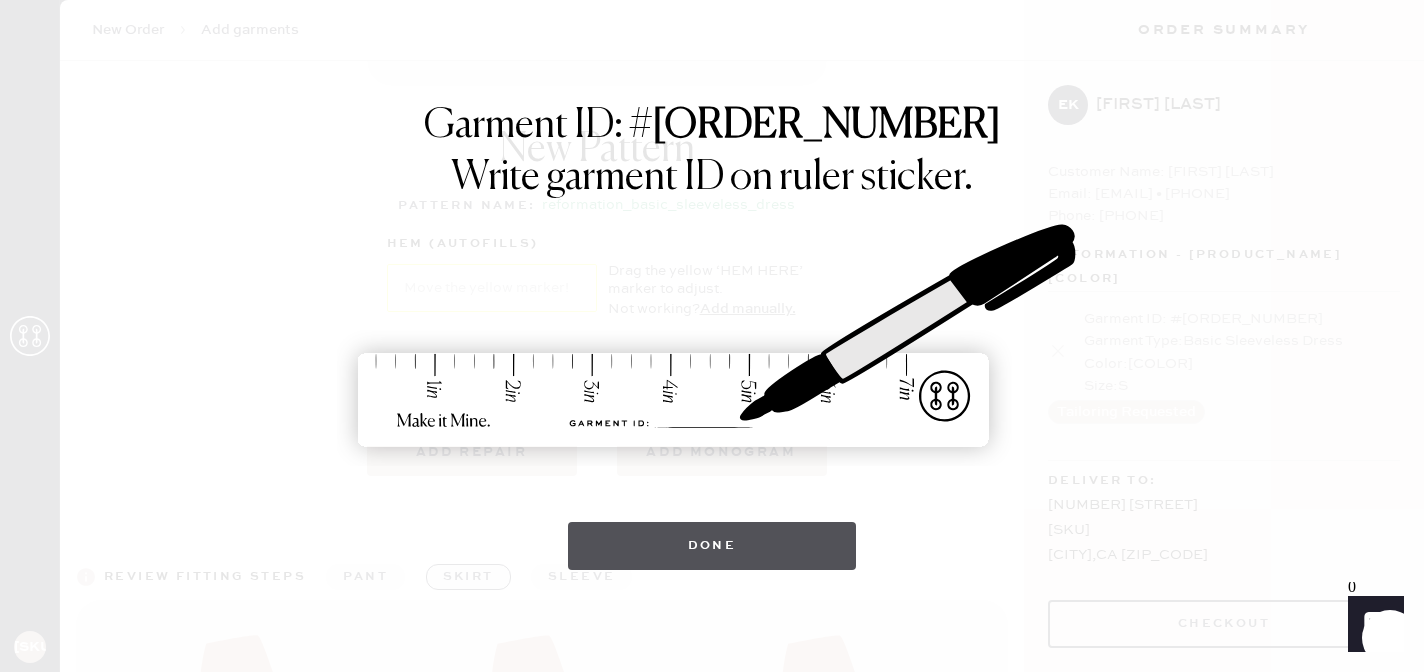click on "Done" at bounding box center (712, 546) 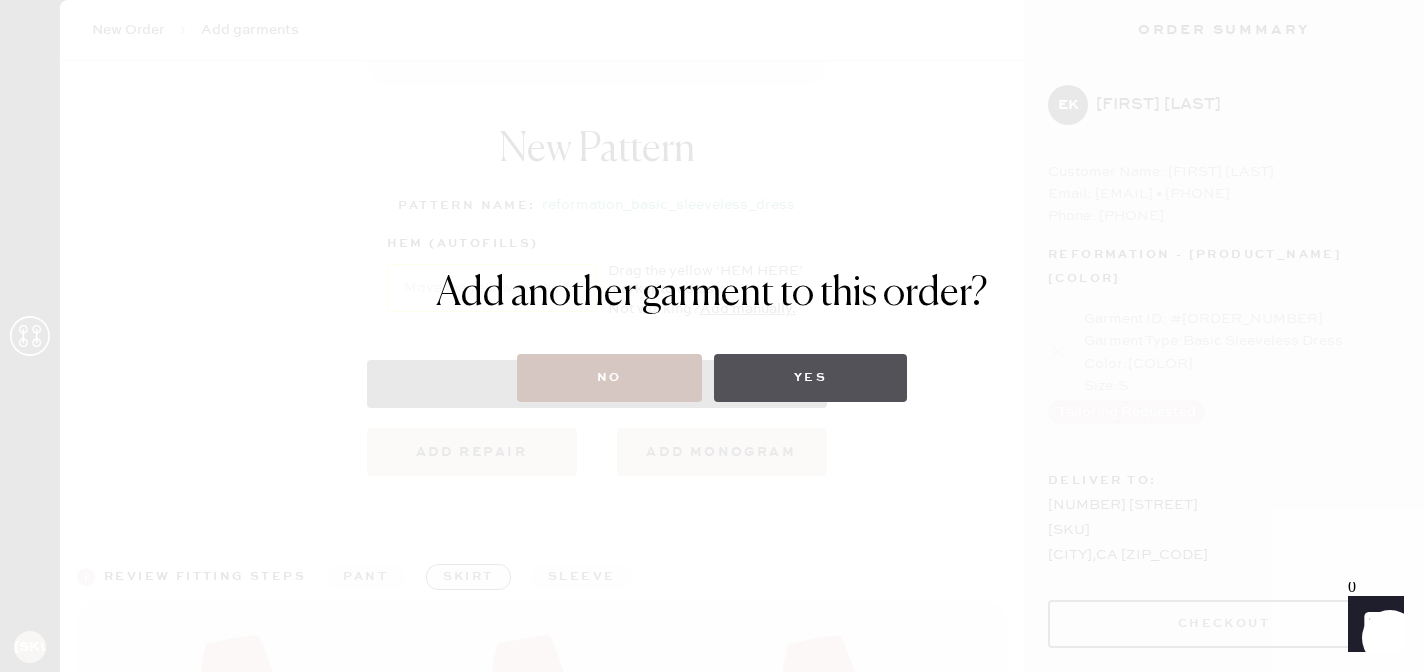 click on "Yes" at bounding box center [810, 378] 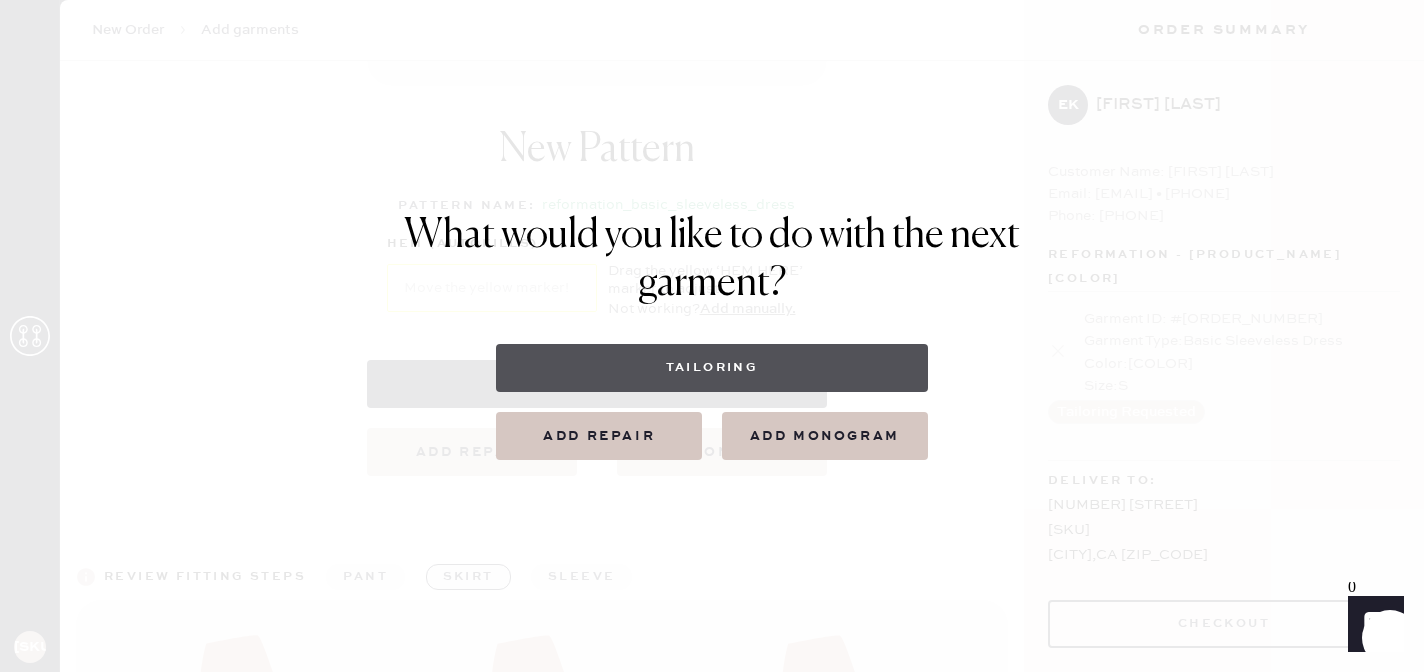 click on "Tailoring" at bounding box center (711, 368) 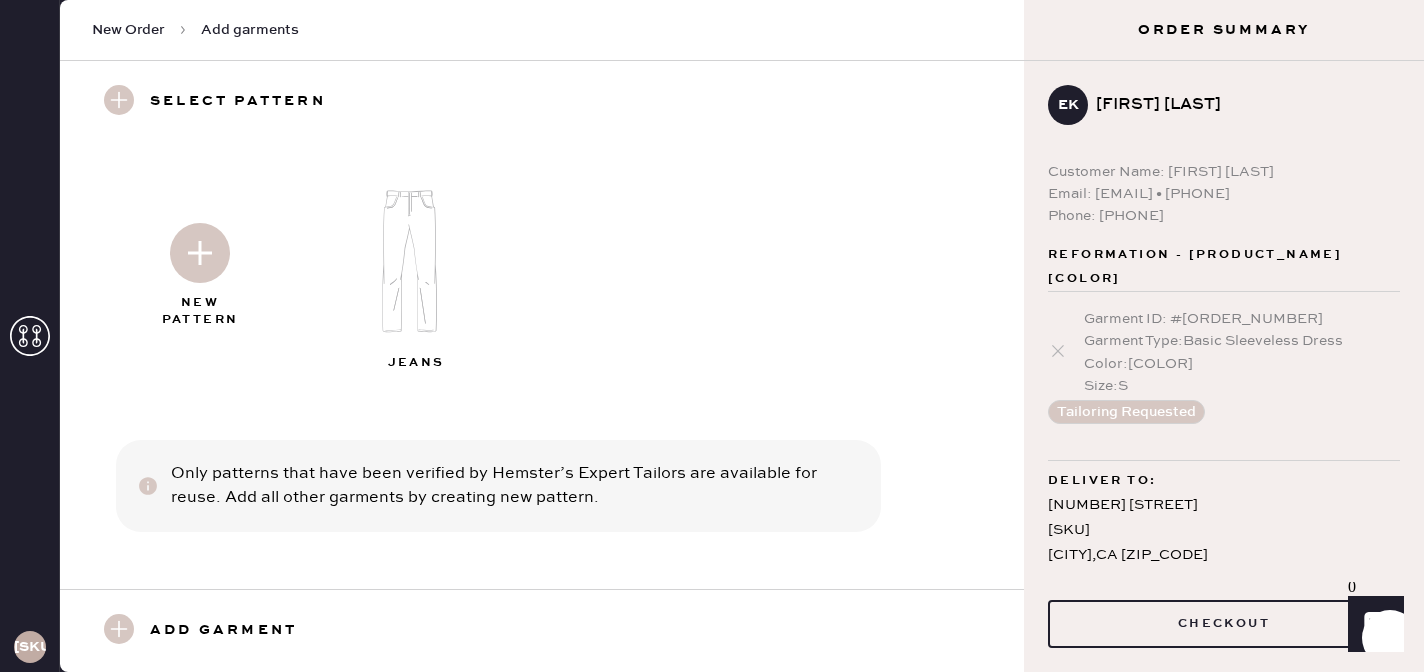click at bounding box center [418, 261] 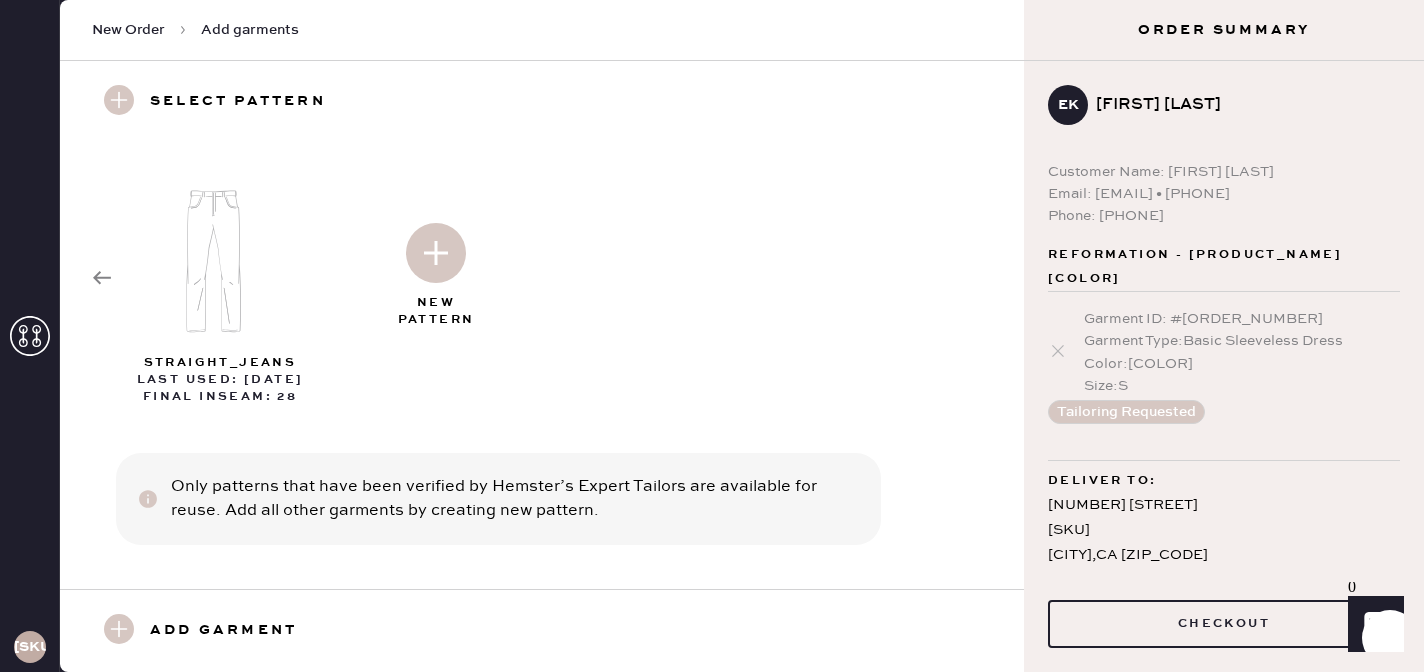 scroll, scrollTop: 3, scrollLeft: 0, axis: vertical 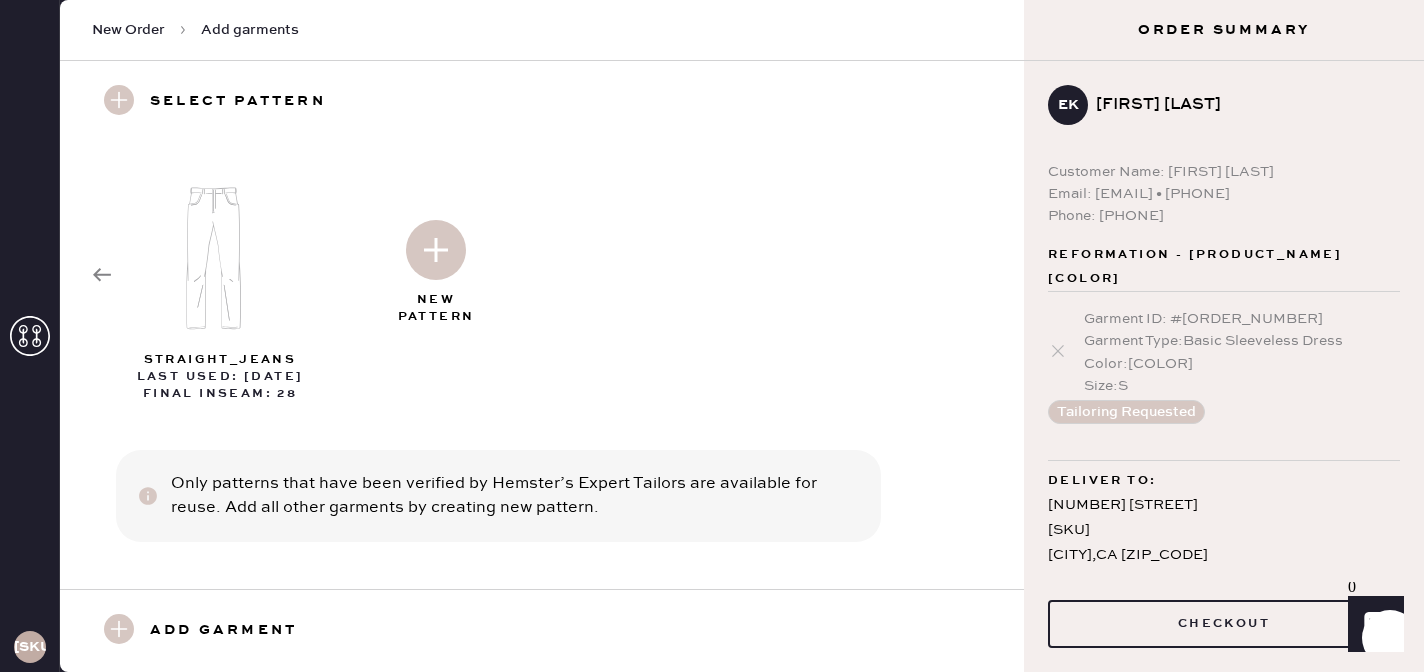 click on "Add garment" at bounding box center (223, 631) 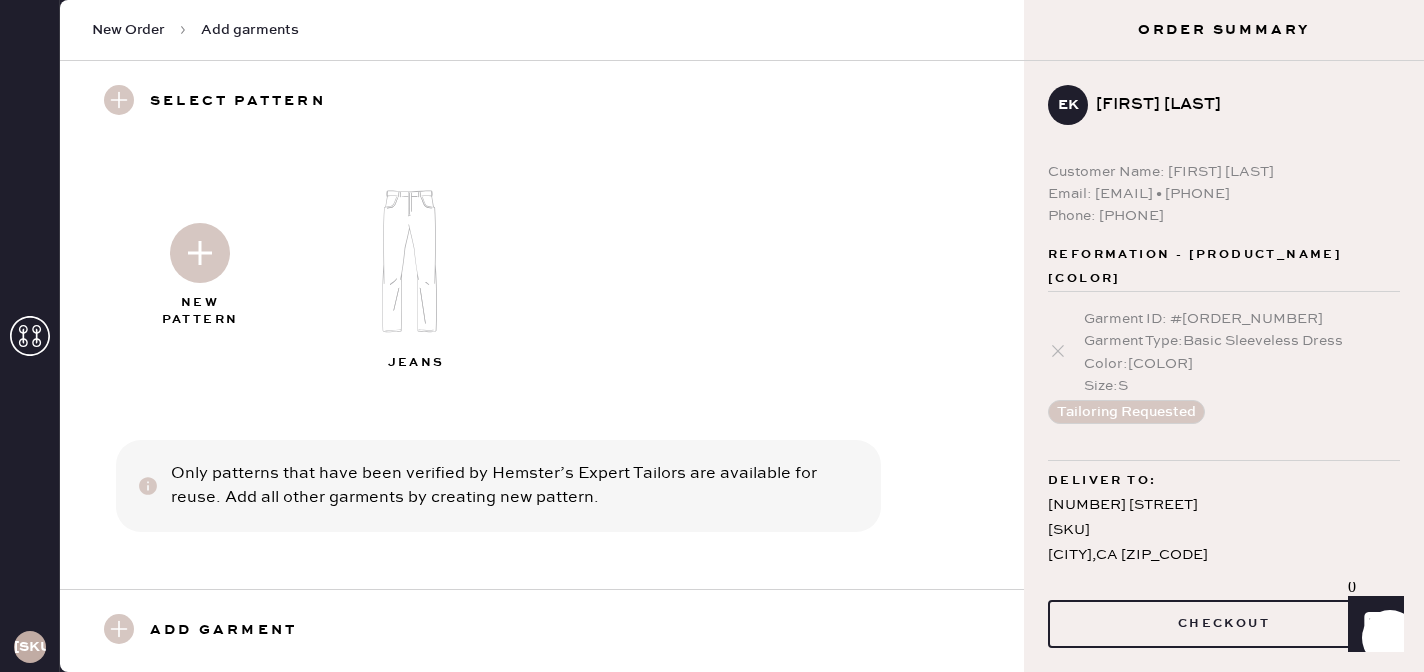 scroll, scrollTop: 0, scrollLeft: 0, axis: both 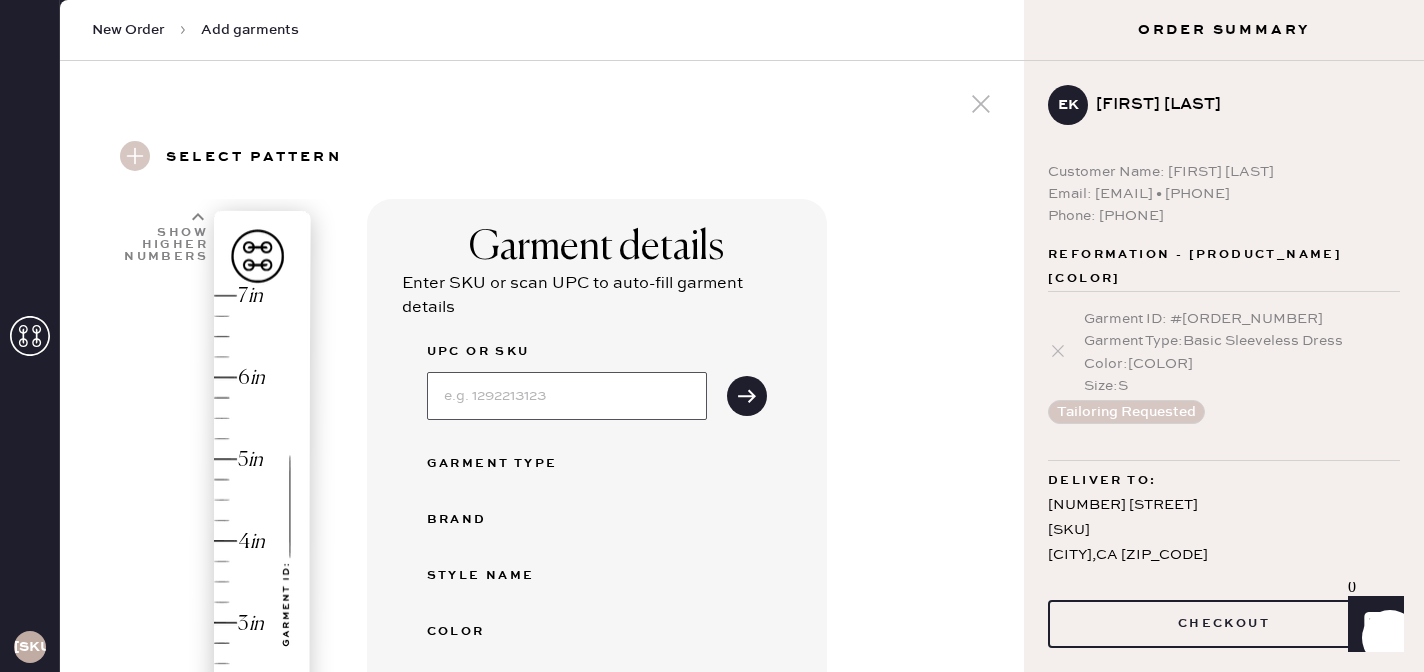 click at bounding box center [567, 396] 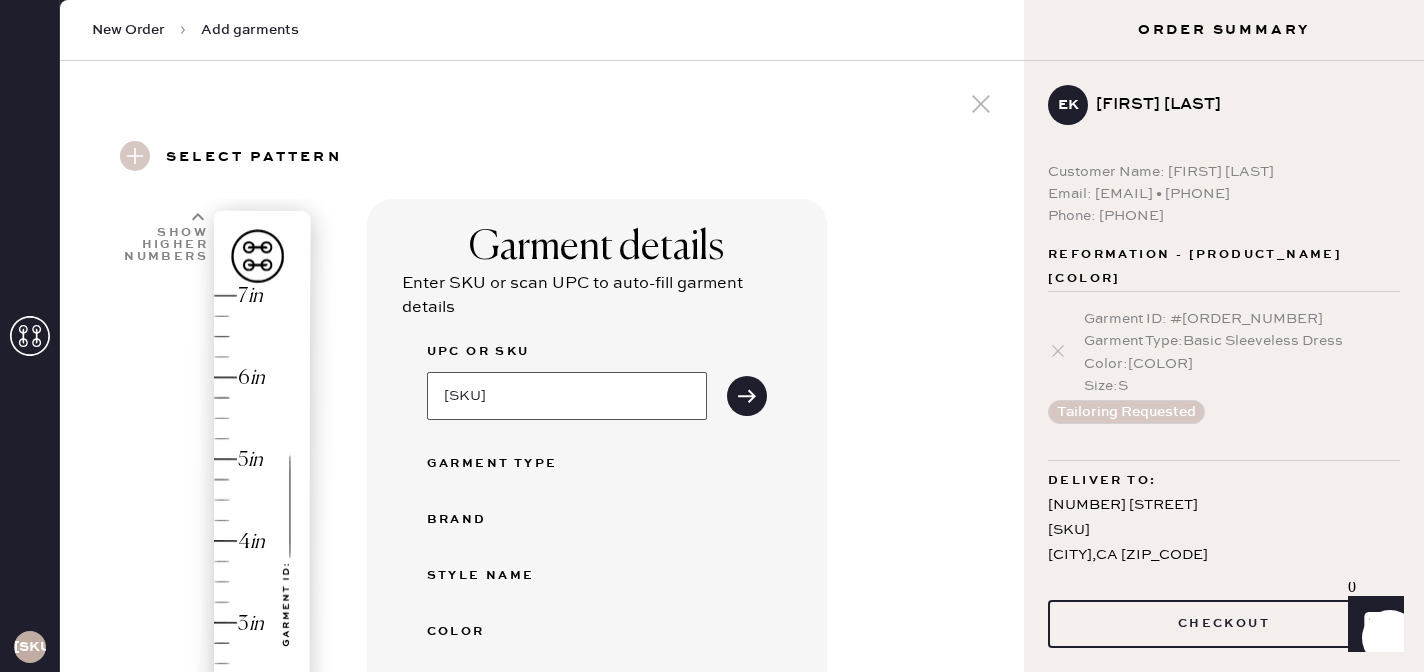 scroll, scrollTop: 302, scrollLeft: 0, axis: vertical 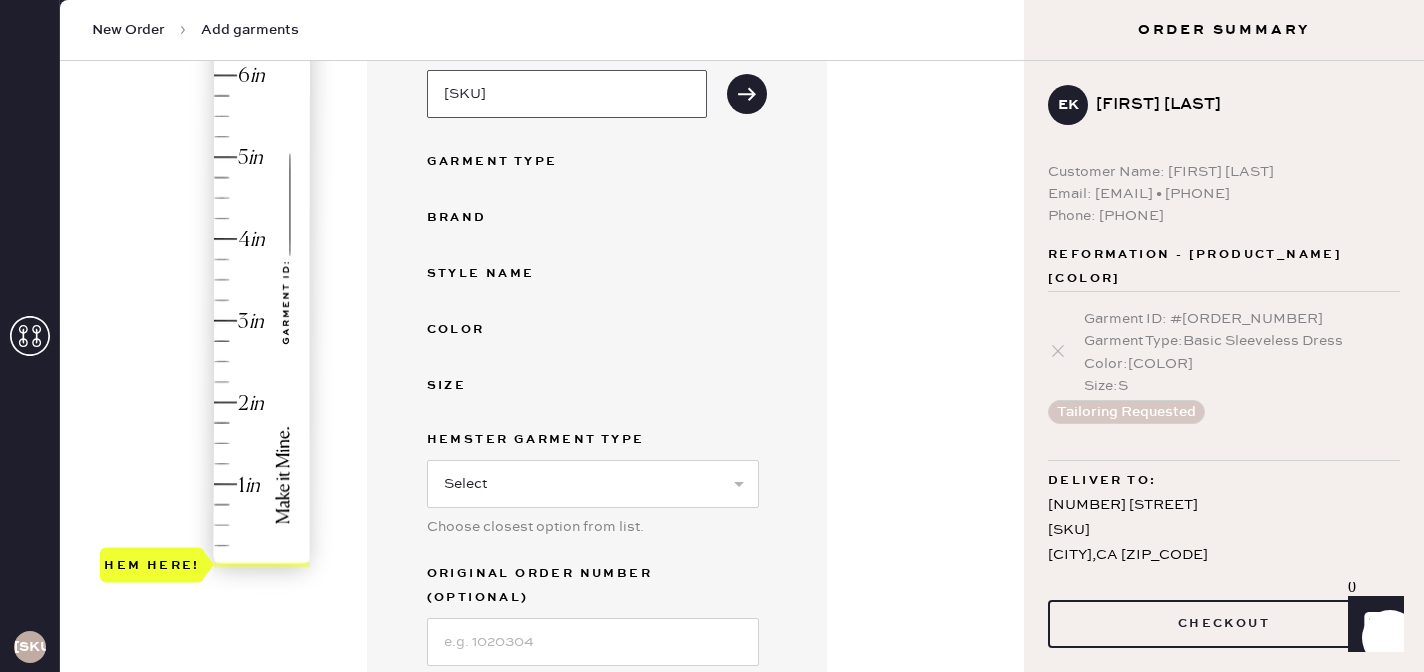 type on "[SKU]" 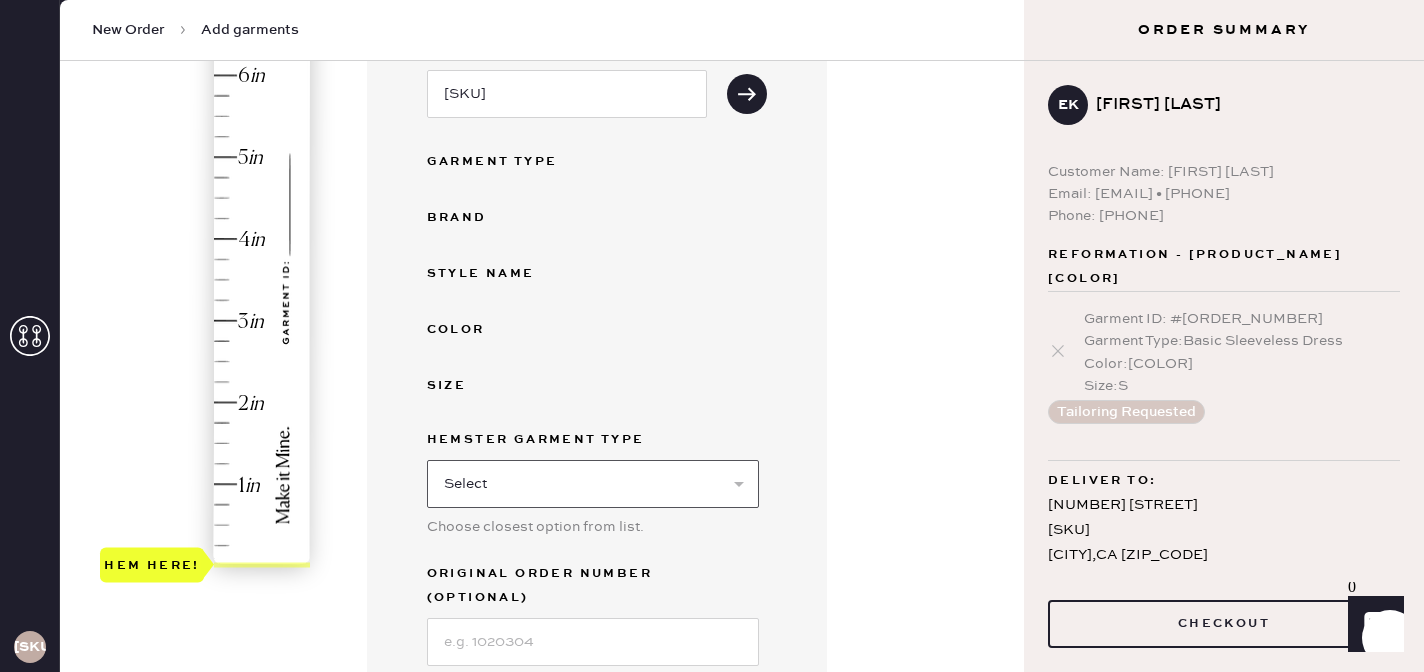 click on "Select Basic Skirt Jeans Leggings Pants Shorts Basic Sleeved Dress Basic Sleeveless Dress Basic Strap Dress Strap Jumpsuit Outerwear Button Down Top Sleeved Top Sleeveless Top" at bounding box center (593, 484) 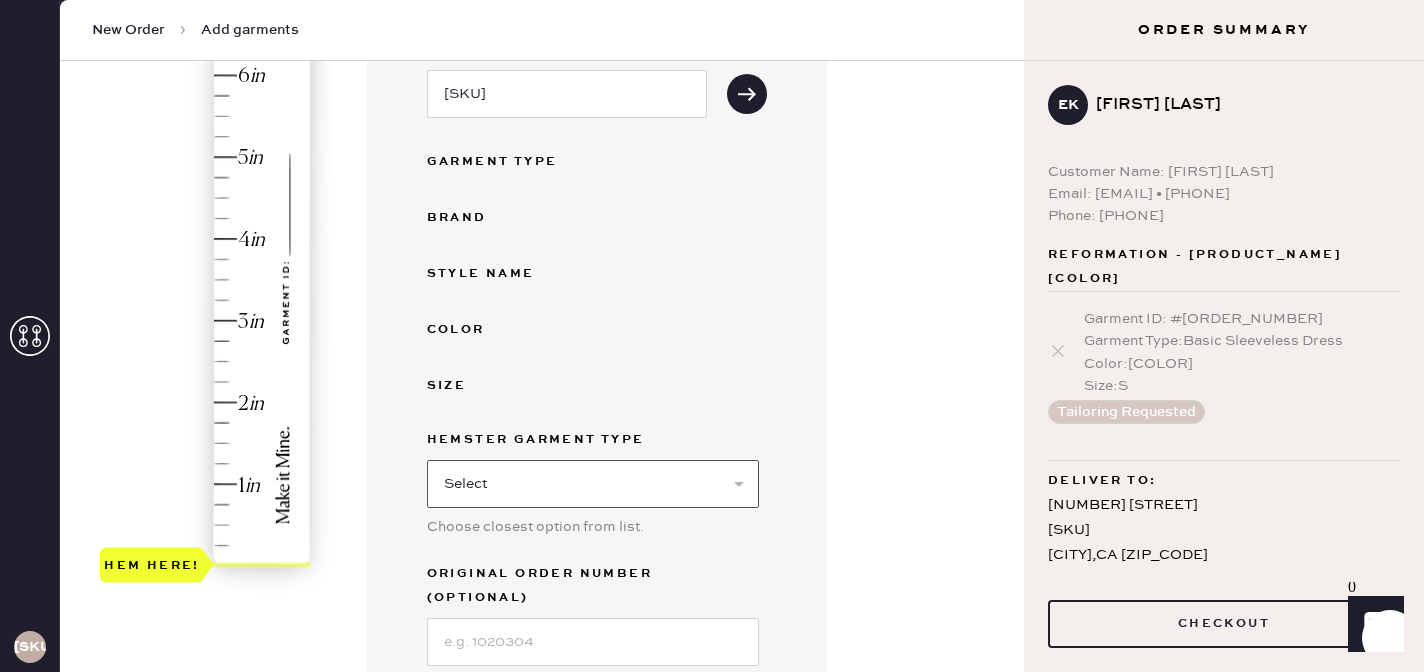 select on "2" 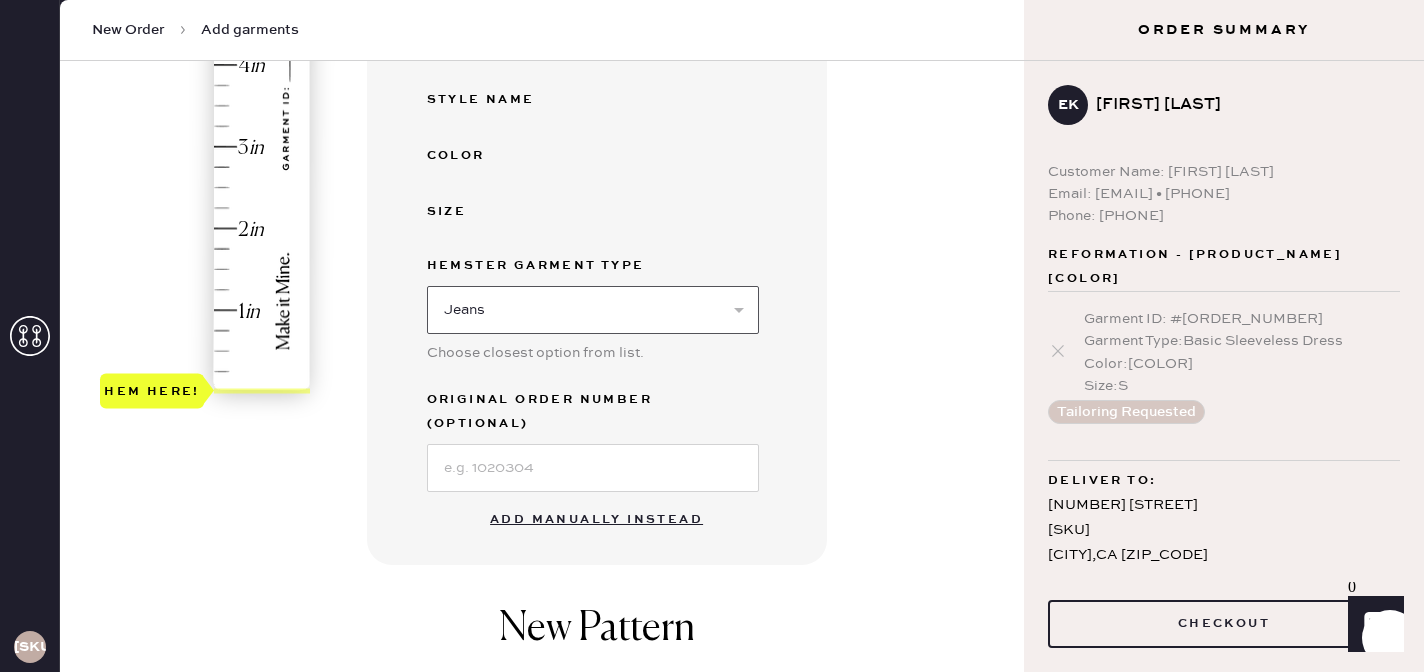 scroll, scrollTop: 486, scrollLeft: 0, axis: vertical 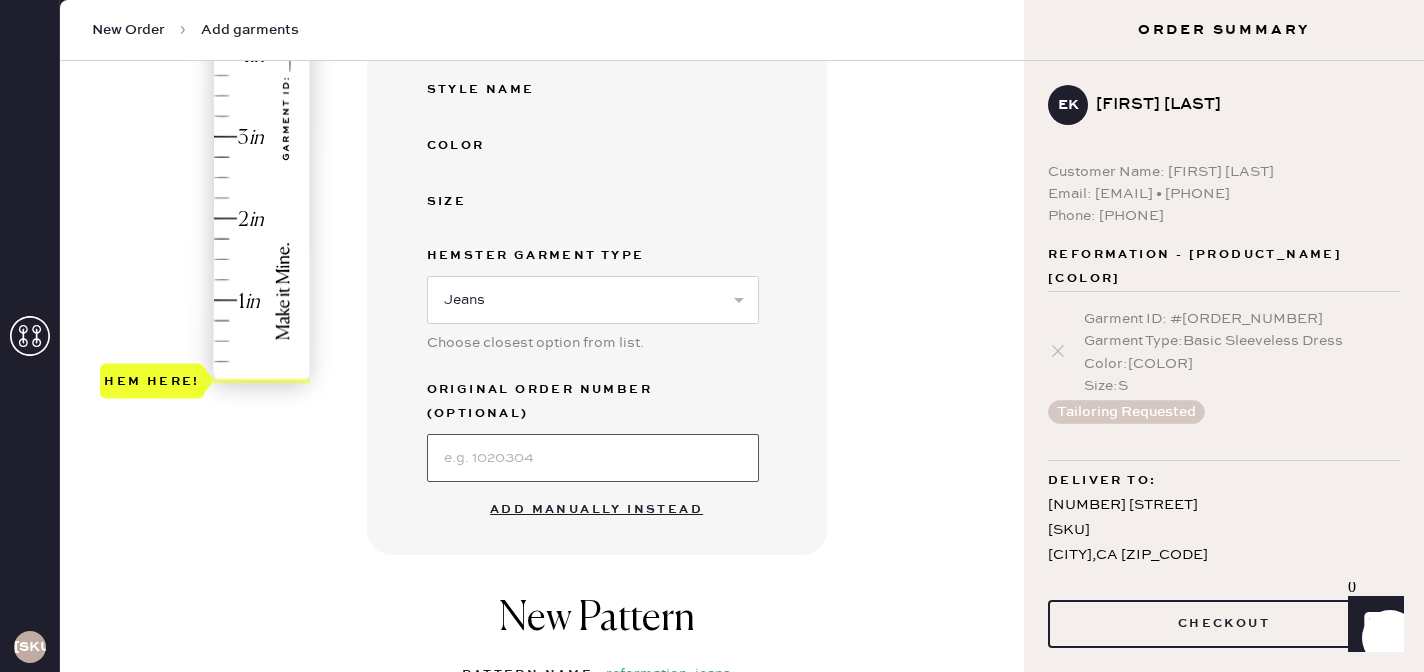 click at bounding box center [593, 458] 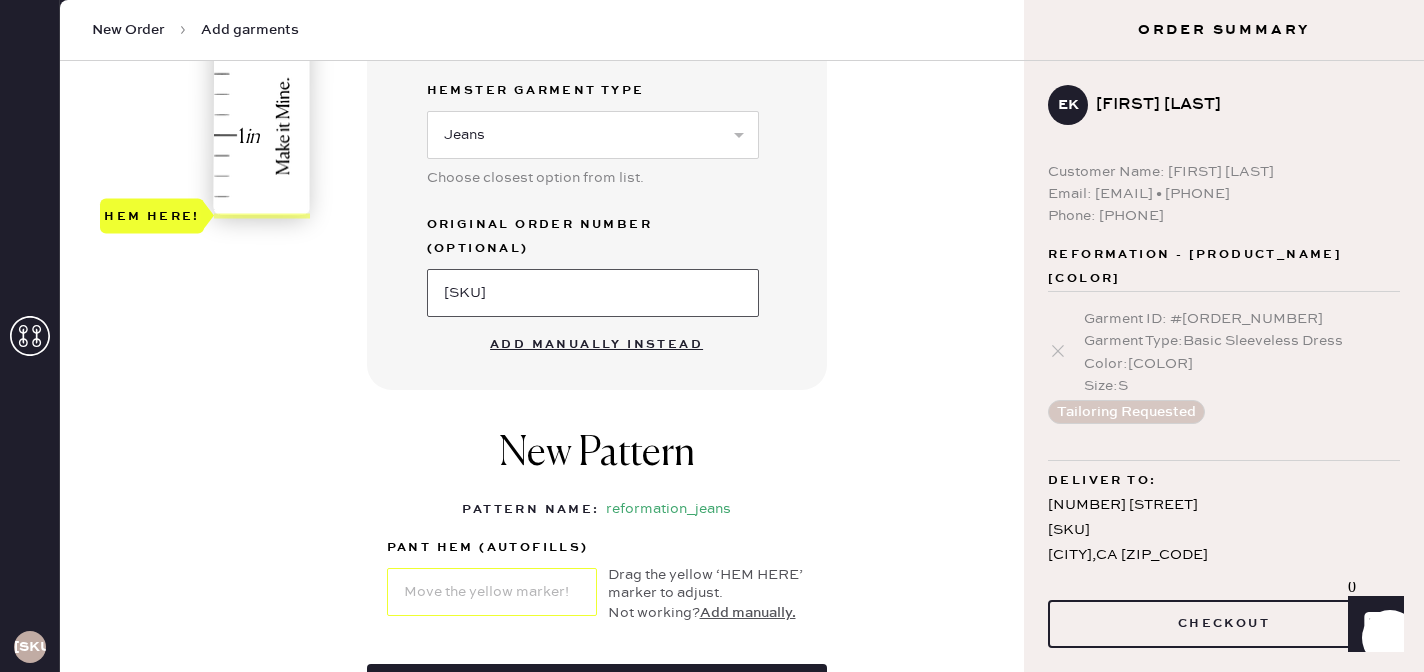 scroll, scrollTop: 630, scrollLeft: 0, axis: vertical 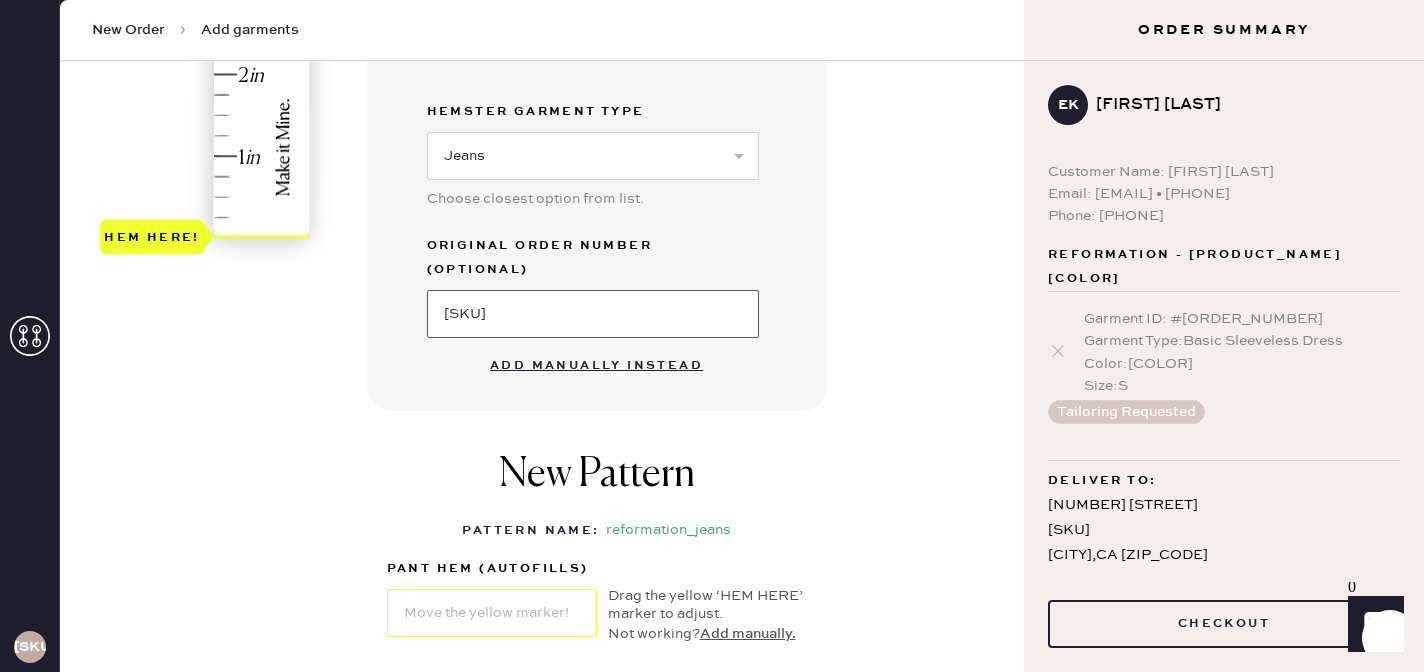 type on "[SKU]" 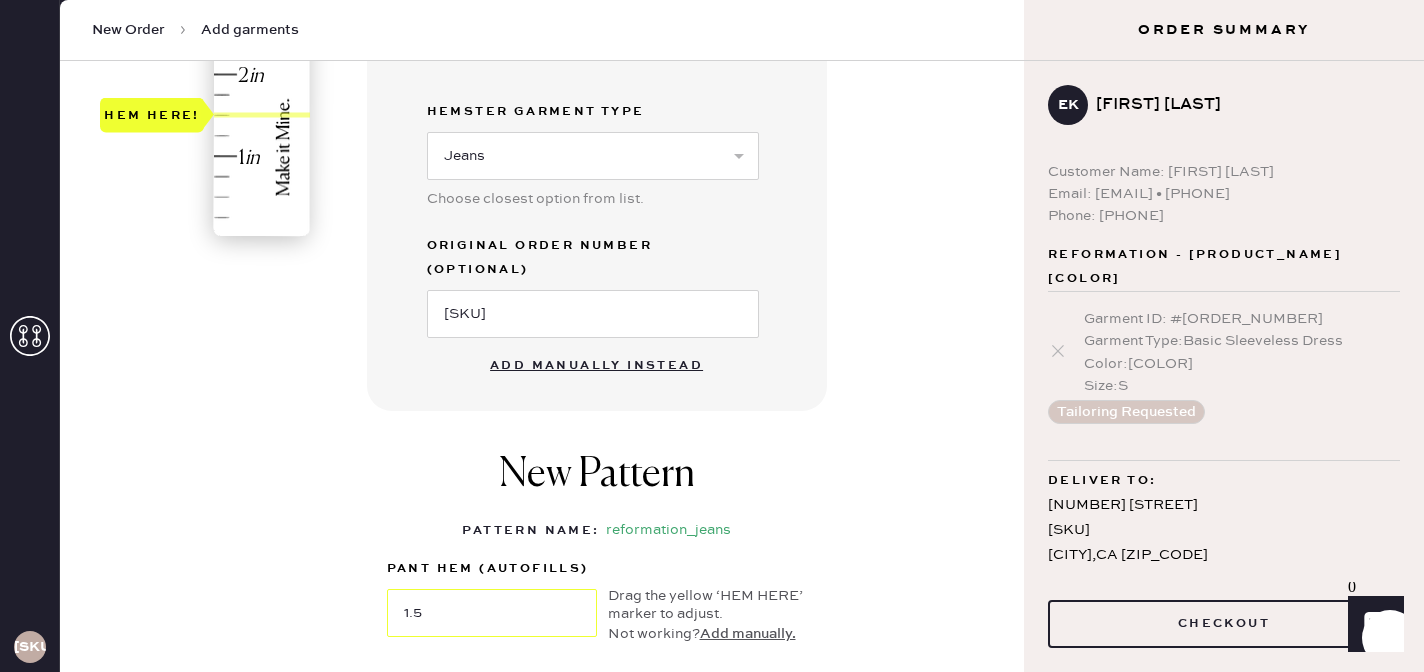 click on "Hem here!" at bounding box center (206, -48) 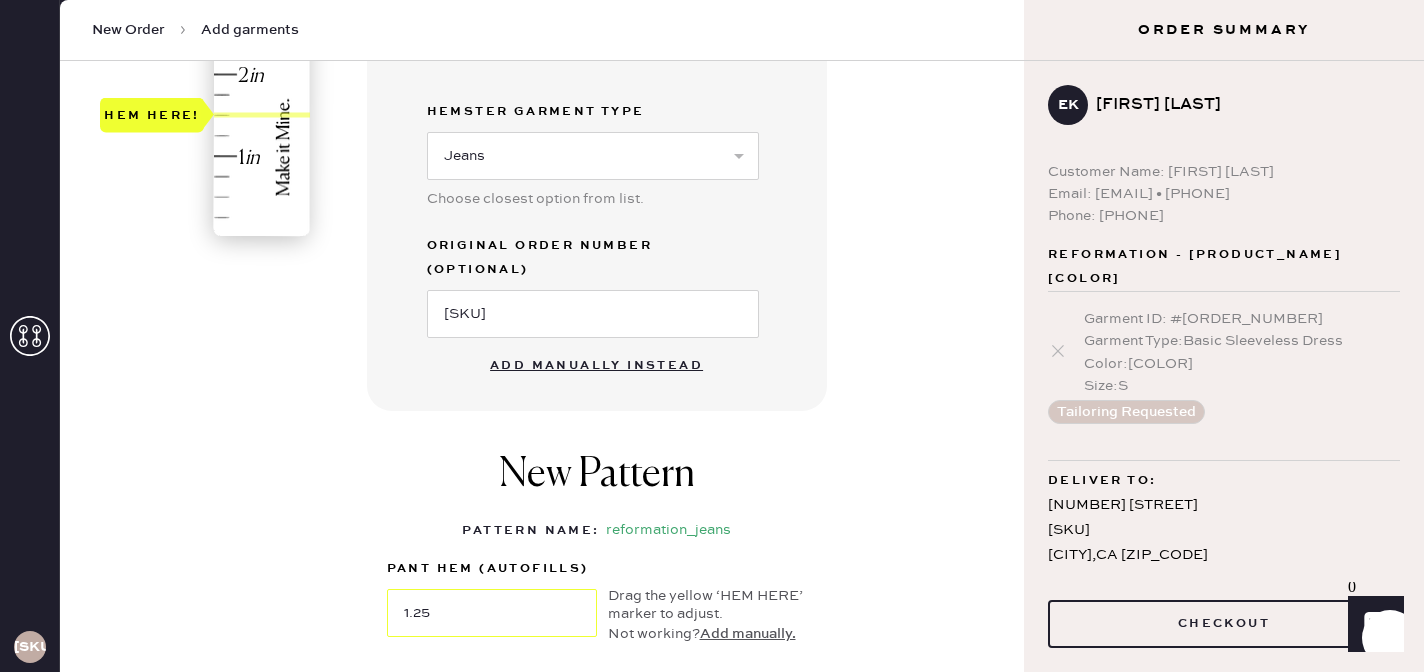 click on "Hem here!" at bounding box center (206, -48) 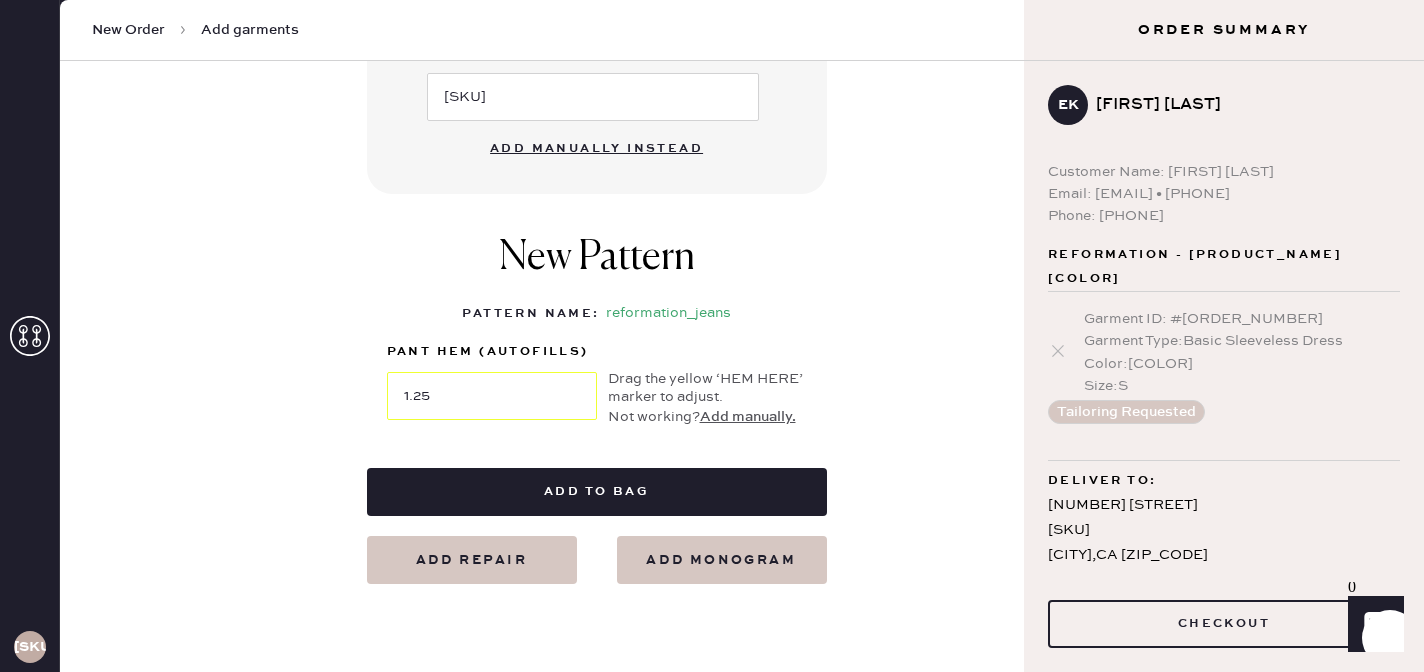 scroll, scrollTop: 848, scrollLeft: 0, axis: vertical 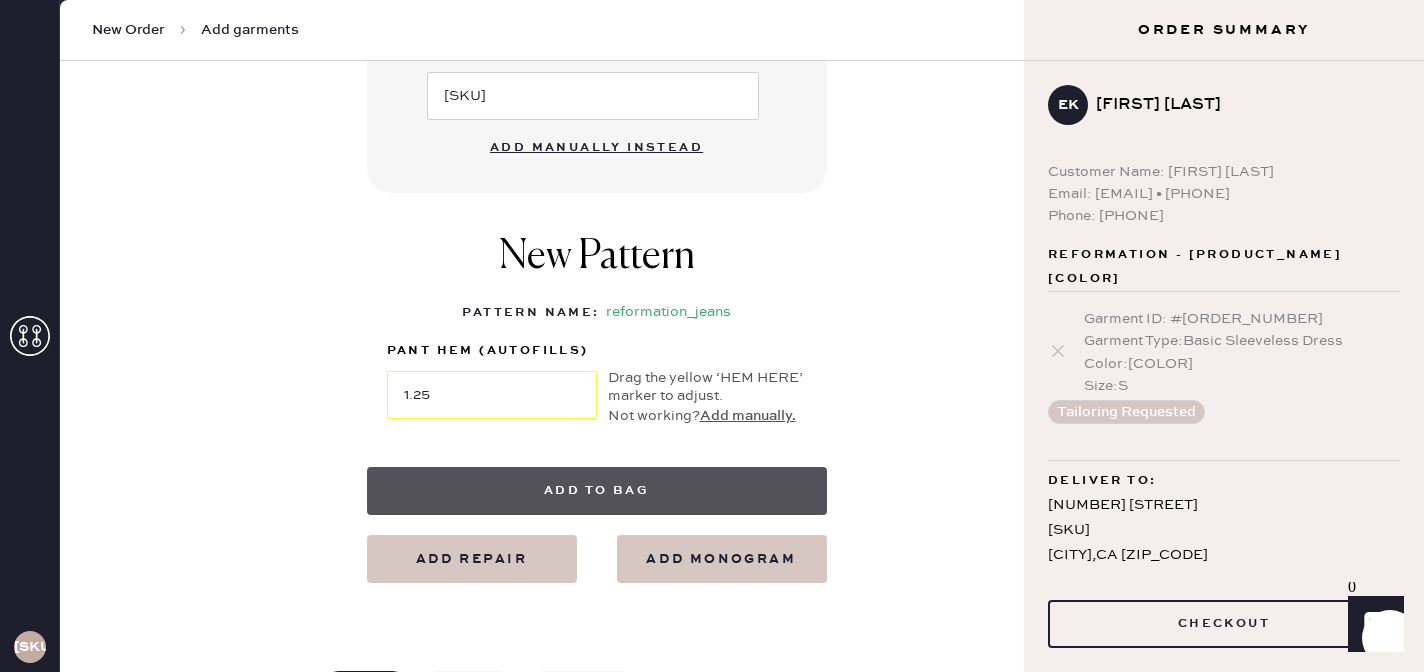 click on "Add to bag" at bounding box center [597, 491] 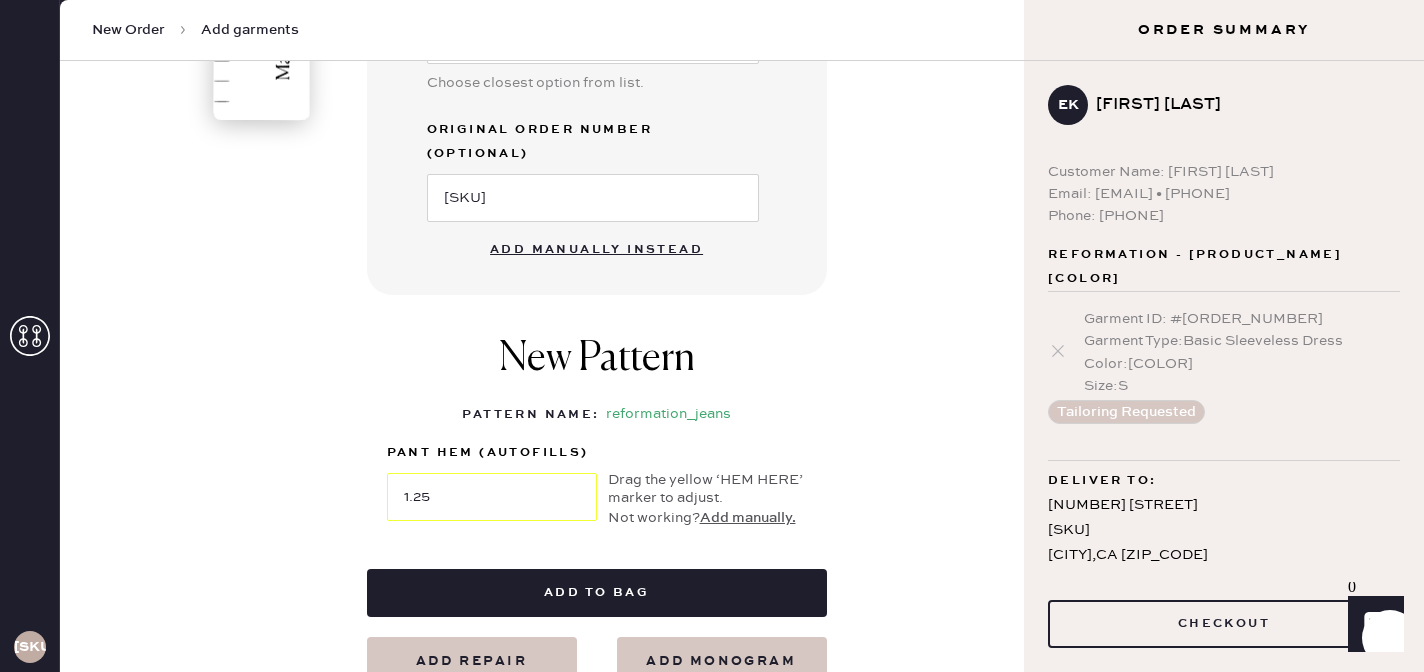 scroll, scrollTop: 745, scrollLeft: 0, axis: vertical 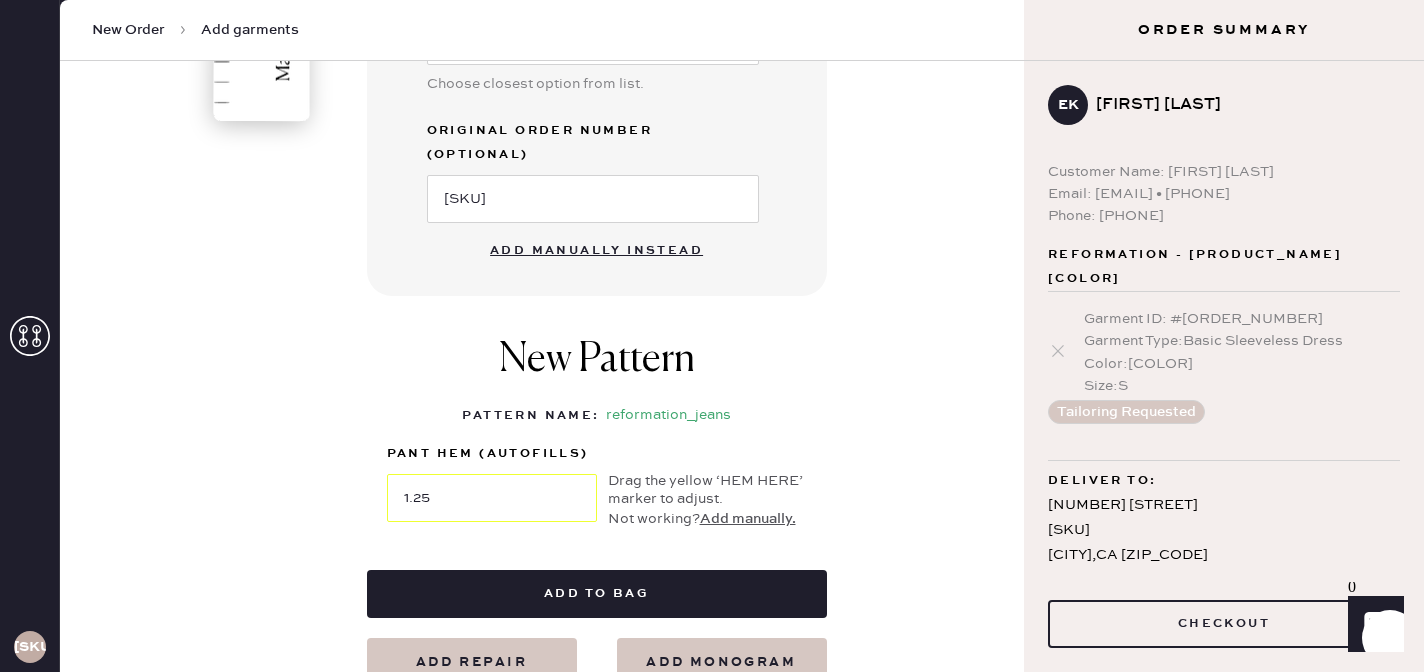click on "Add manually instead" at bounding box center (596, 251) 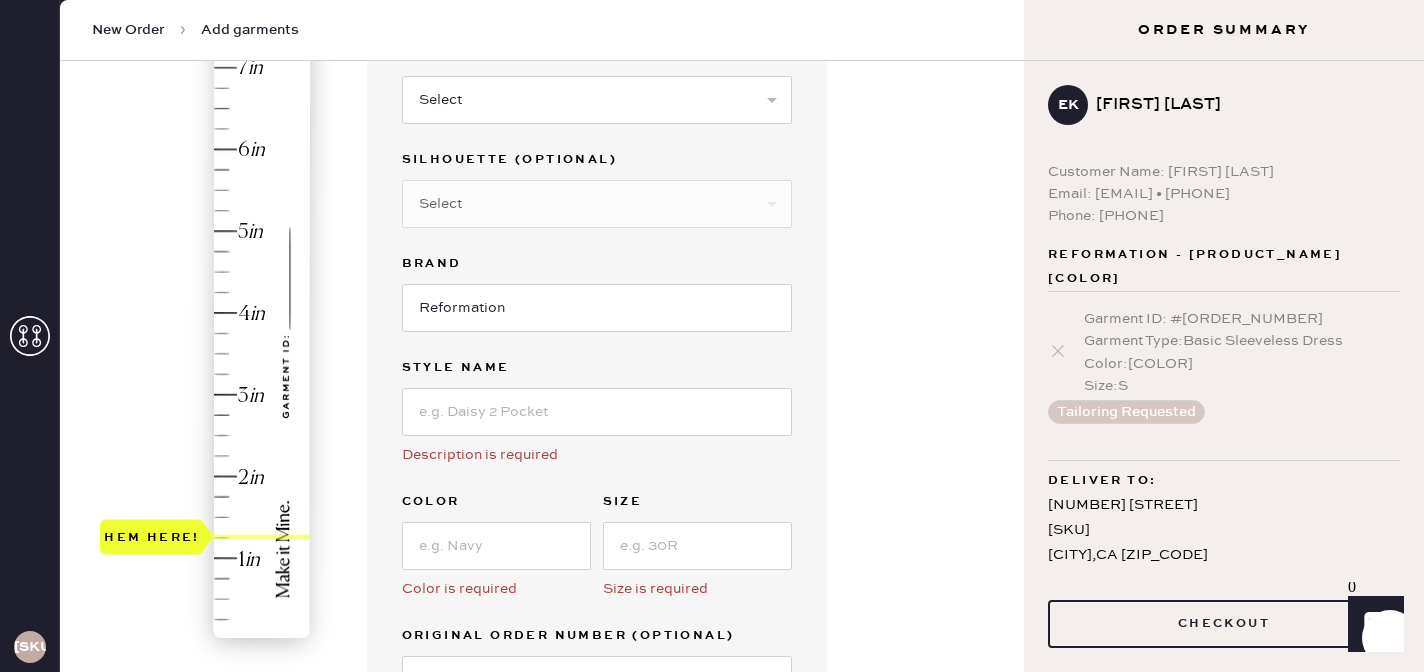 scroll, scrollTop: 12, scrollLeft: 0, axis: vertical 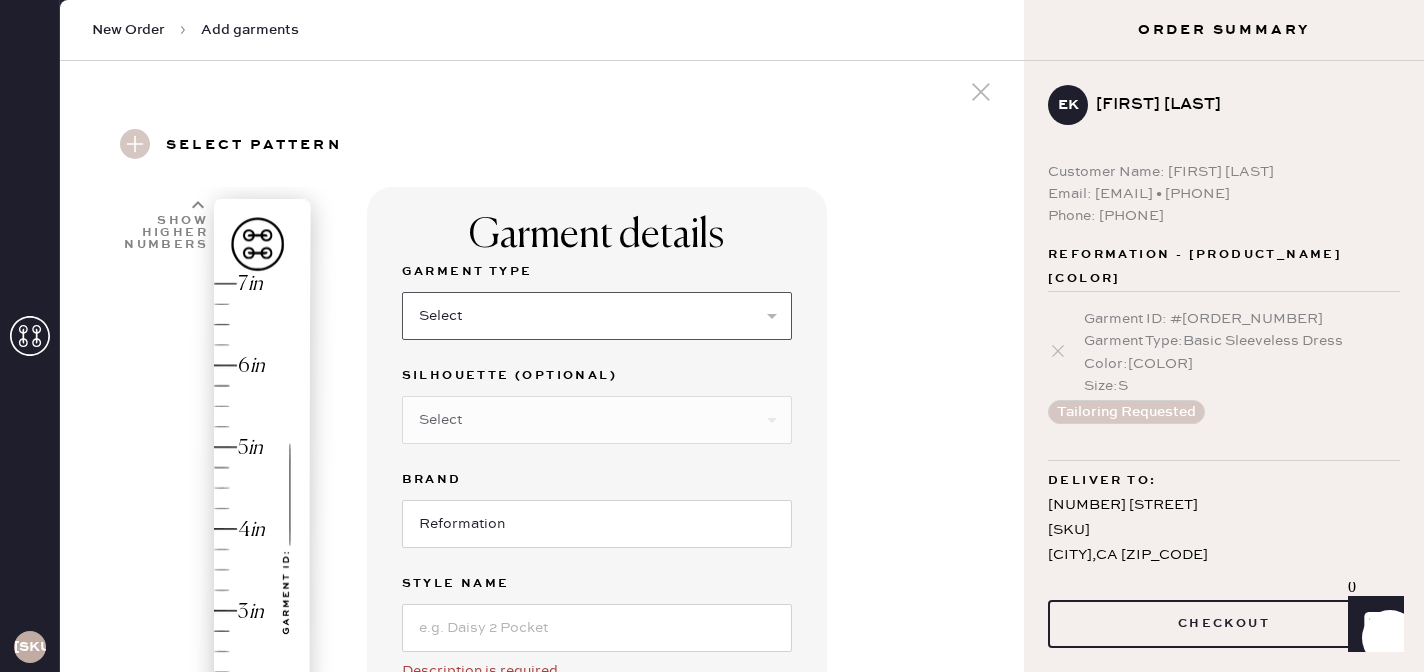 click on "Select Basic Skirt Jeans Leggings Pants Shorts Basic Sleeved Dress Basic Sleeveless Dress Basic Strap Dress Strap Jumpsuit Outerwear Button Down Top Sleeved Top Sleeveless Top" at bounding box center [597, 316] 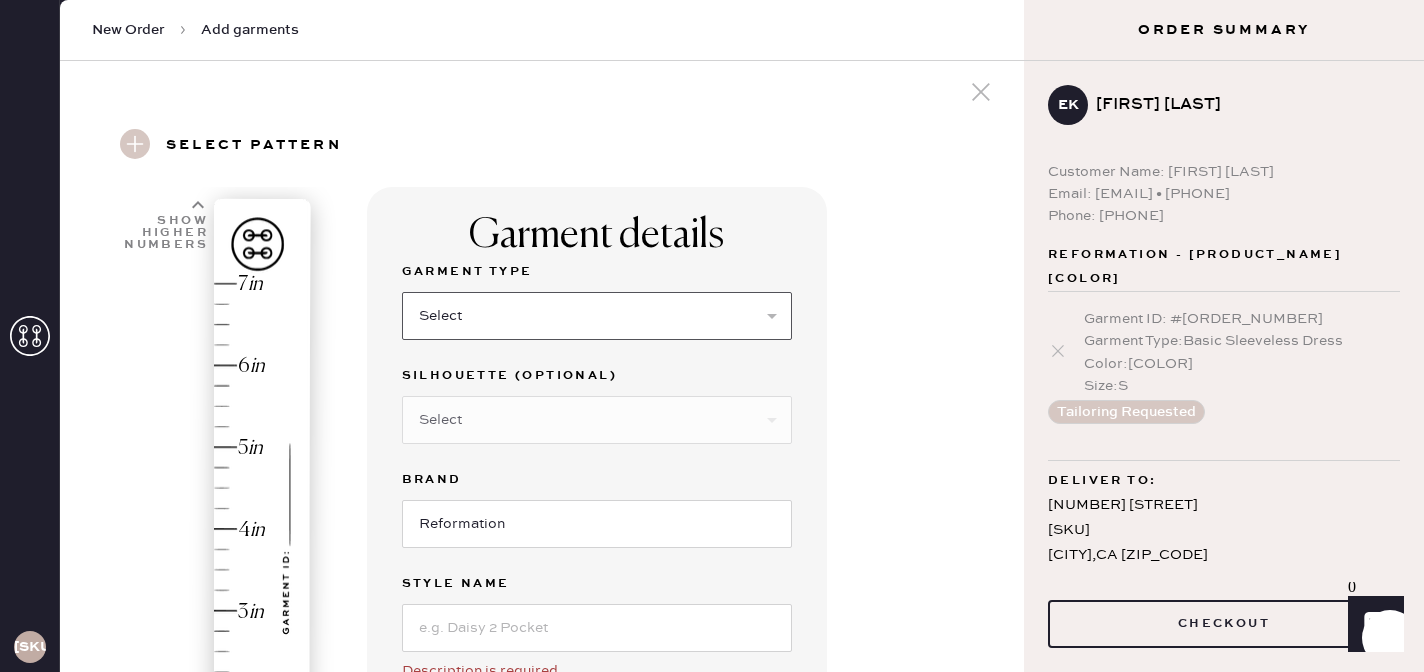 select on "2" 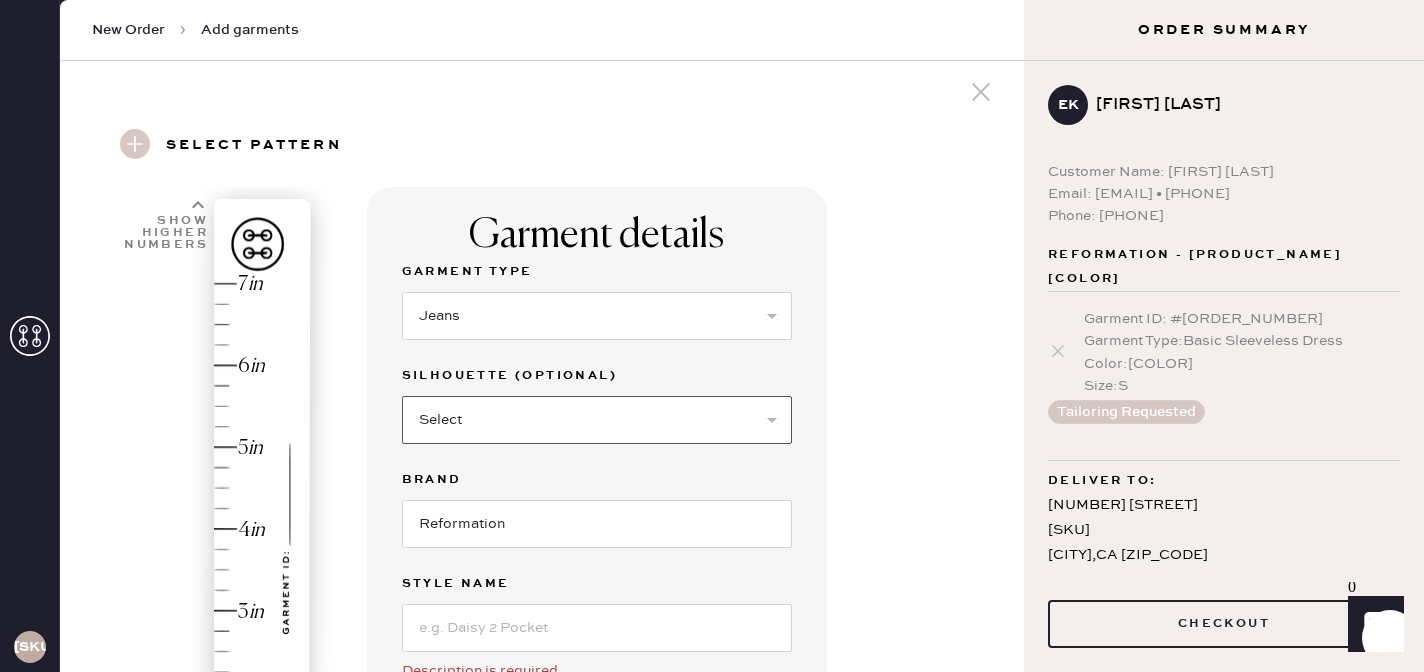 click on "Select Shorts Cropped Flare Boot Cut Straight Skinny Other" at bounding box center (597, 420) 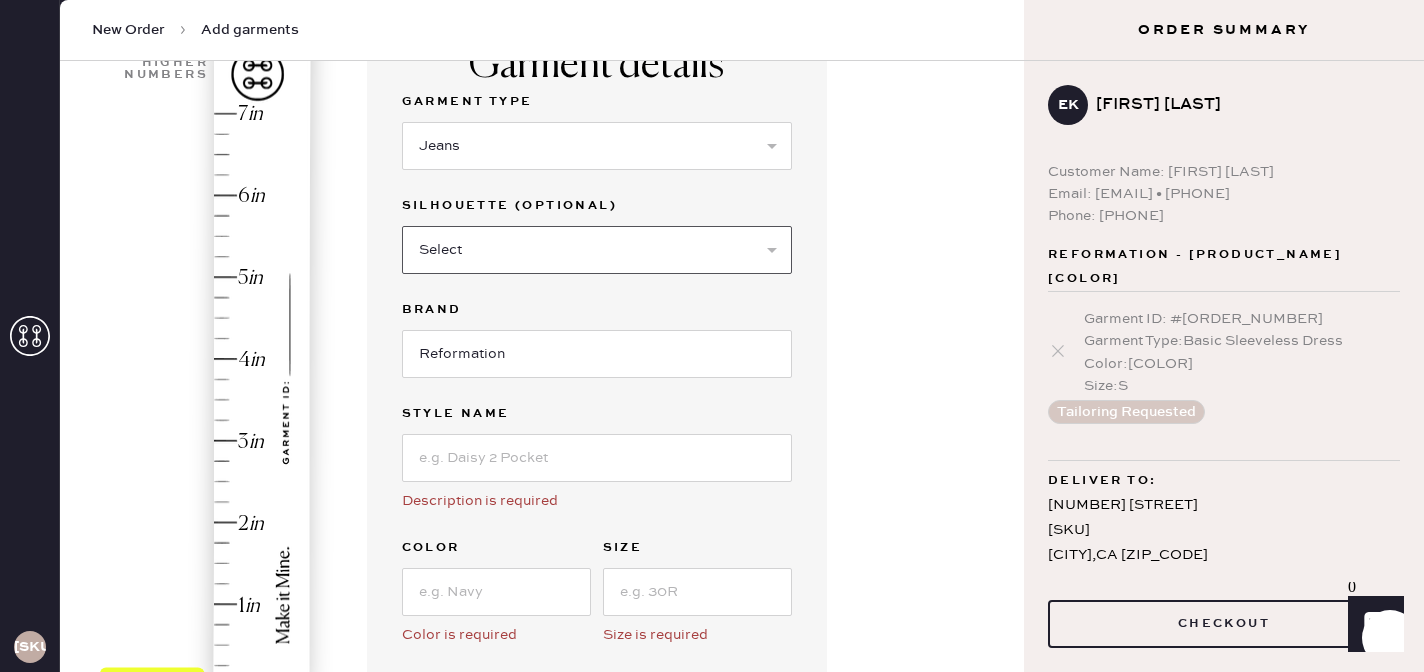 scroll, scrollTop: 197, scrollLeft: 0, axis: vertical 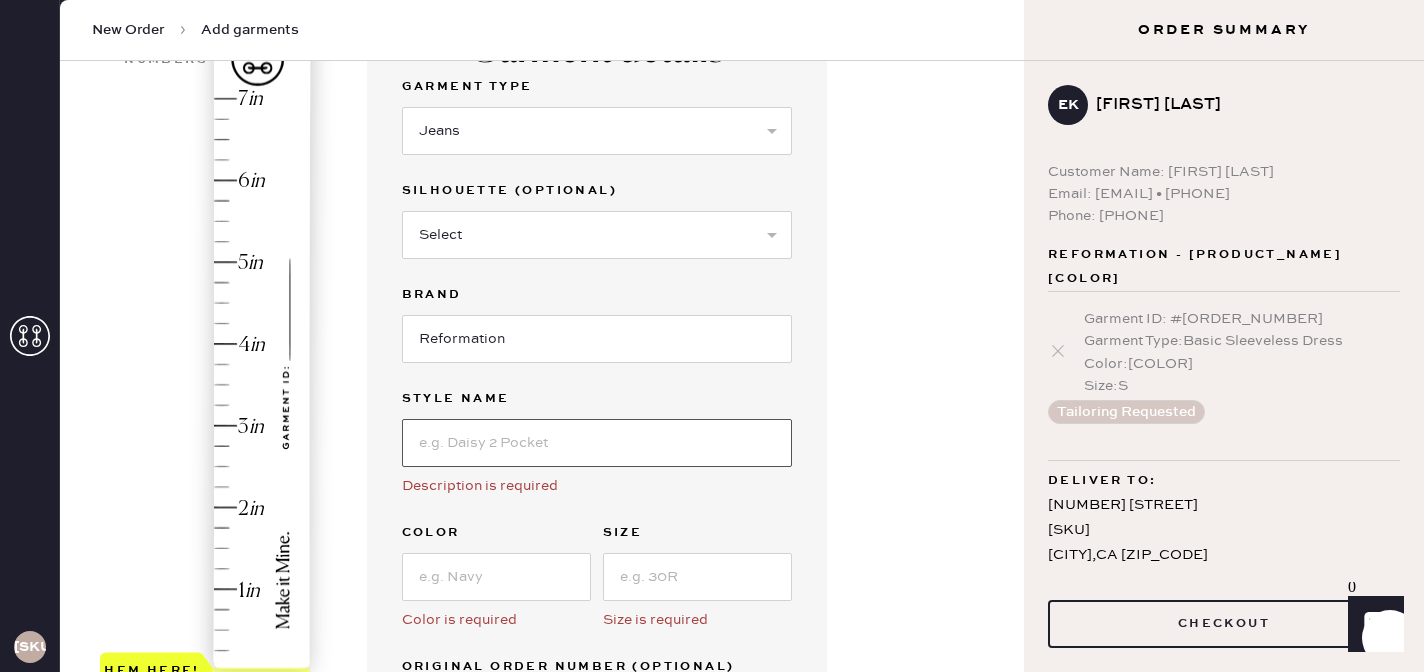 click at bounding box center [597, 443] 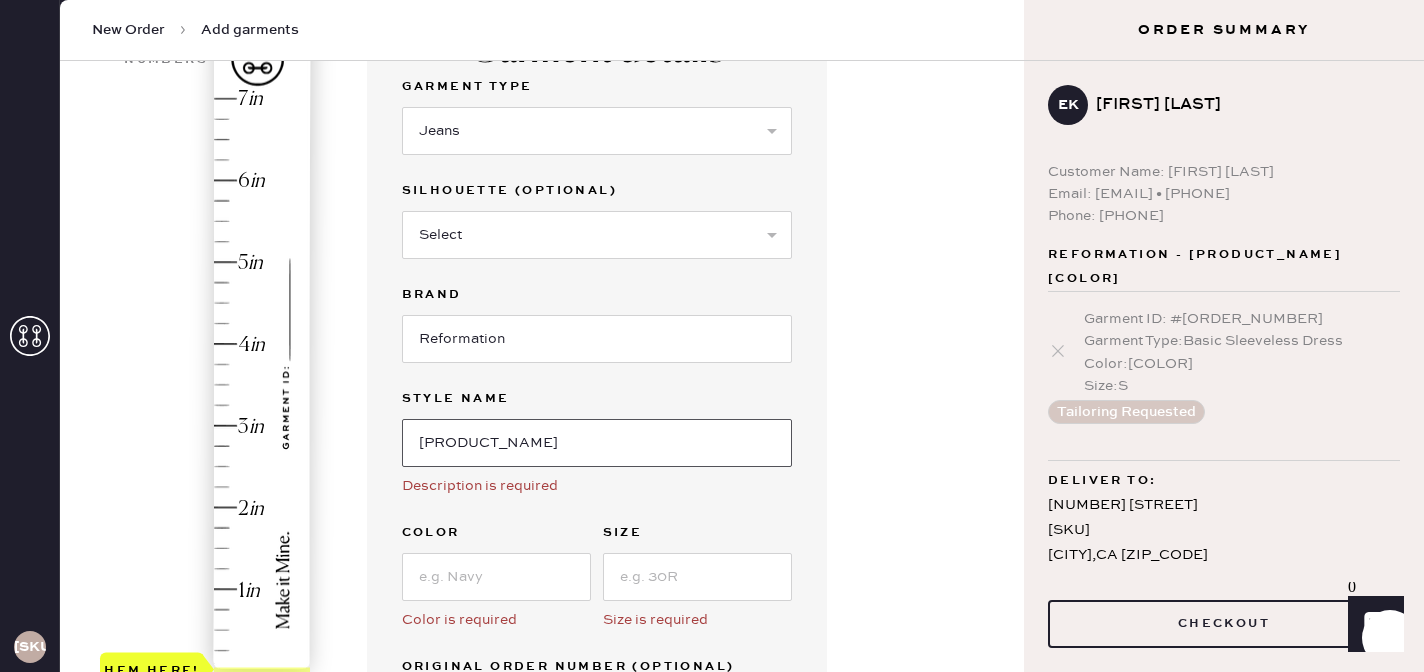 type on "[PRODUCT_NAME]" 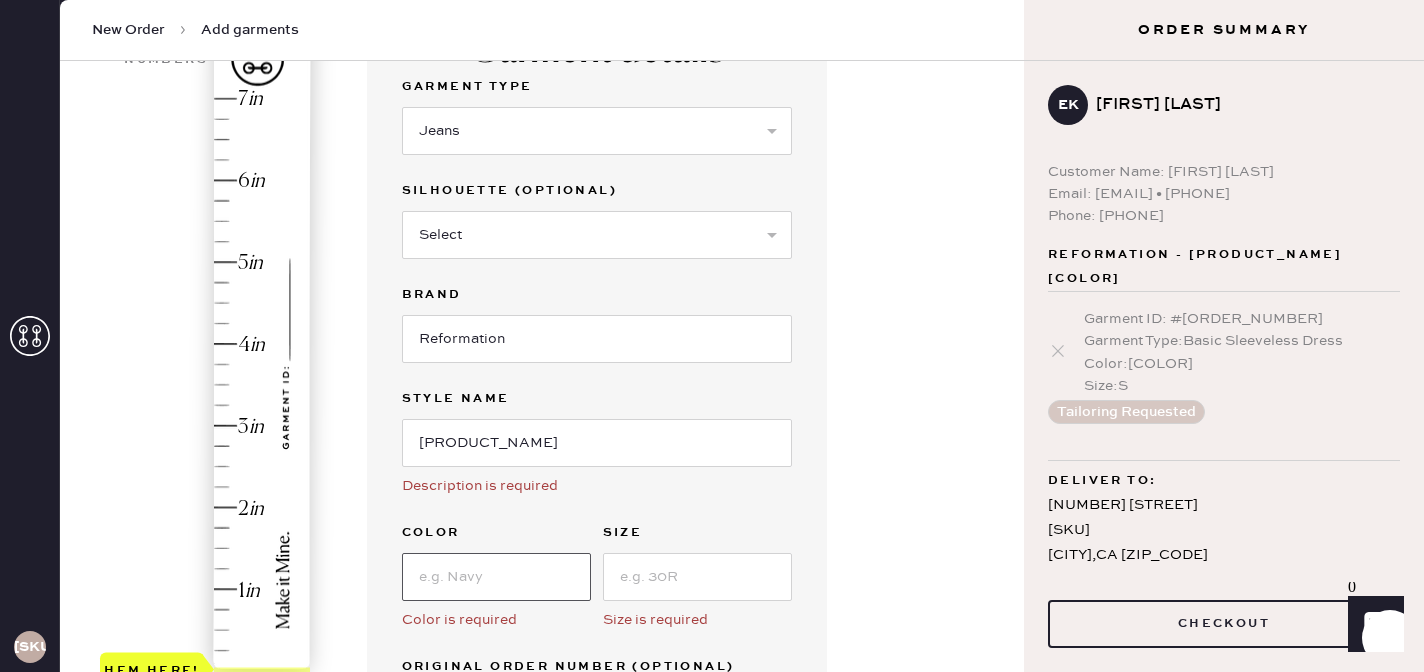 click at bounding box center [496, 577] 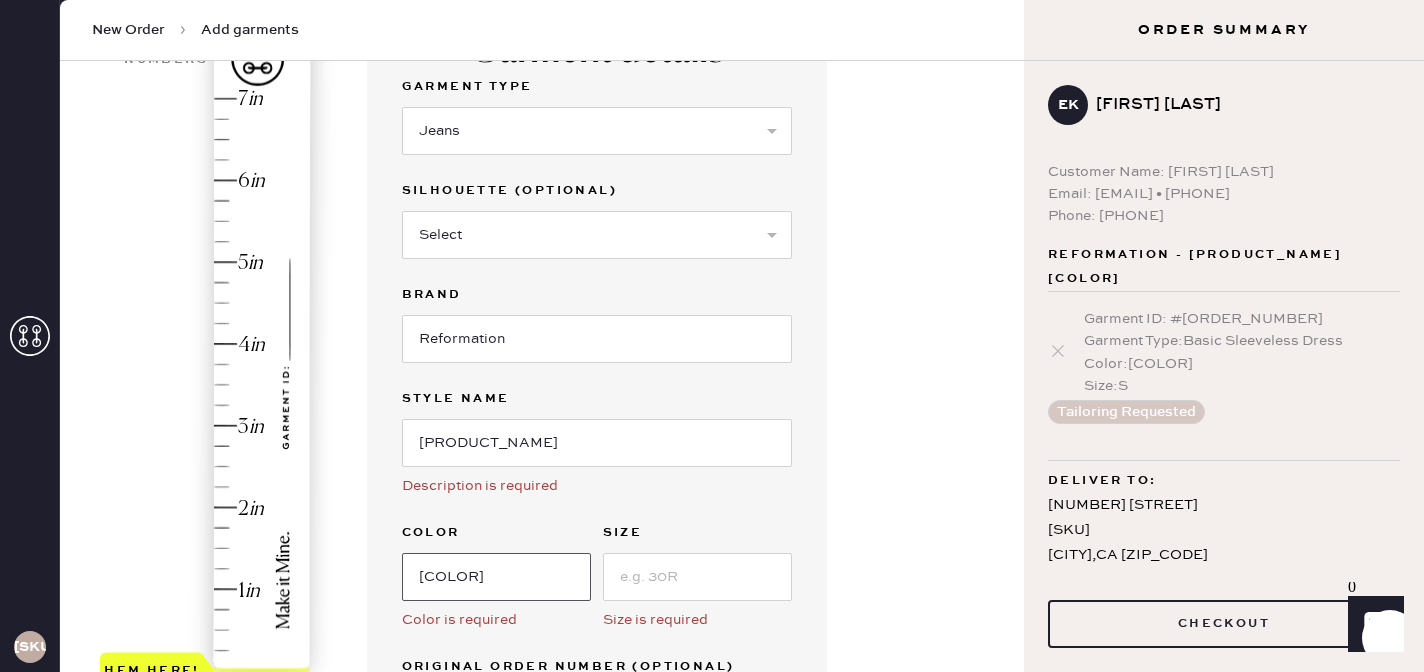 scroll, scrollTop: 0, scrollLeft: 32, axis: horizontal 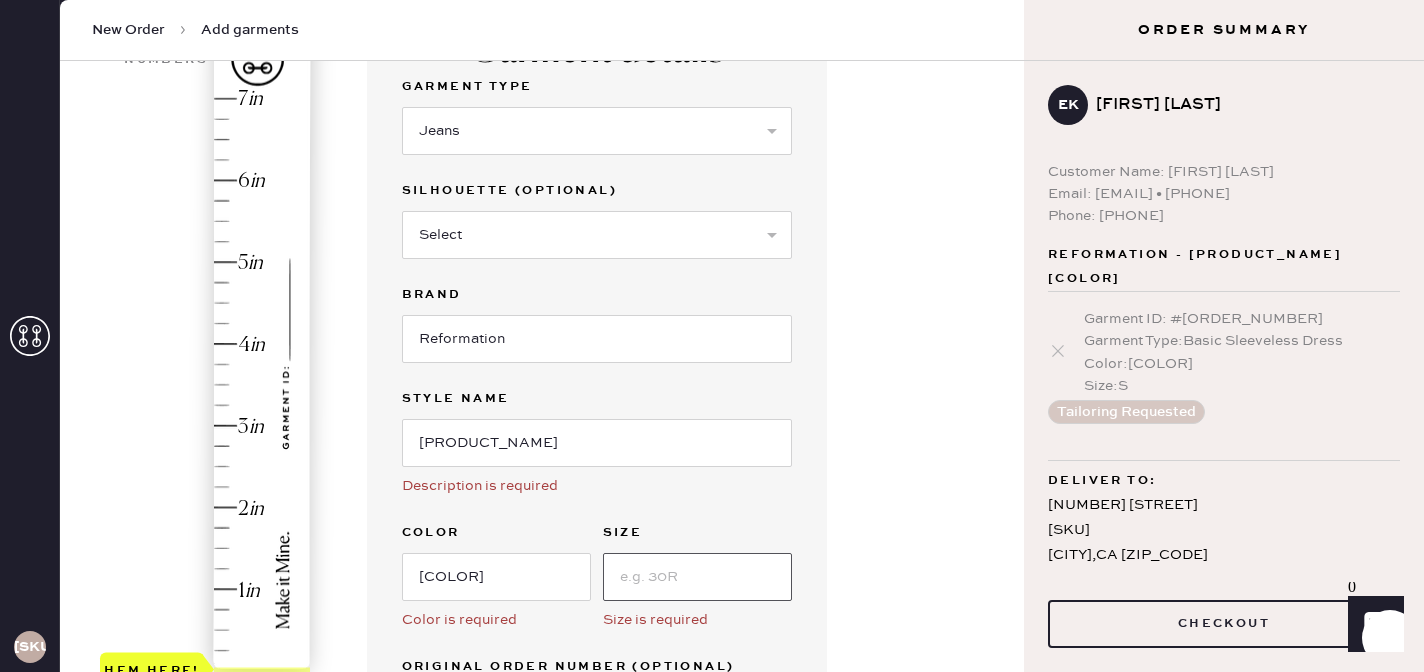 click at bounding box center (697, 577) 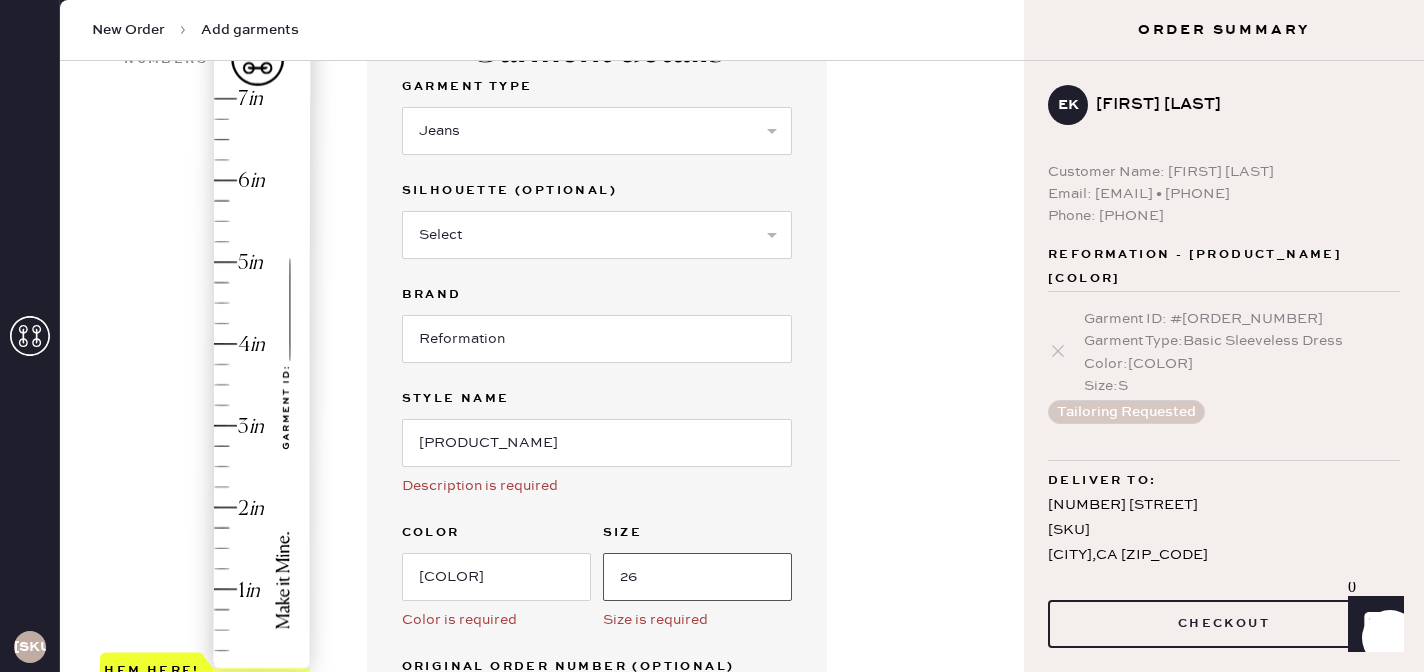 type on "26" 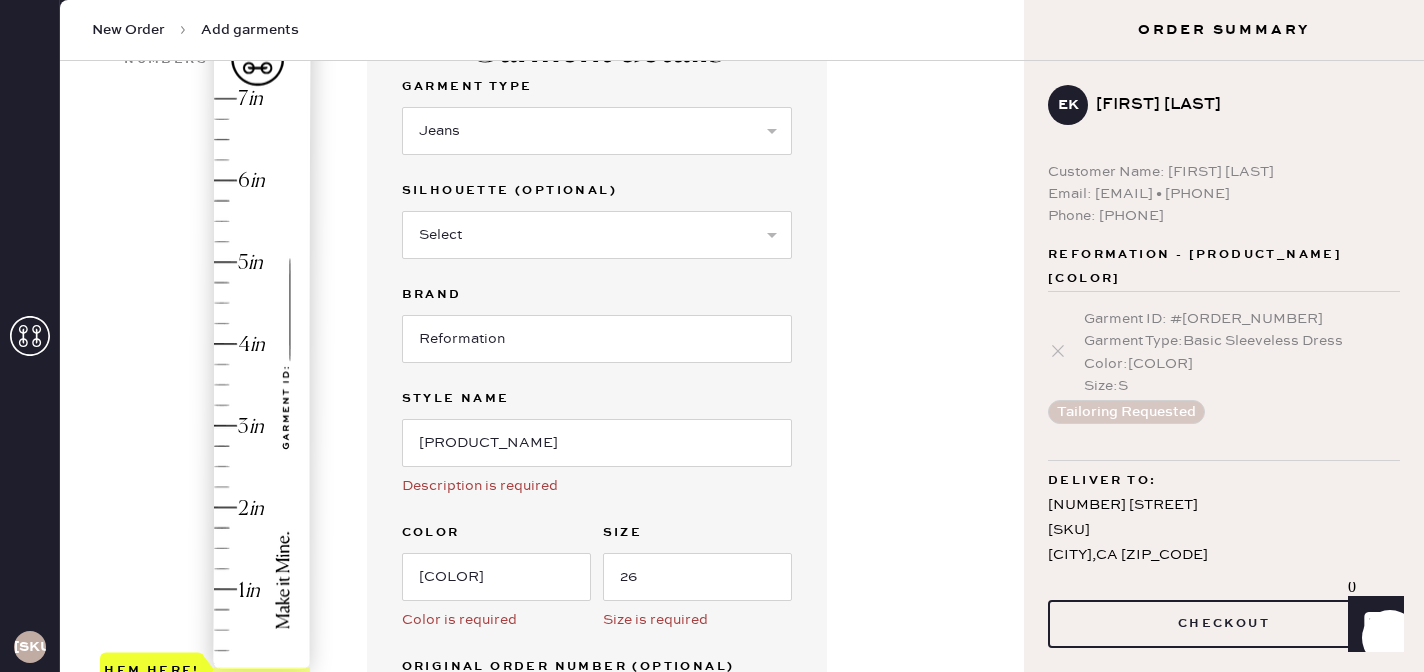 click on "Garment details Garment Type Select Basic Skirt Jeans Leggings Pants Shorts Basic Sleeved Dress Basic Sleeveless Dress Basic Strap Dress Strap Jumpsuit Outerwear Button Down Top Sleeved Top Sleeveless Top Silhouette (optional) Select Shorts Cropped Flare Boot Cut Straight Skinny Other Brand Reformation Style name [PRODUCT_NAME] Description is required Color [COLOR] Color is required Size [SIZE] Size is required Original Order Number (Optional) Add with SKU instead New Pattern Pattern Name : reformation_jeans 1 in 2 in 3 in 4 in Show higher numbers Show lower numbers Hem here! pant hem (autofills) Drag the yellow ‘HEM HERE’ marker to adjust. Not working?   Add manually.  Add to bag Add repair add monogram" at bounding box center [687, 600] 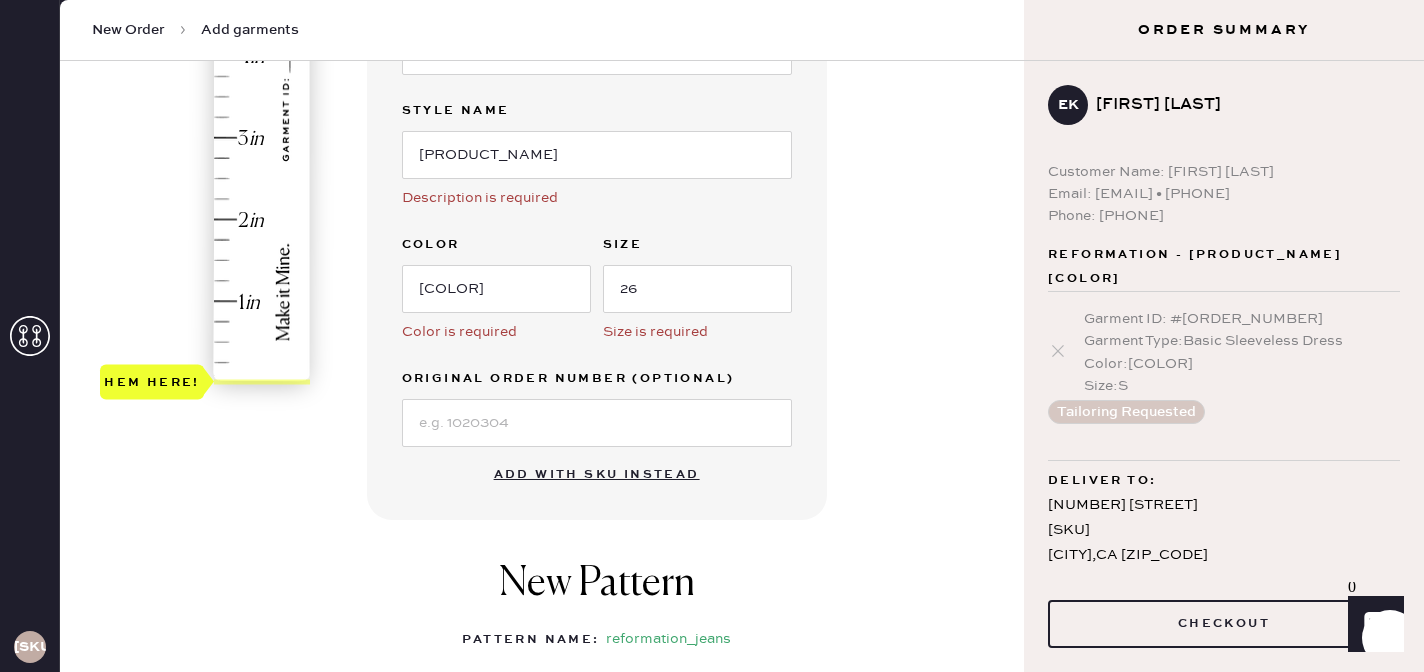 scroll, scrollTop: 487, scrollLeft: 0, axis: vertical 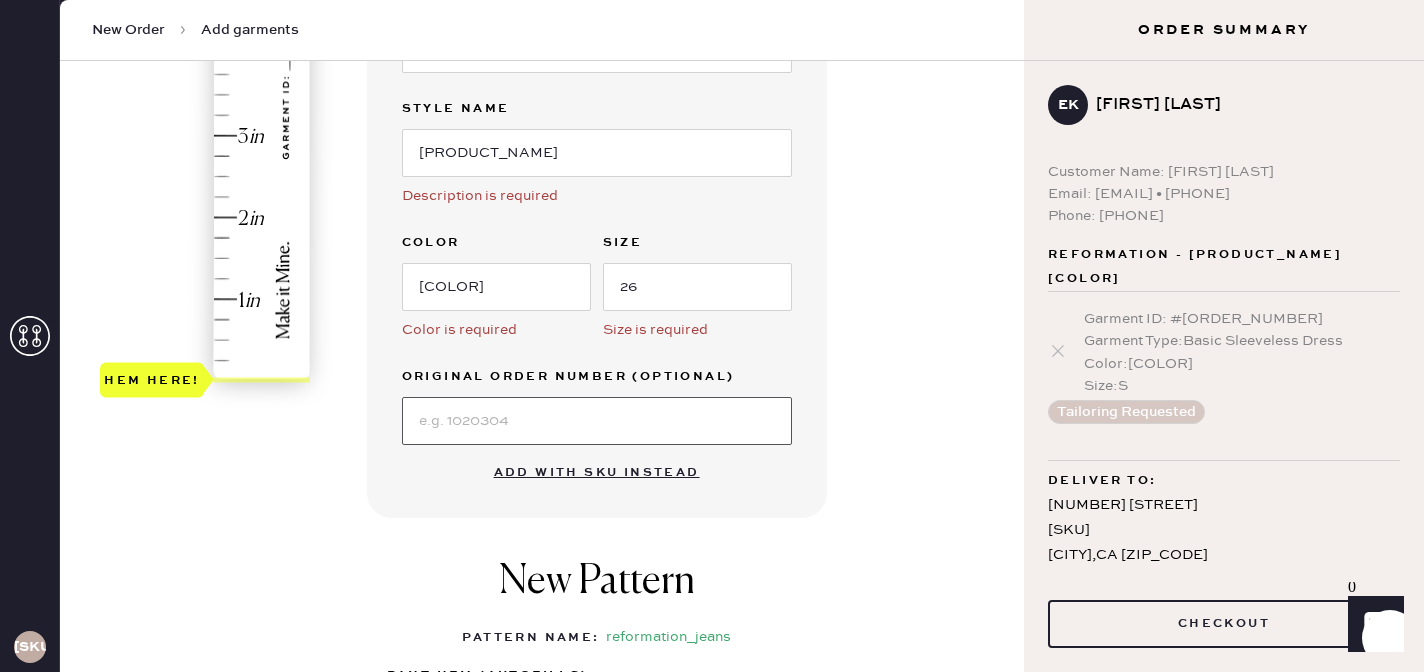 click at bounding box center [597, 421] 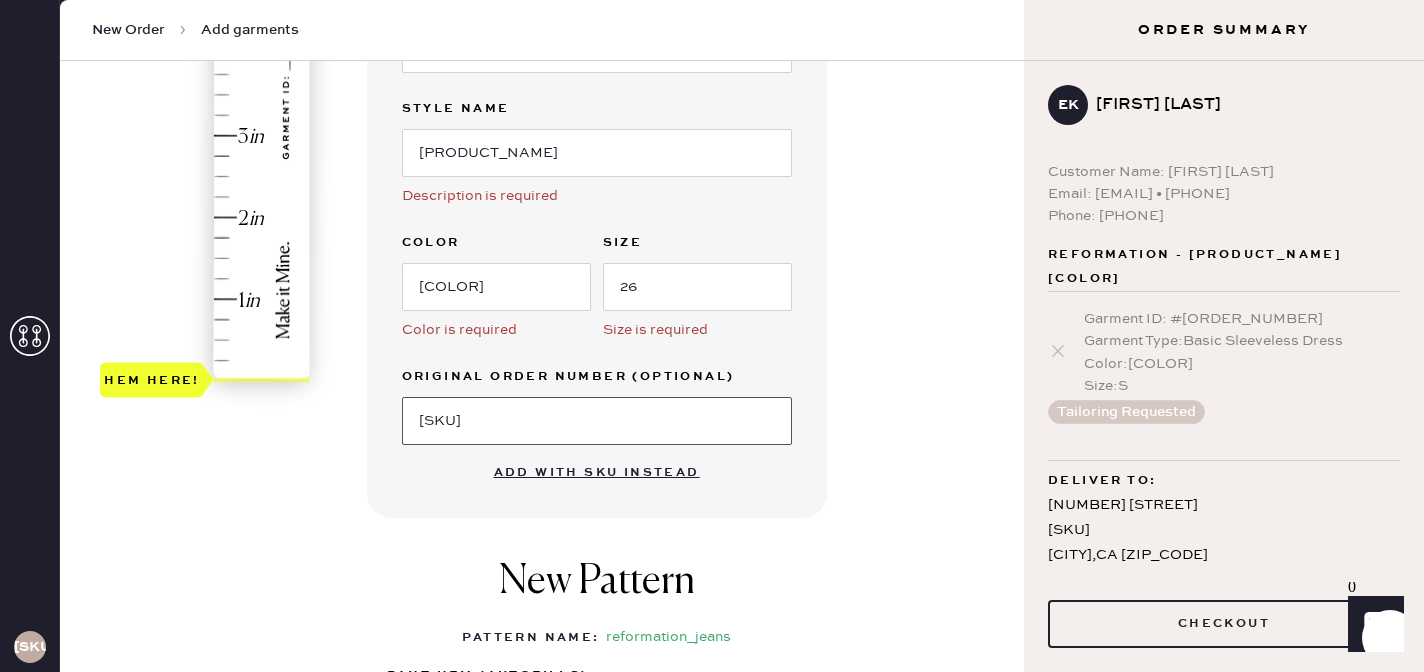 type on "[SKU]" 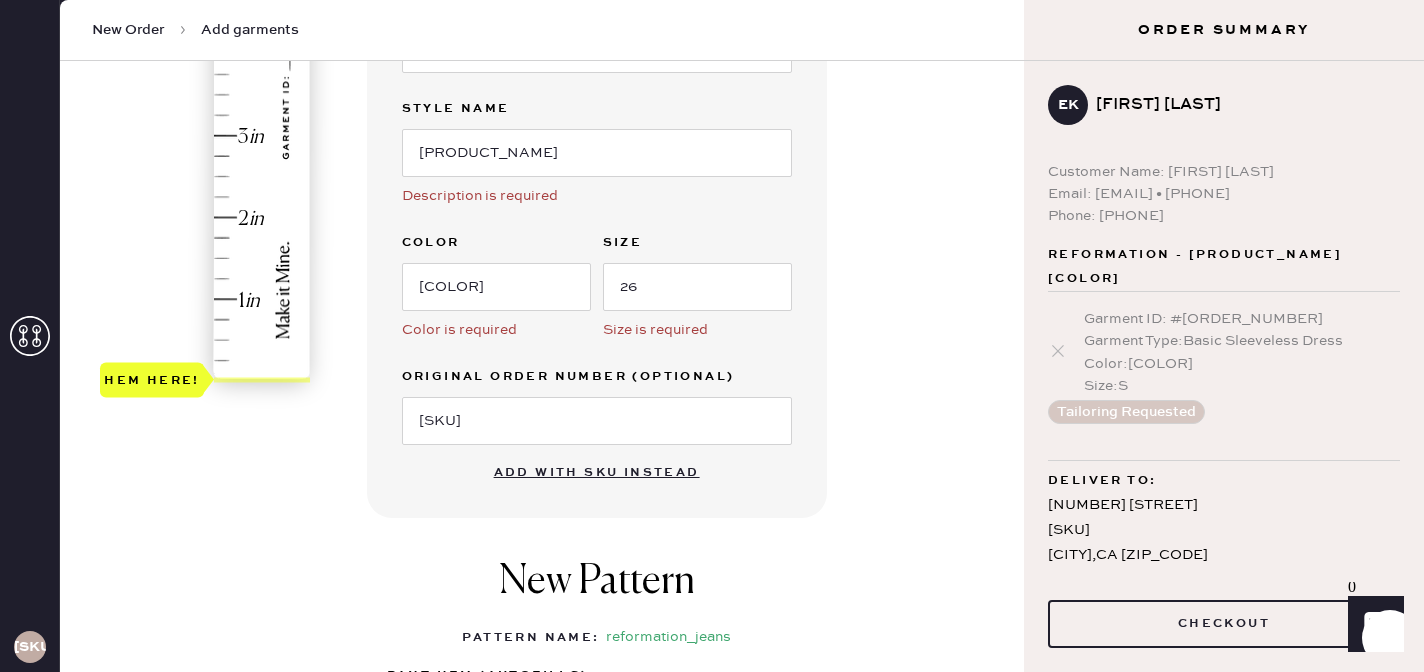 click on "Hem here!" at bounding box center [206, 95] 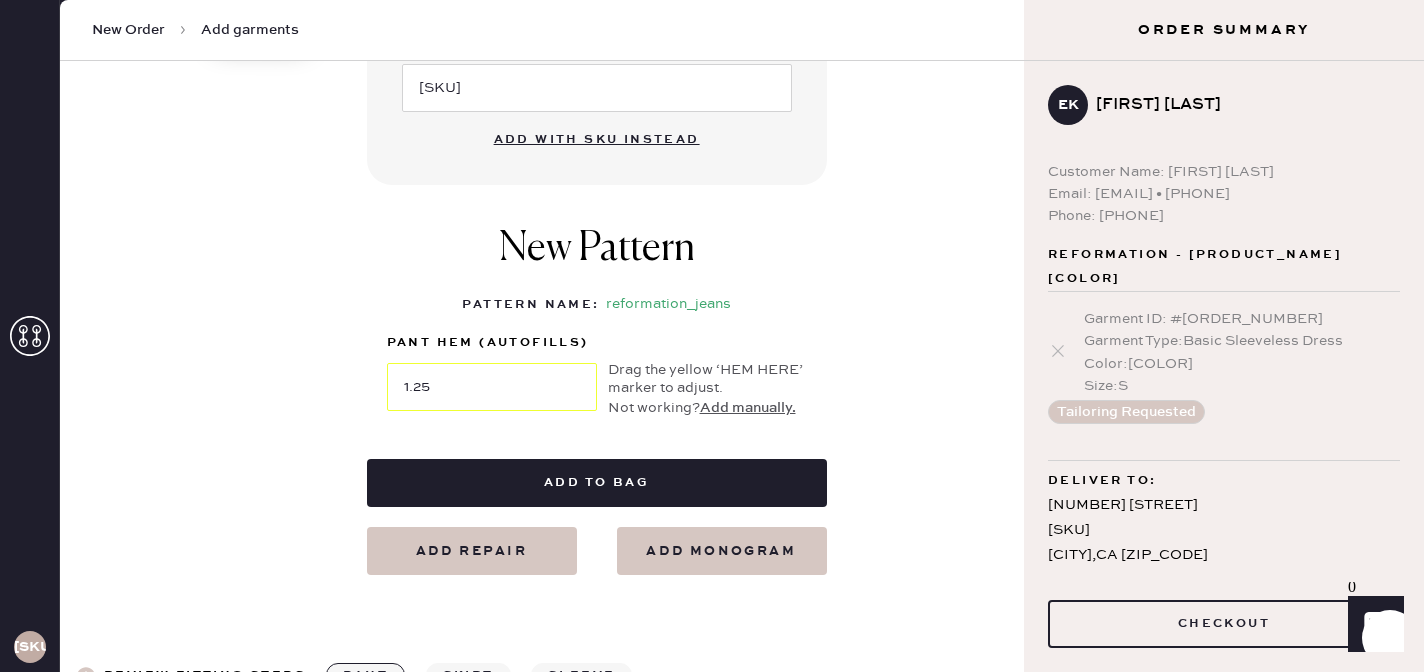 scroll, scrollTop: 860, scrollLeft: 0, axis: vertical 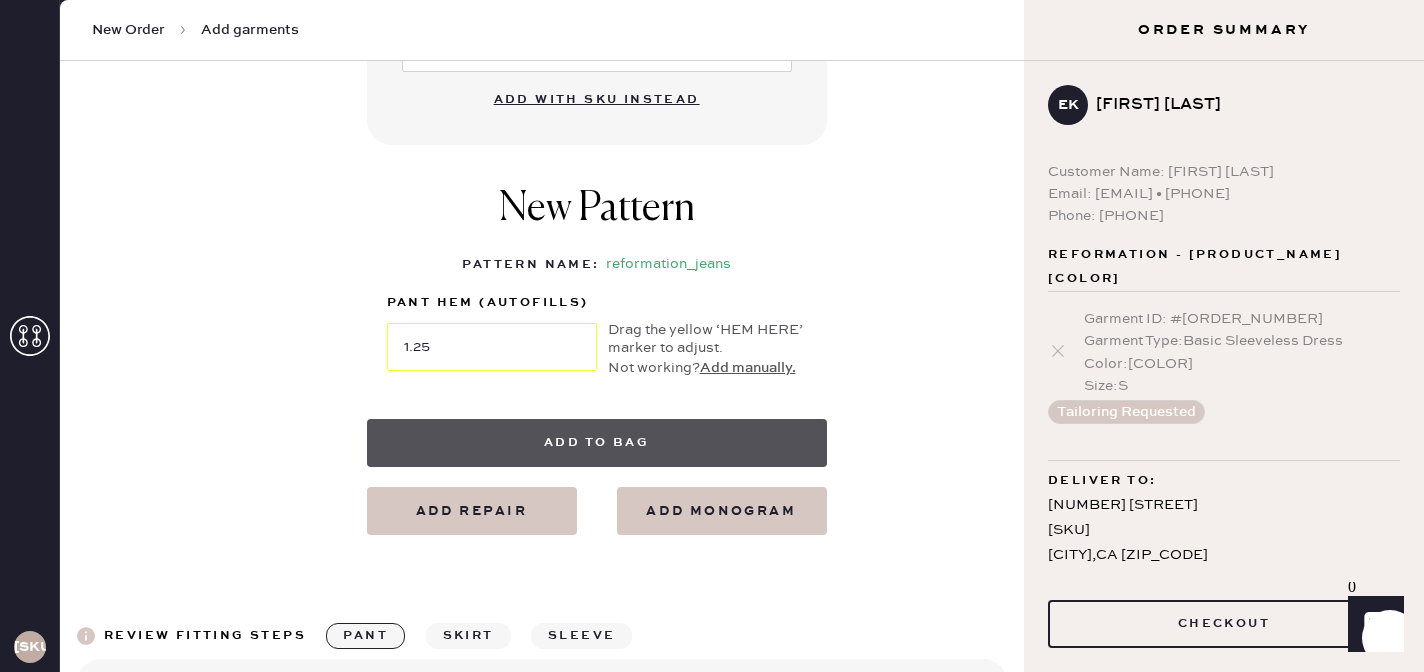 click on "Add to bag" at bounding box center (597, 443) 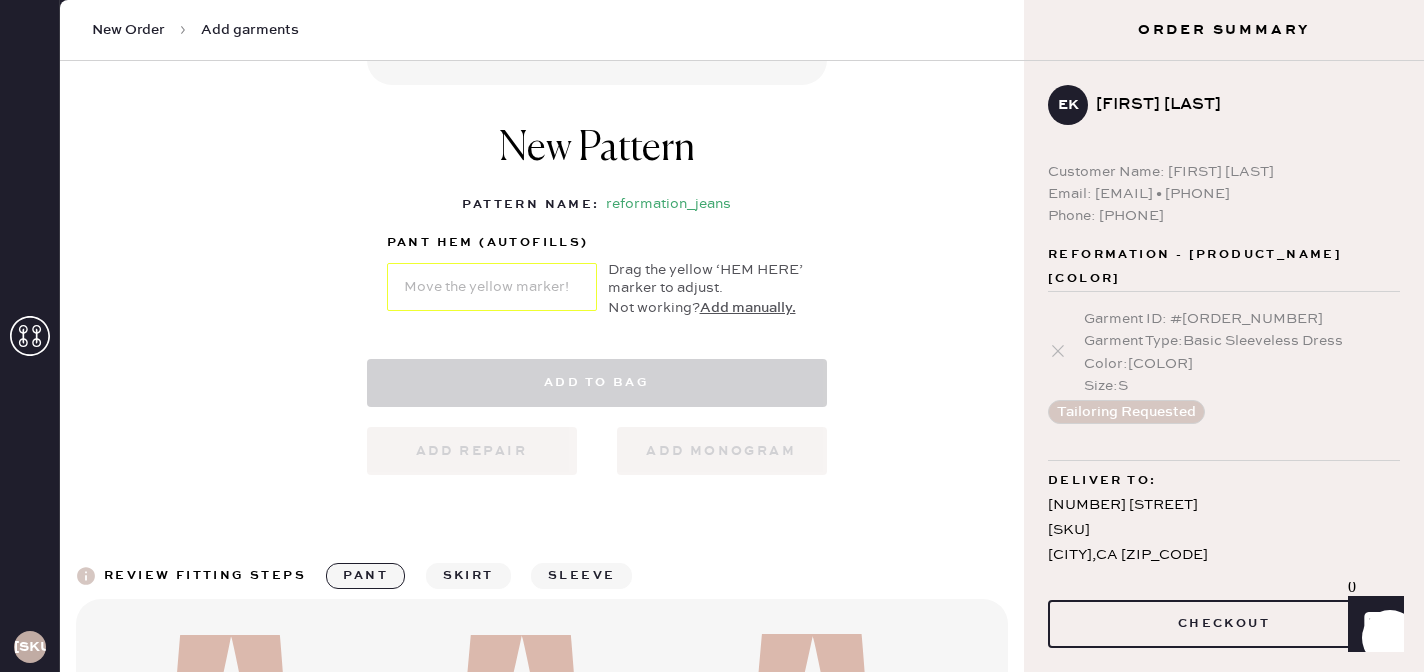 select on "2" 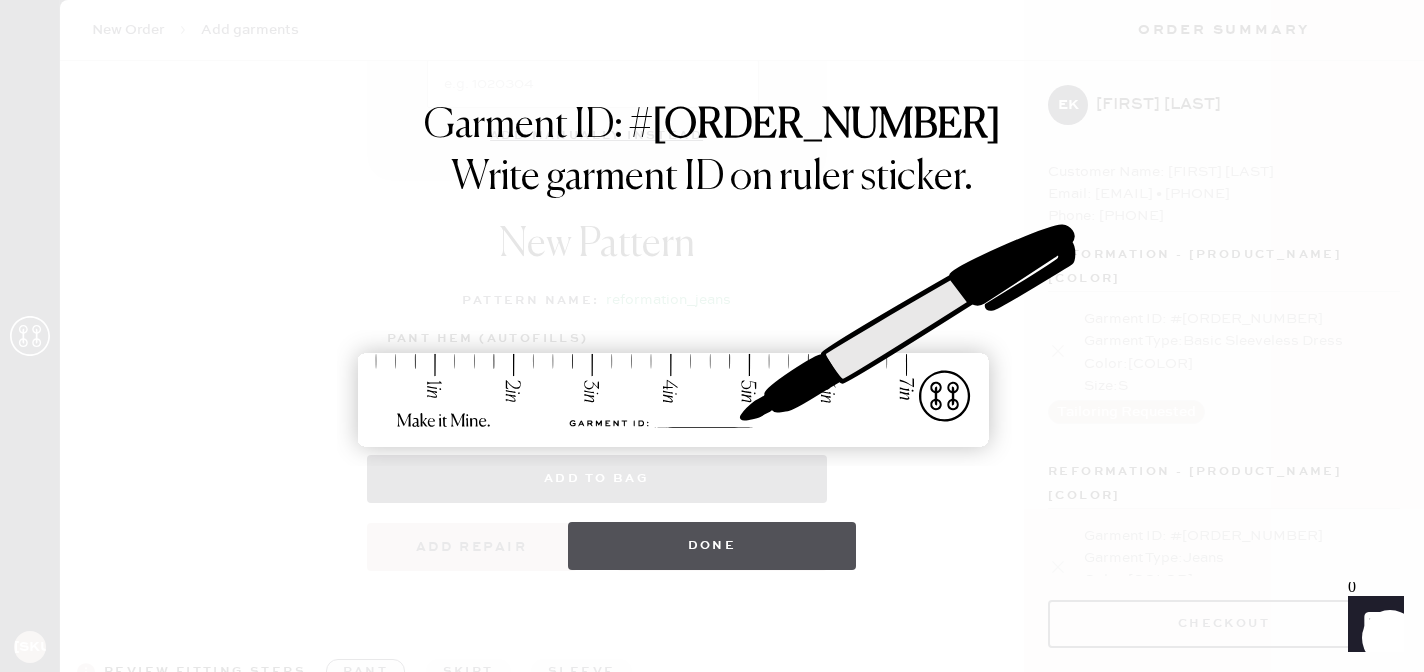 click on "Done" at bounding box center (712, 546) 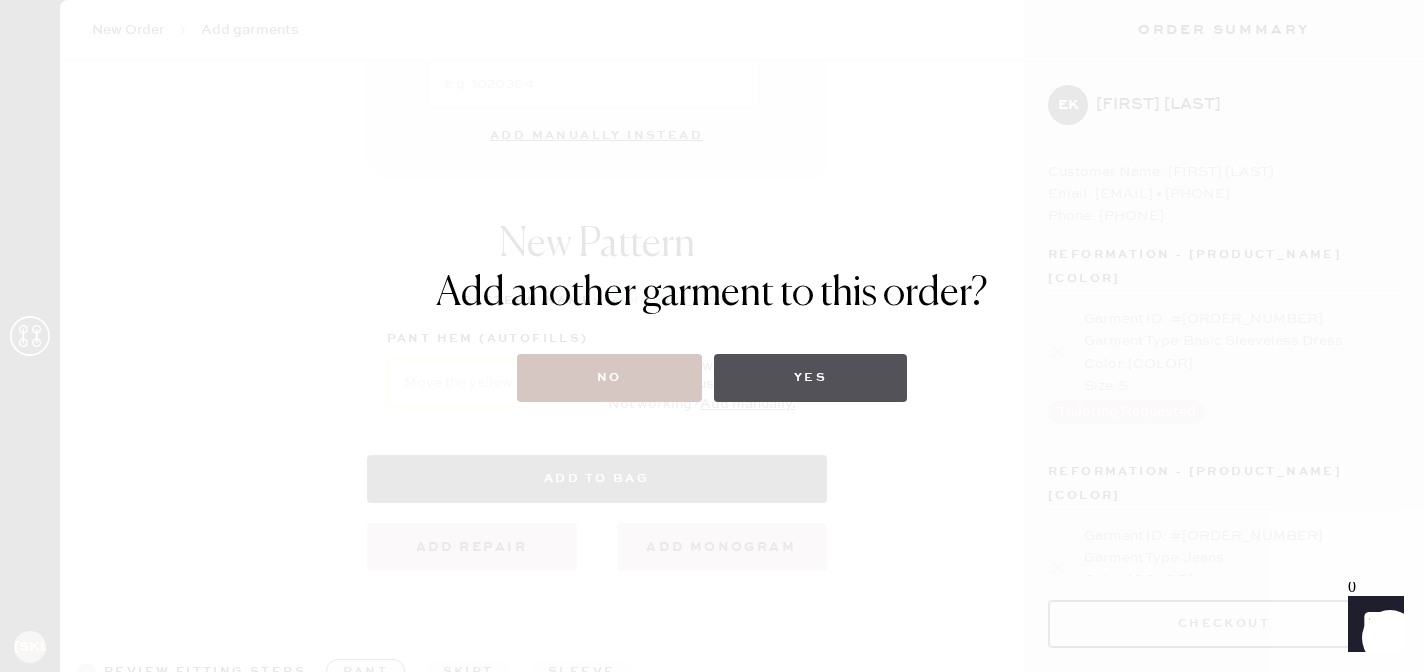 click on "Yes" at bounding box center [810, 378] 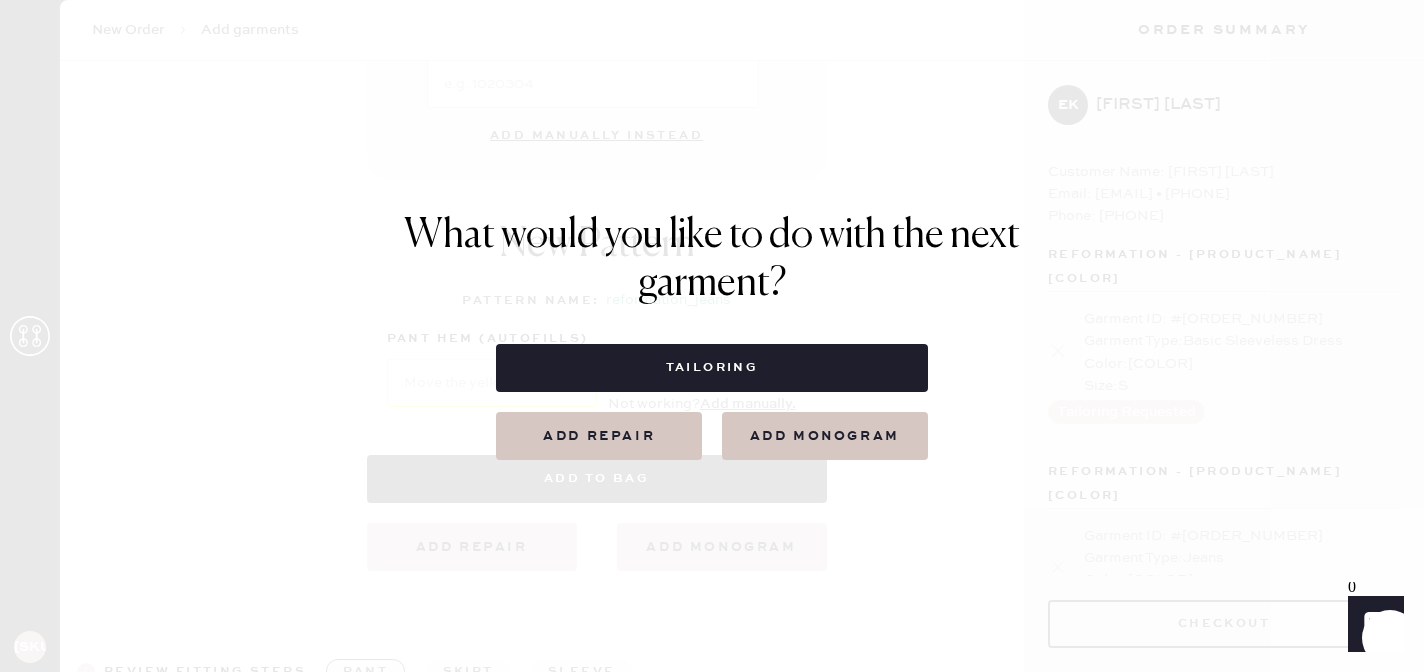 click on "What would you like to do with the next   garment?" at bounding box center [712, 260] 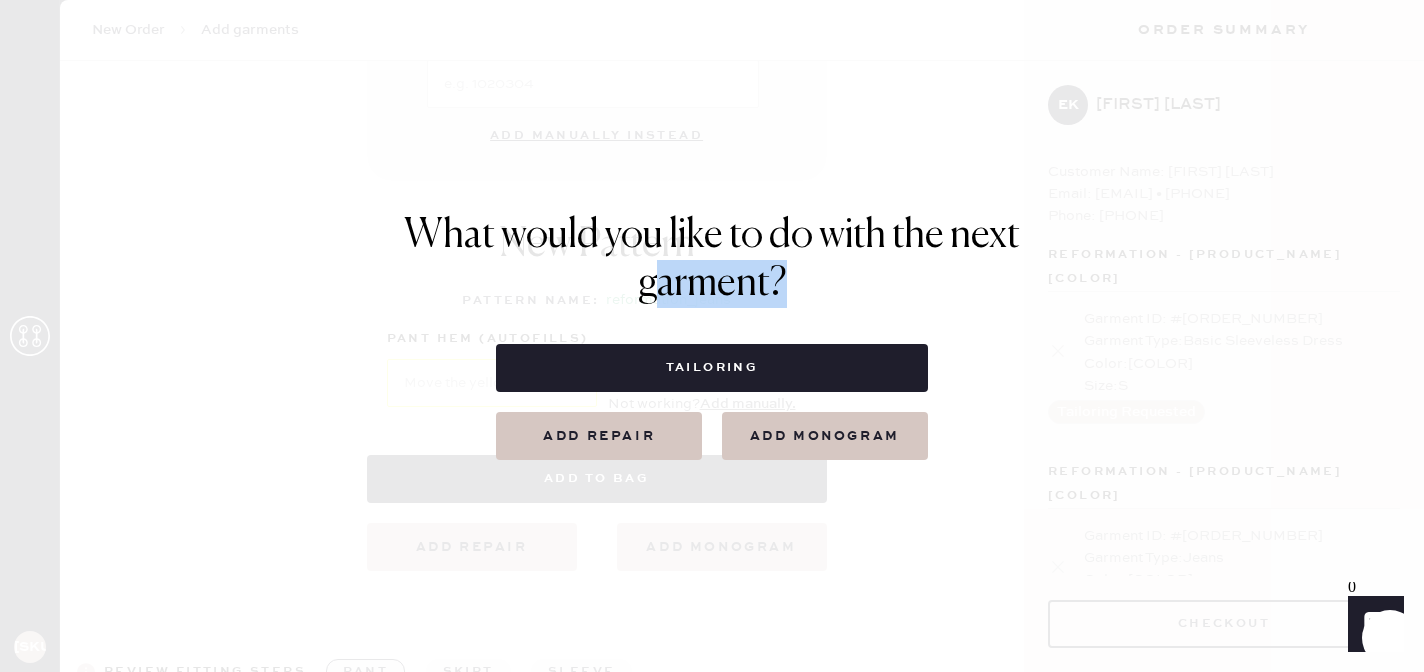 click on "What would you like to do with the next   garment?" at bounding box center [712, 260] 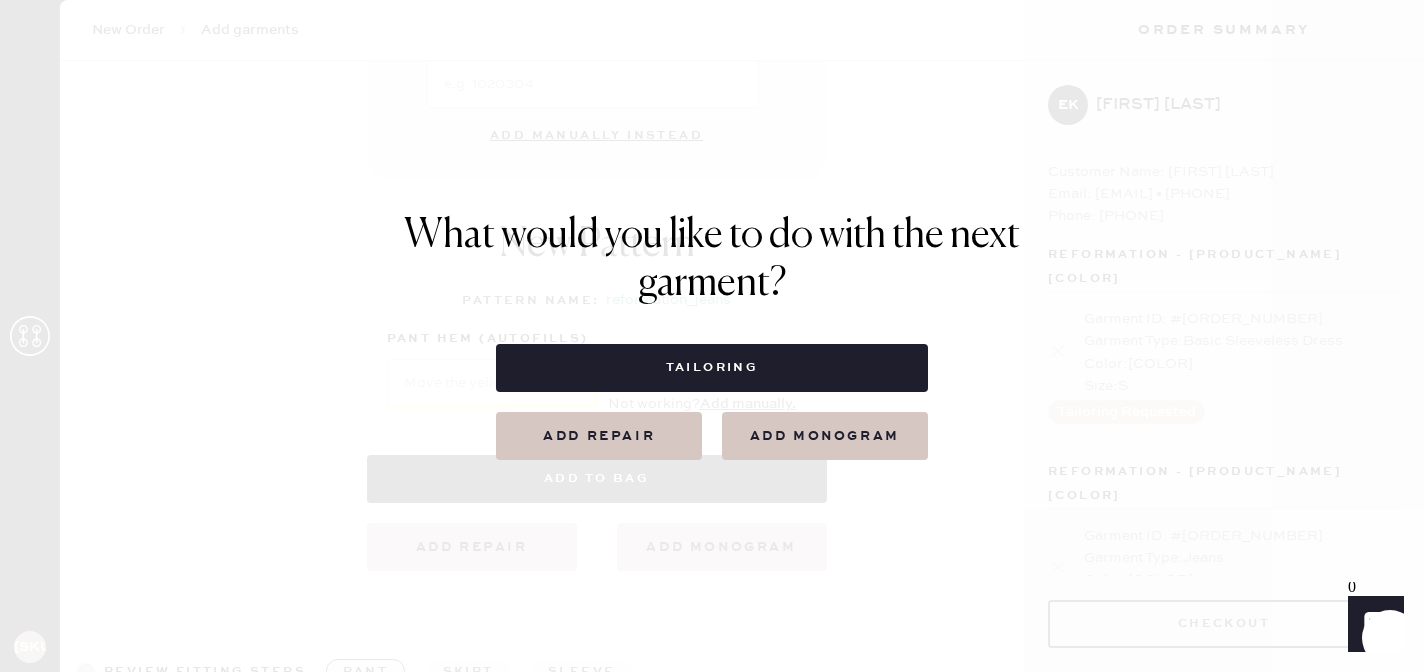 click on "What would you like to do with the next   garment? Tailoring Add repair add monogram" at bounding box center [712, 336] 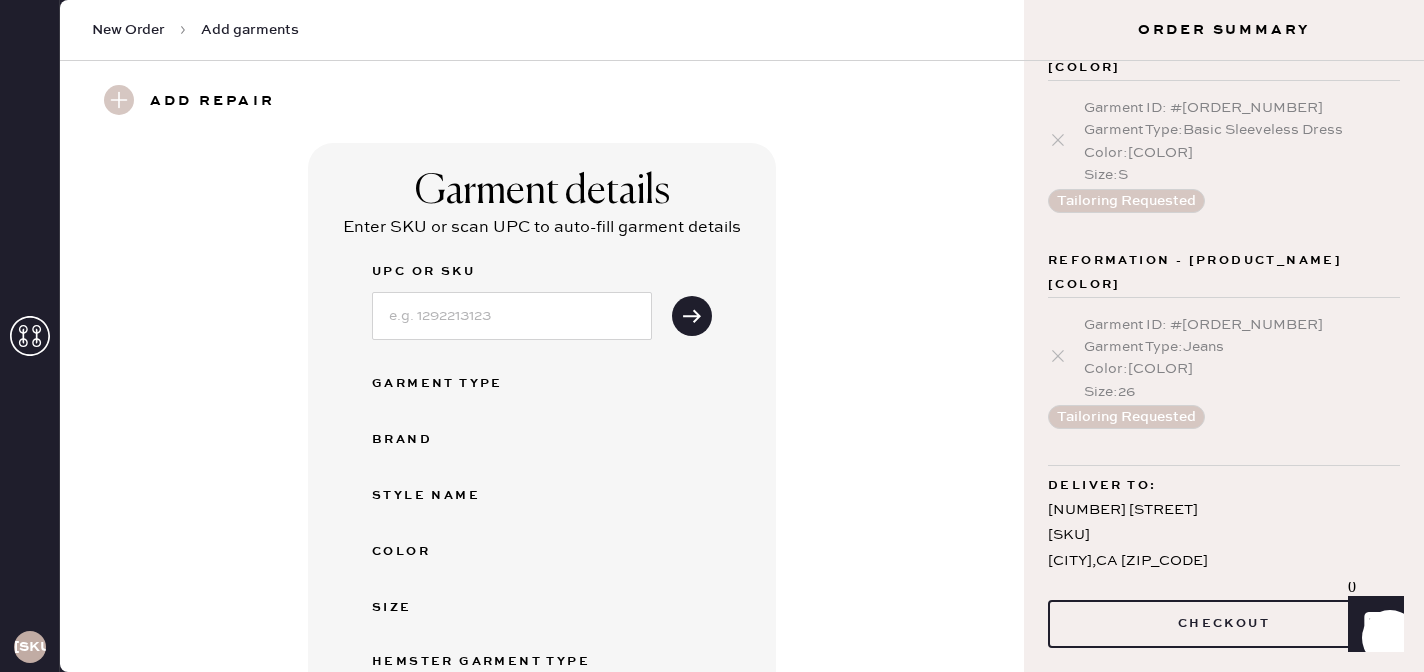 scroll, scrollTop: 265, scrollLeft: 0, axis: vertical 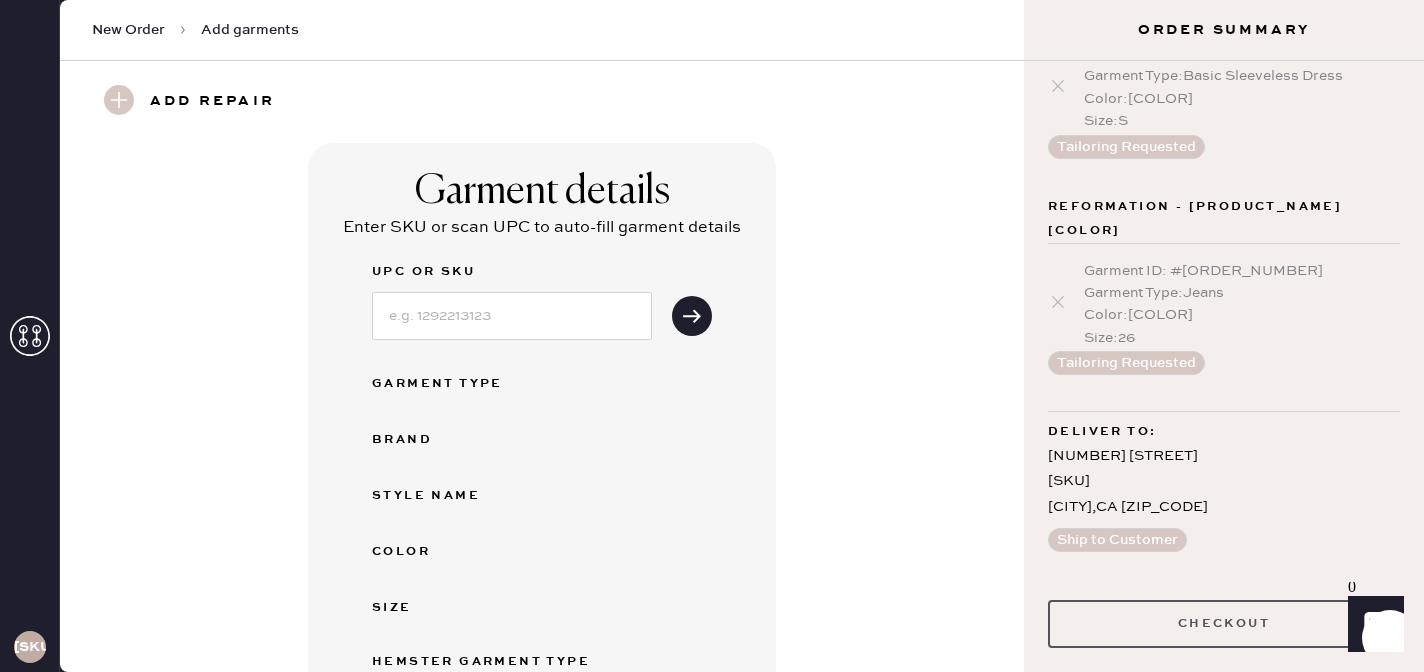 click on "Checkout" at bounding box center (1224, 624) 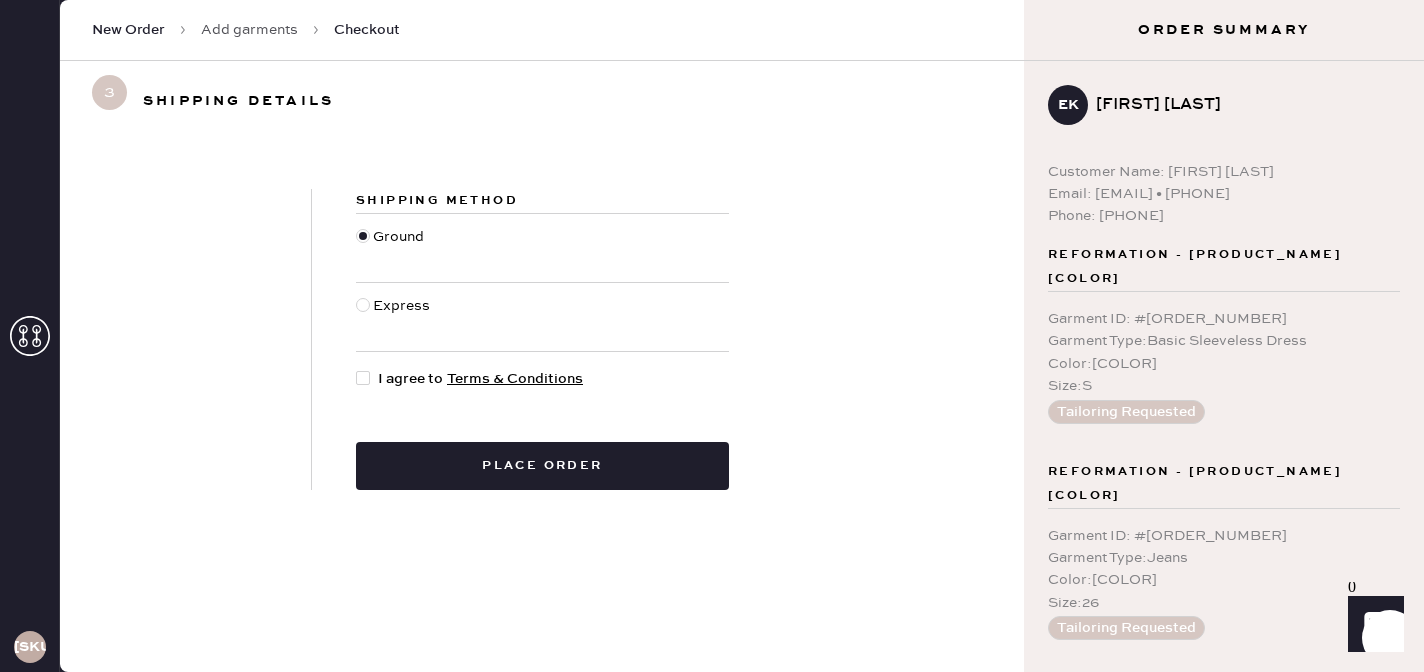 click at bounding box center (363, 378) 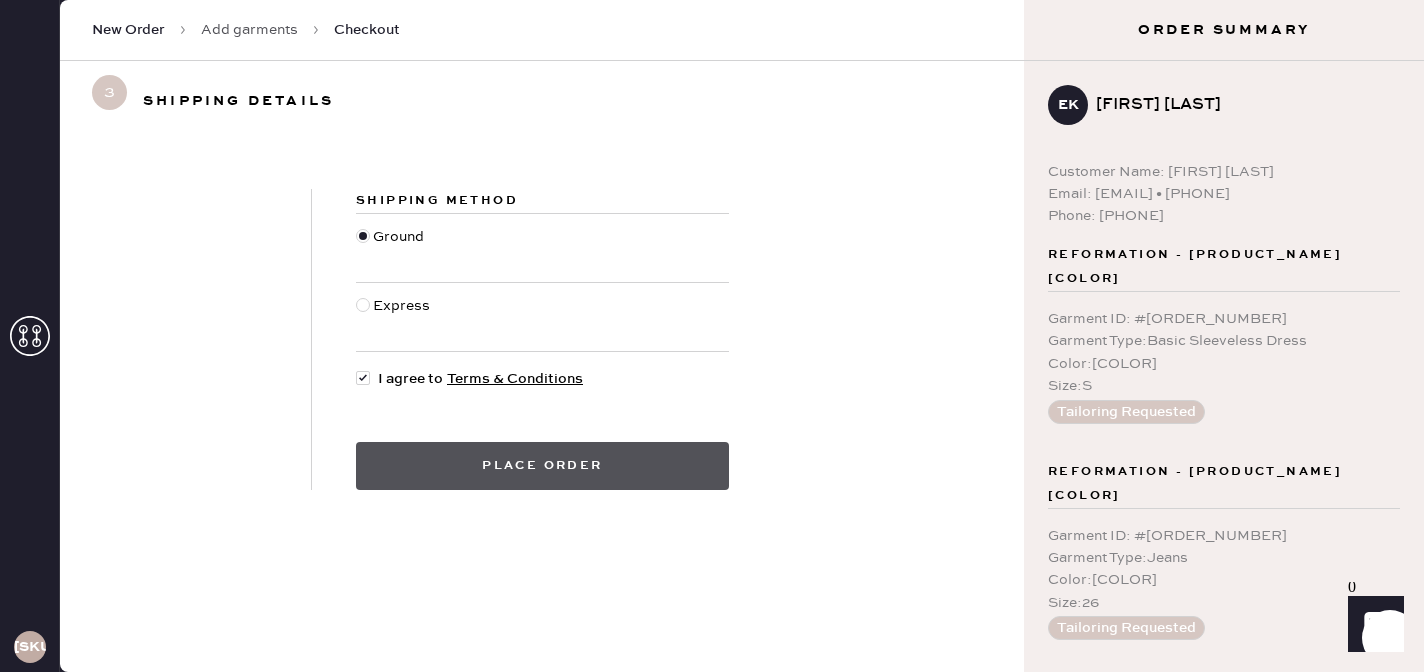 click on "Place order" at bounding box center (542, 466) 